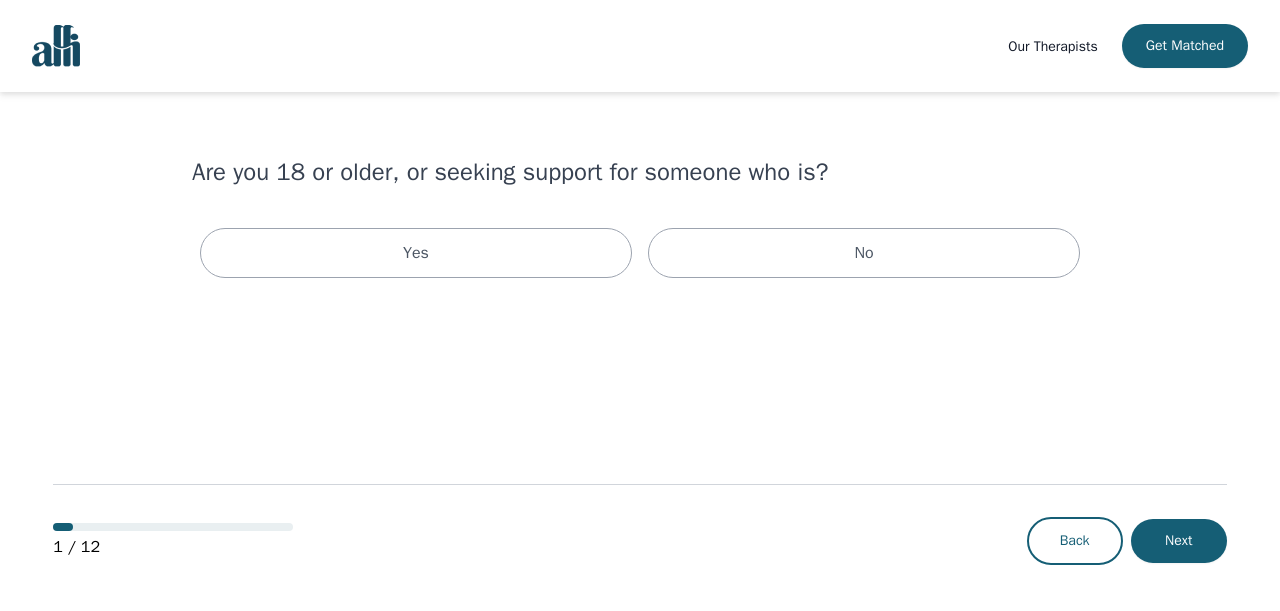scroll, scrollTop: 2, scrollLeft: 0, axis: vertical 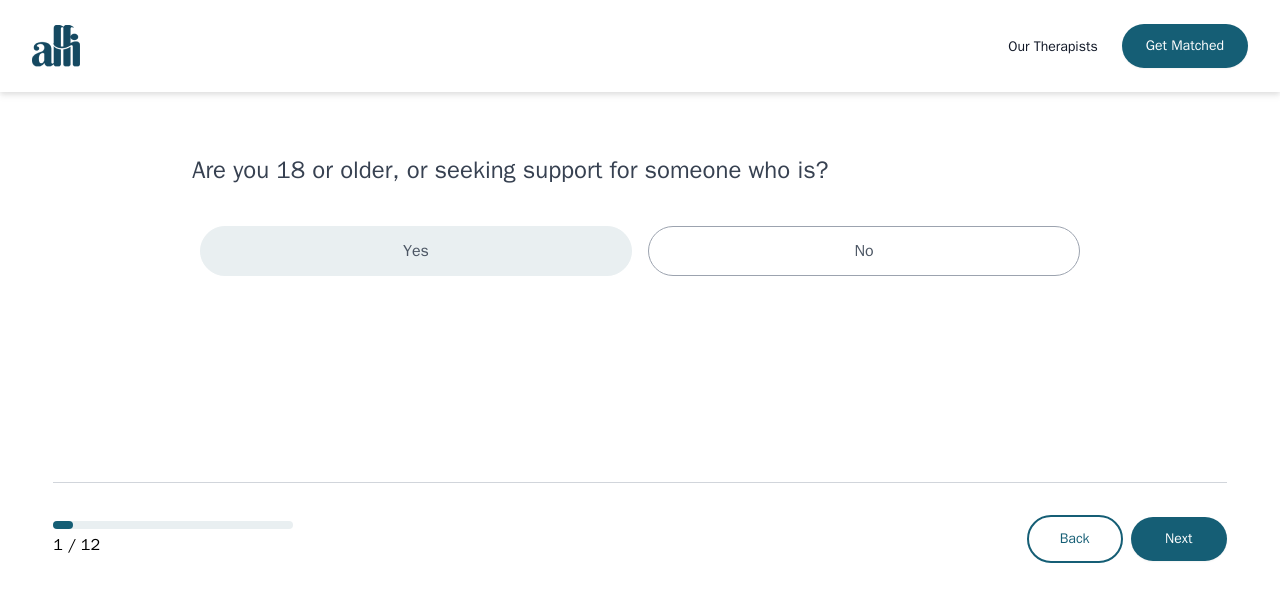 click on "Yes" at bounding box center [416, 251] 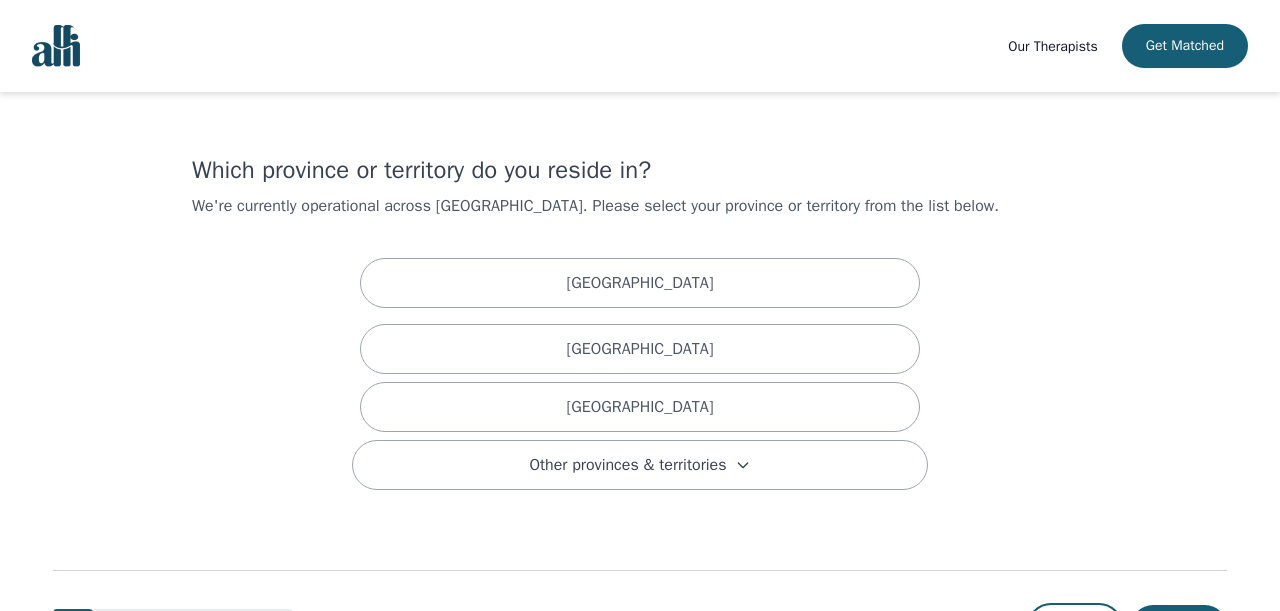scroll, scrollTop: 0, scrollLeft: 0, axis: both 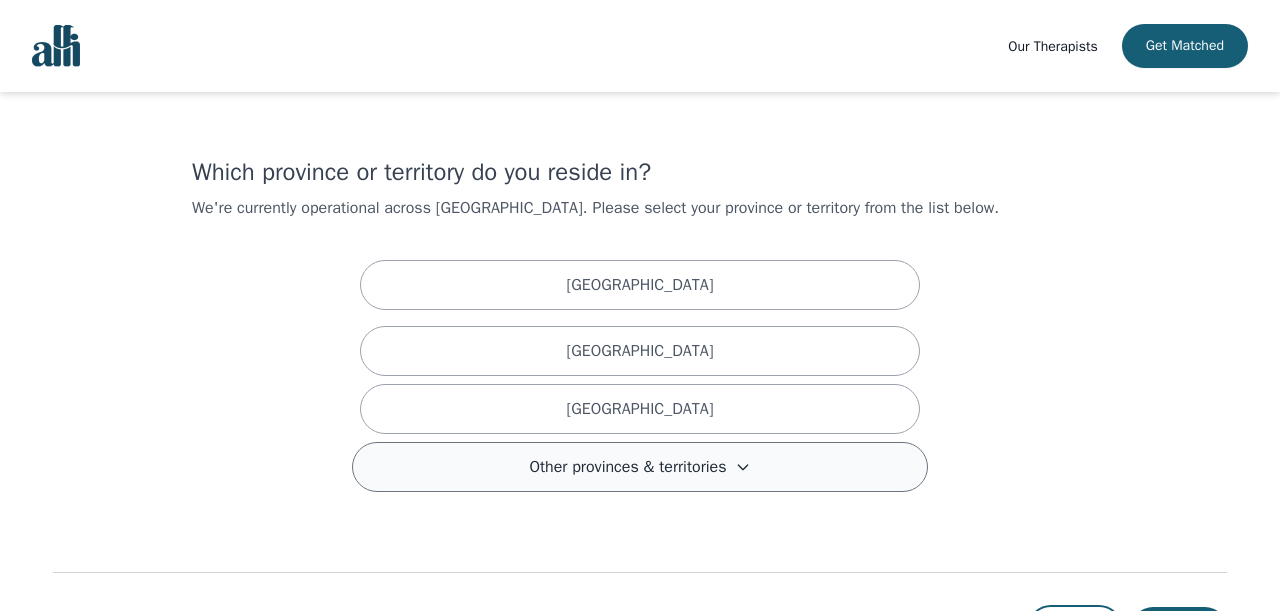 click 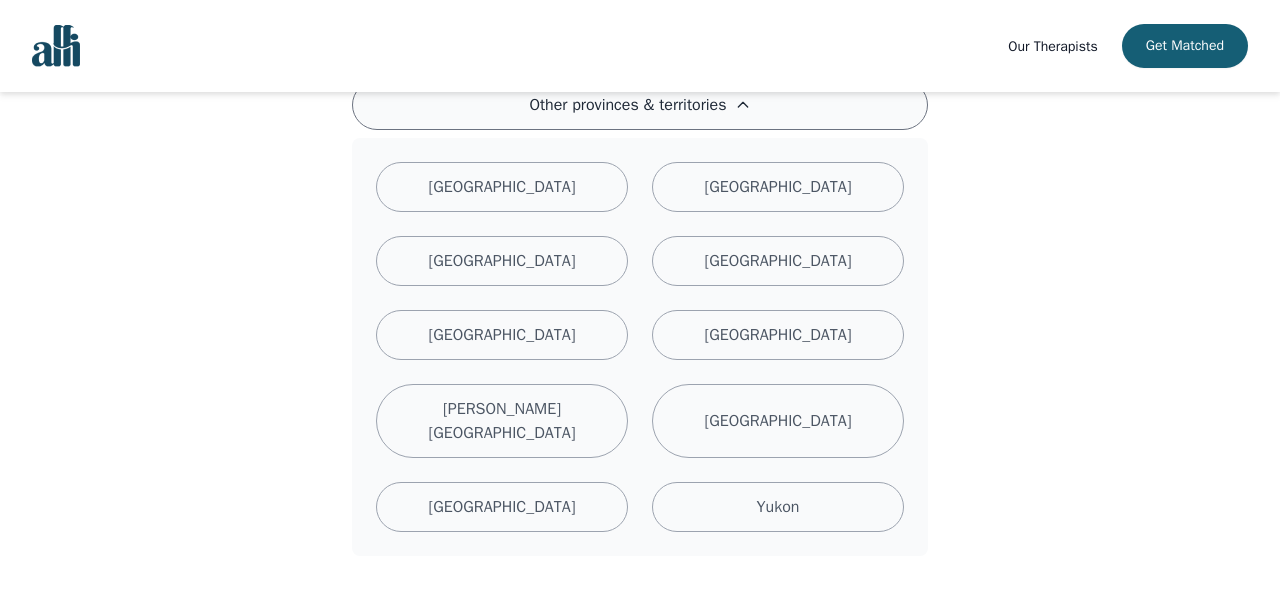 scroll, scrollTop: 370, scrollLeft: 0, axis: vertical 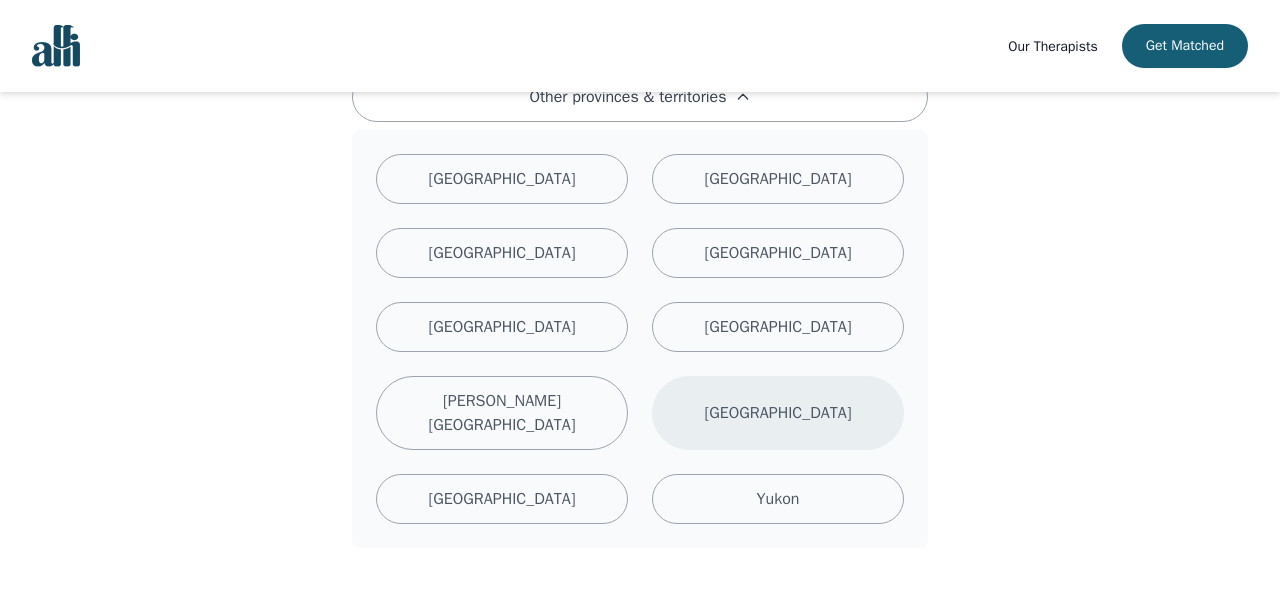 click on "[GEOGRAPHIC_DATA]" at bounding box center (777, 413) 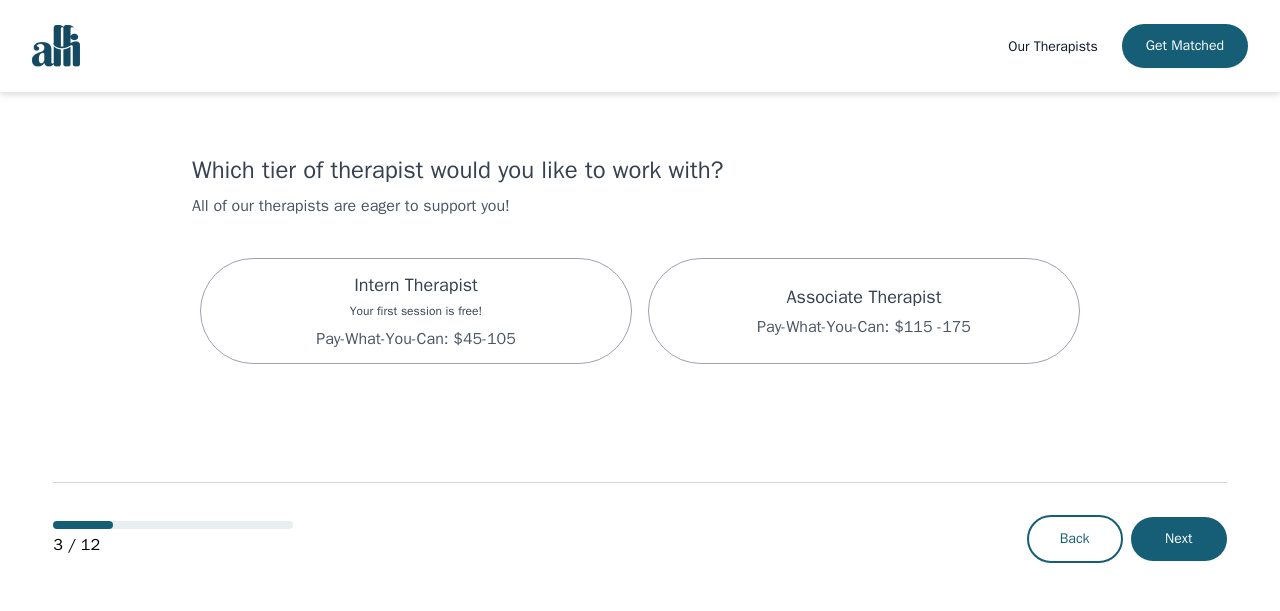 scroll, scrollTop: 0, scrollLeft: 0, axis: both 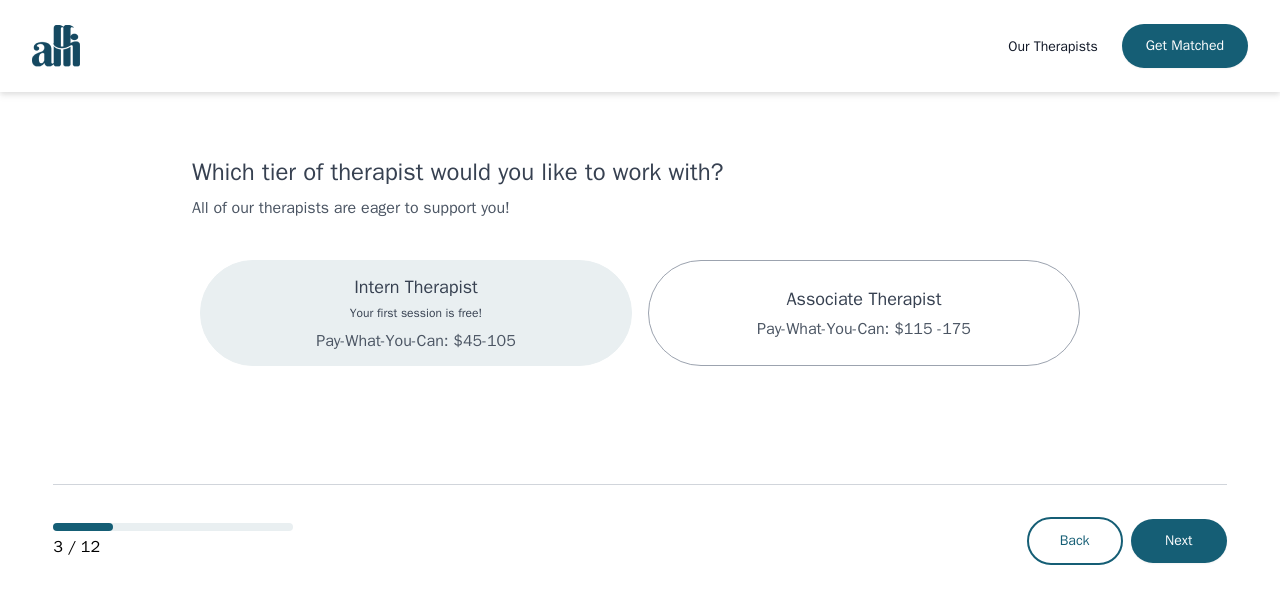 click on "Your first session is free!" at bounding box center [415, 313] 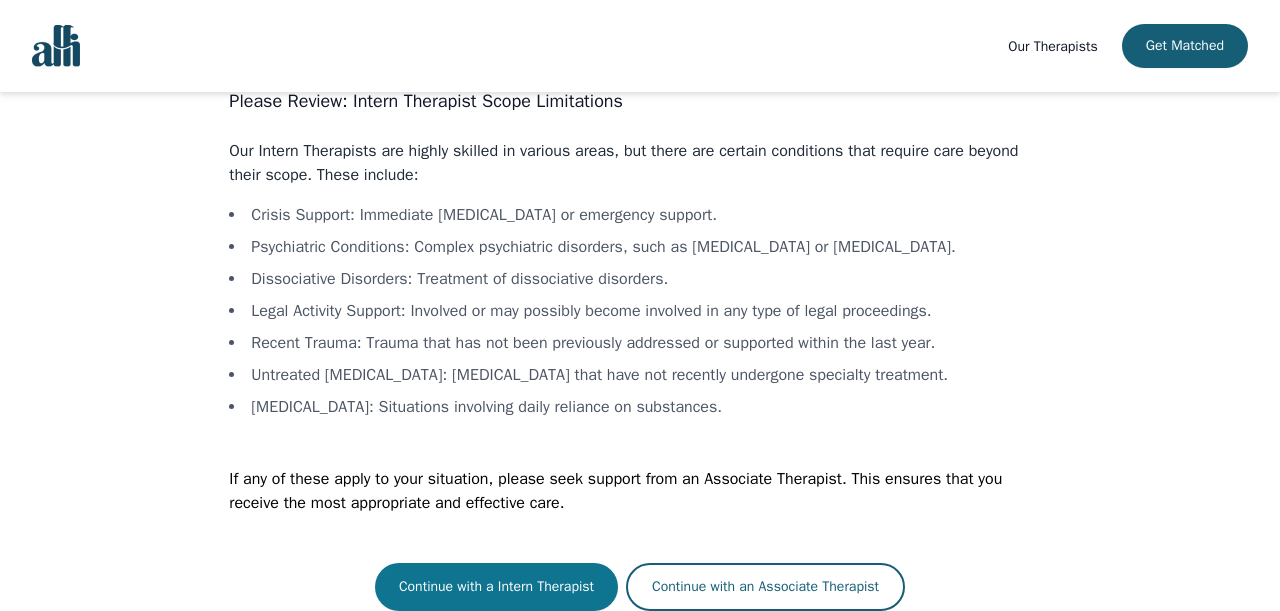scroll, scrollTop: 77, scrollLeft: 0, axis: vertical 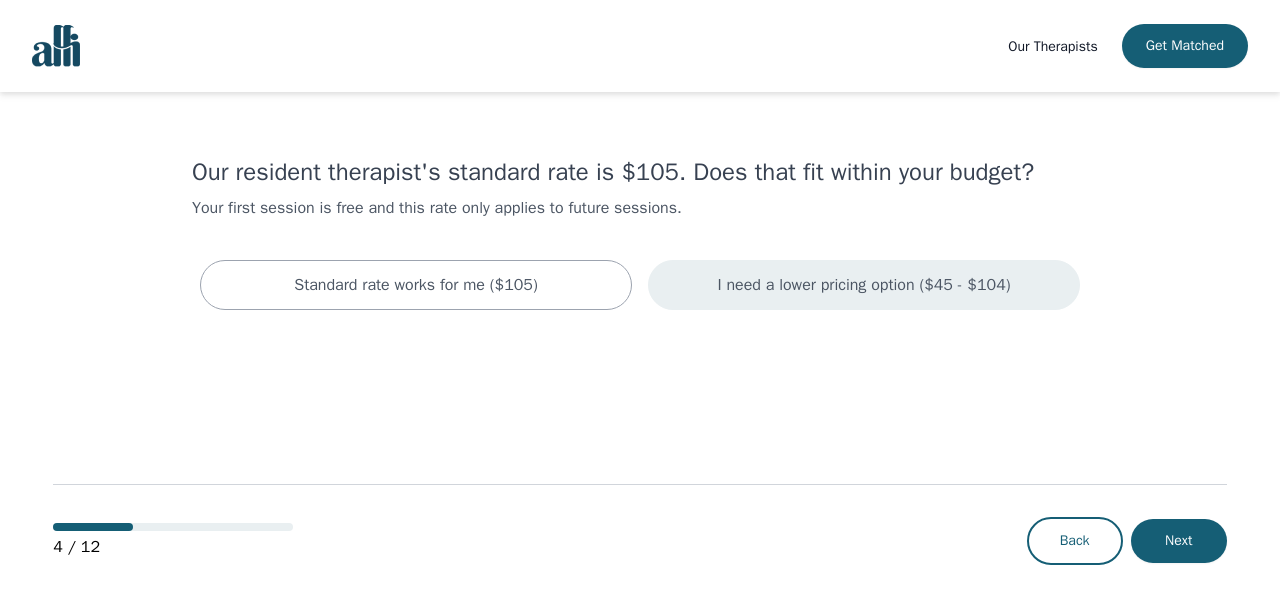 click on "I need a lower pricing option ($45 - $104)" at bounding box center [863, 285] 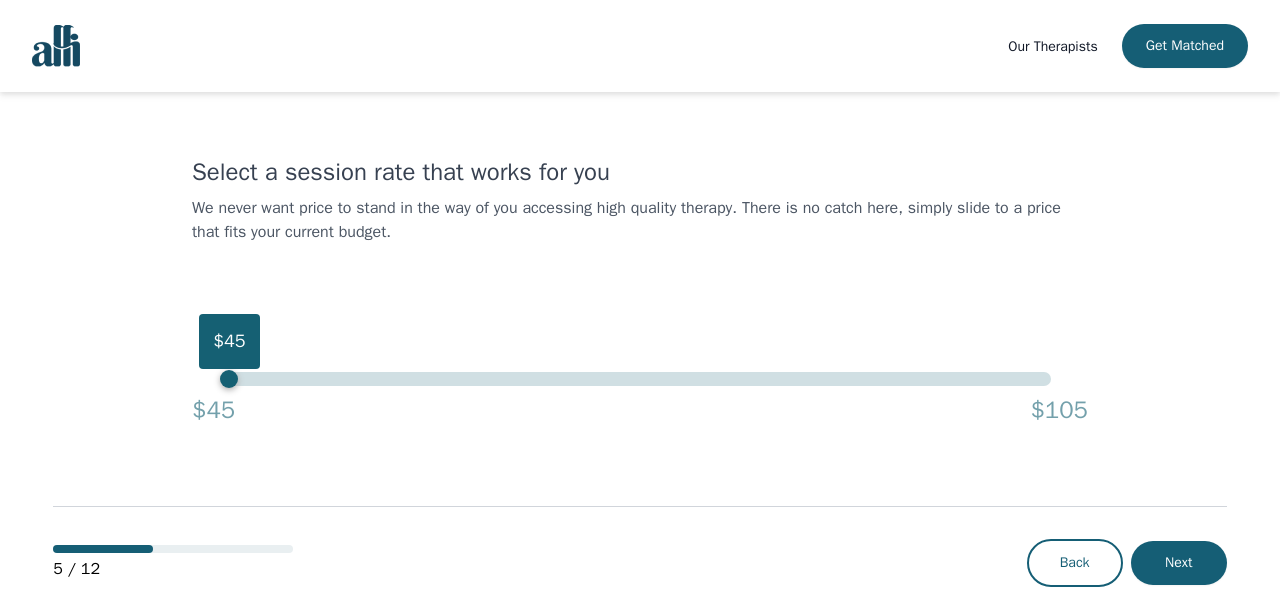 drag, startPoint x: 1053, startPoint y: 378, endPoint x: 222, endPoint y: 394, distance: 831.154 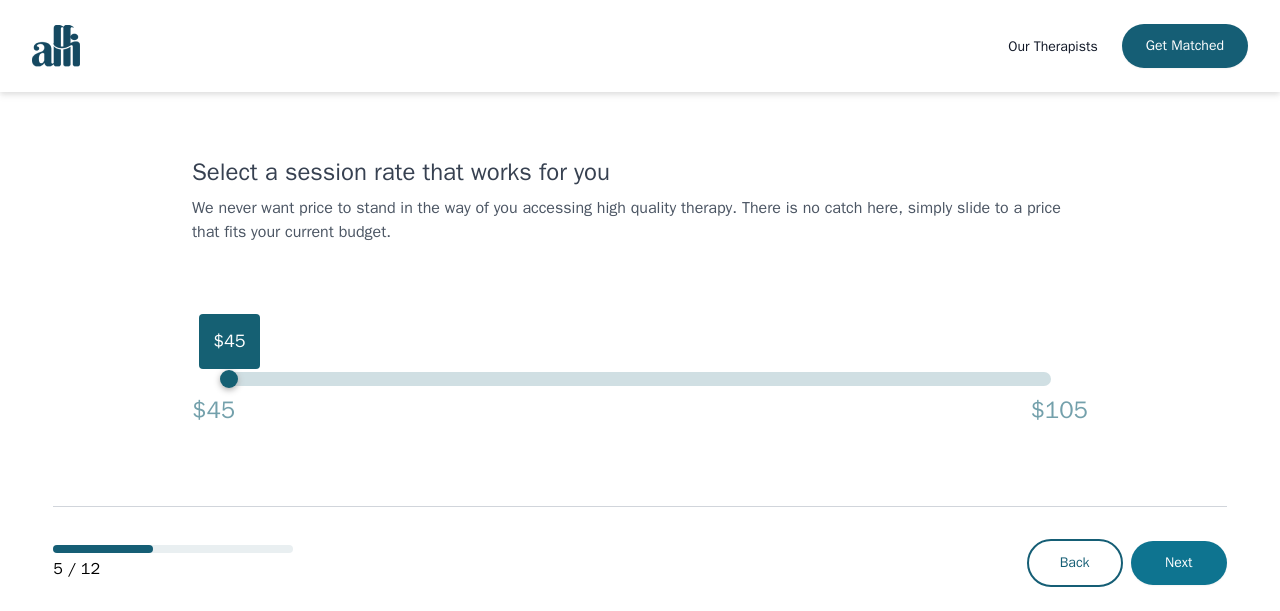click on "Next" at bounding box center (1179, 563) 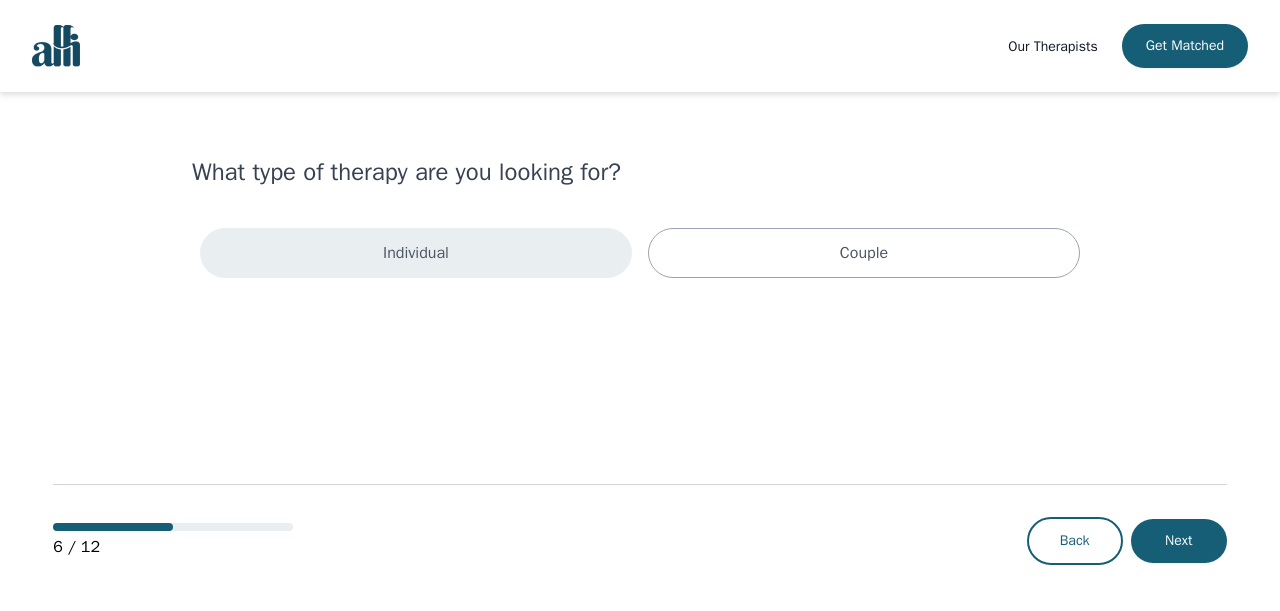 click on "Individual" at bounding box center [416, 253] 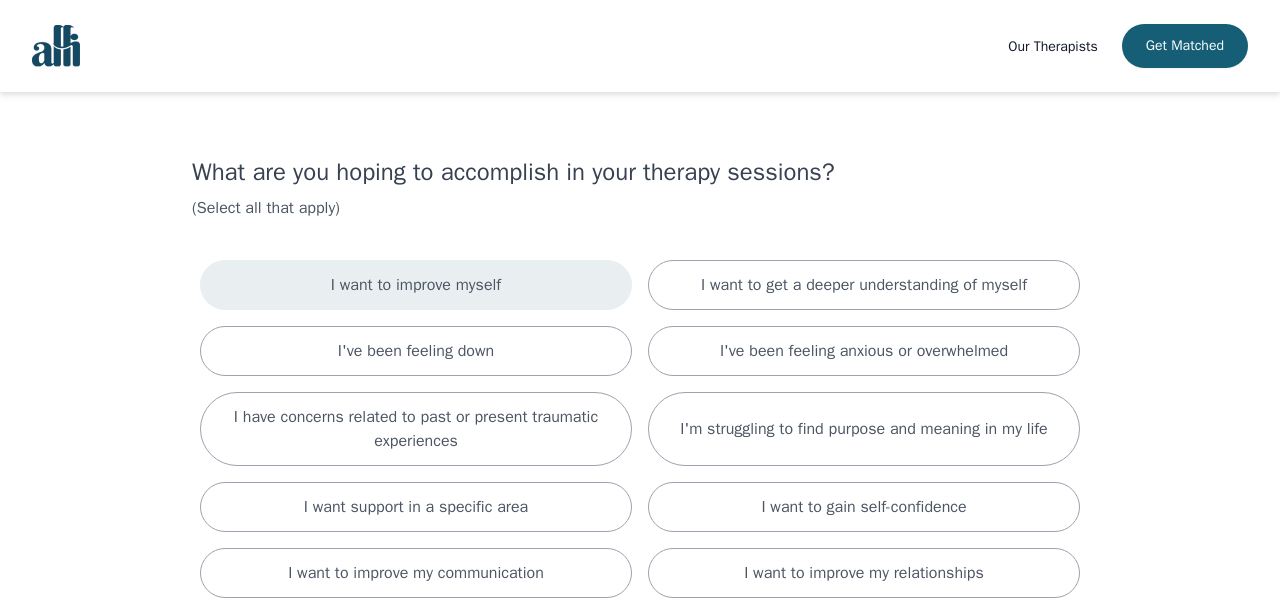 click on "I want to improve myself" at bounding box center [416, 285] 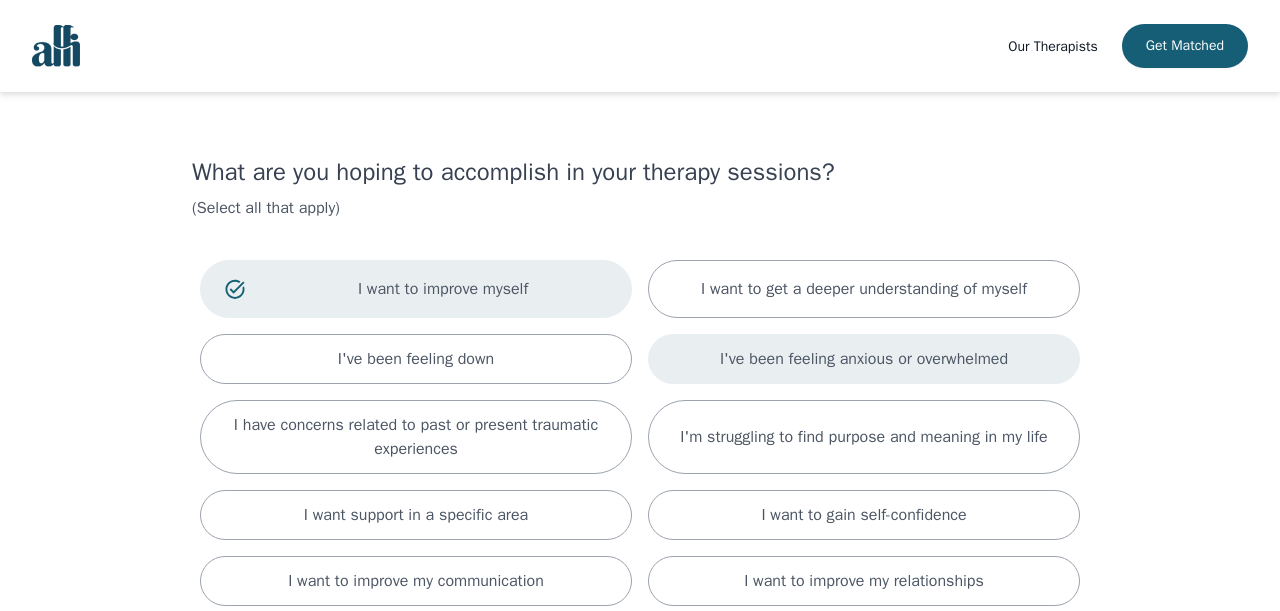 click on "I've been feeling anxious or overwhelmed" at bounding box center (864, 359) 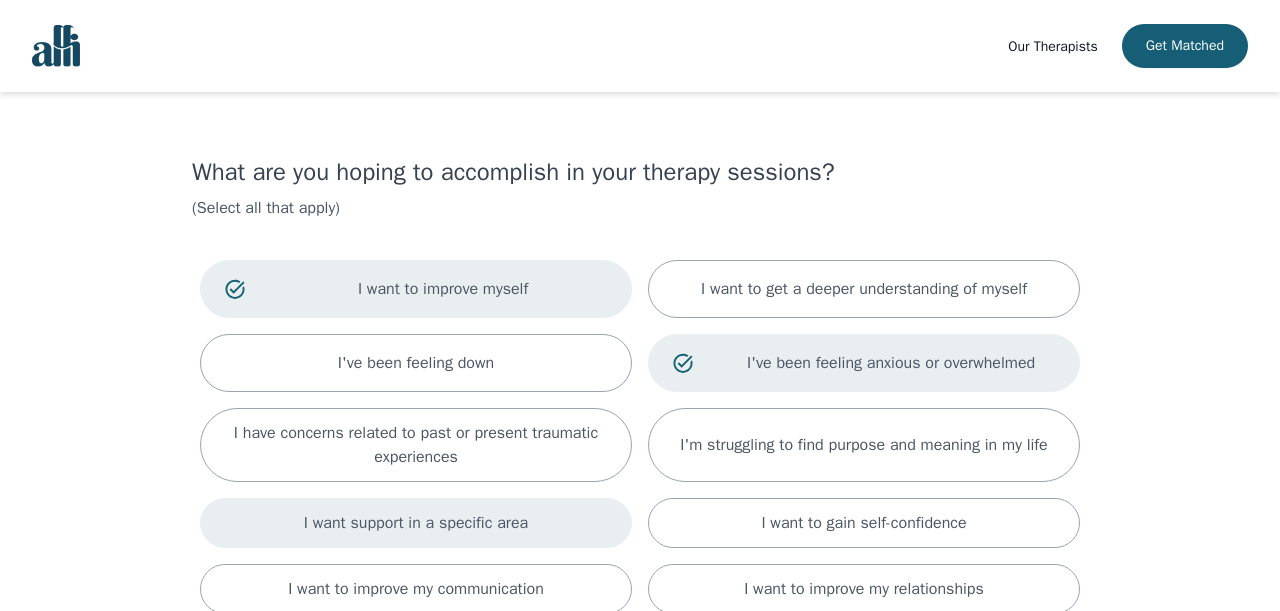 click on "I want support in a specific area" at bounding box center (416, 523) 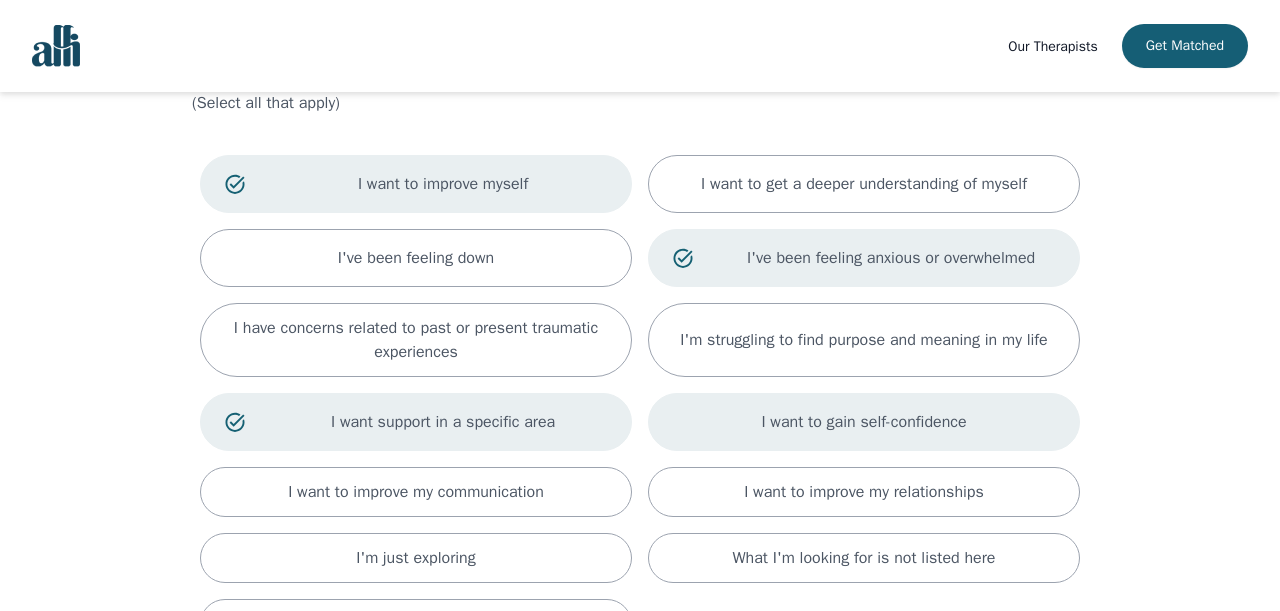 scroll, scrollTop: 108, scrollLeft: 0, axis: vertical 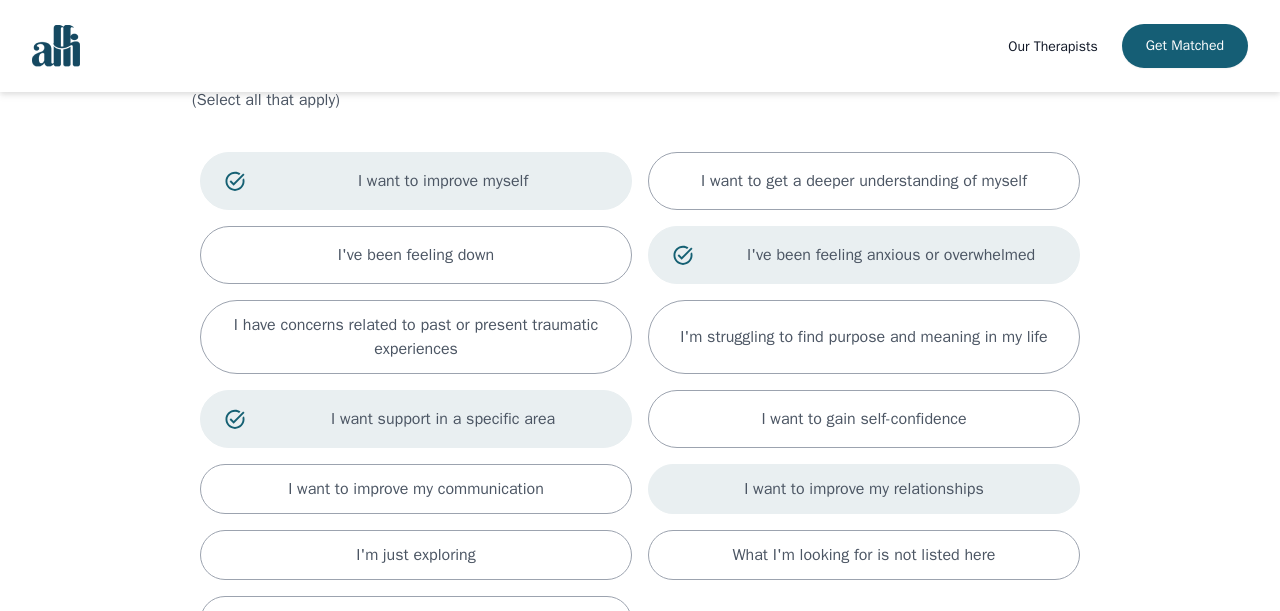 click on "I want to improve my relationships" at bounding box center [864, 489] 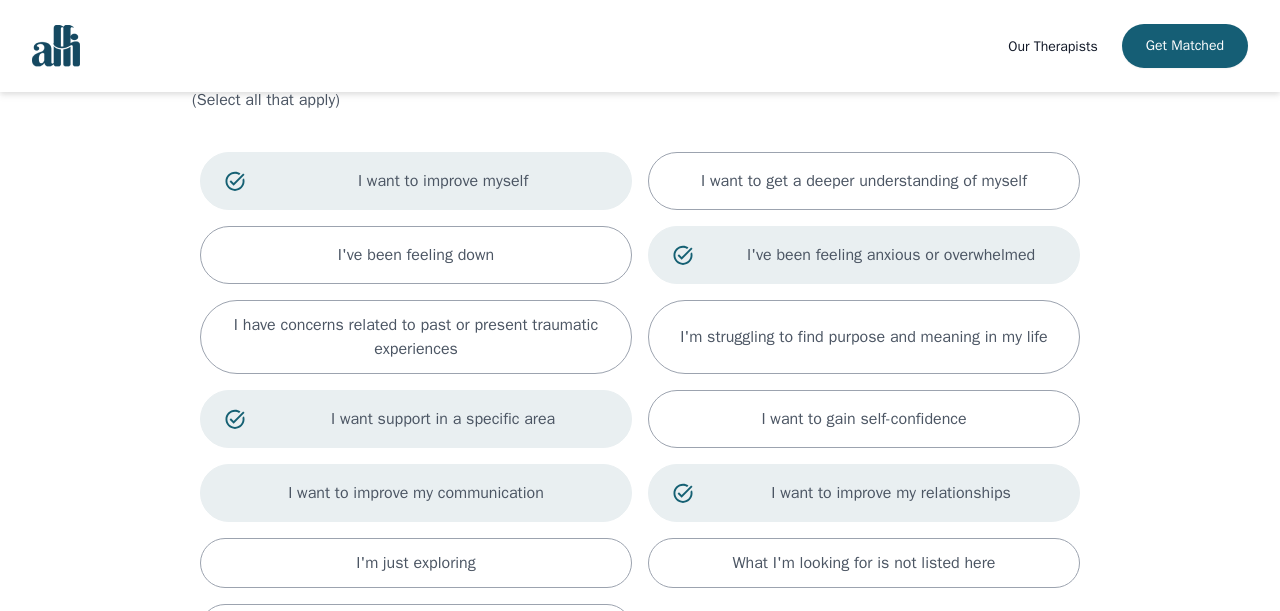 click on "I want to improve my communication" at bounding box center [416, 493] 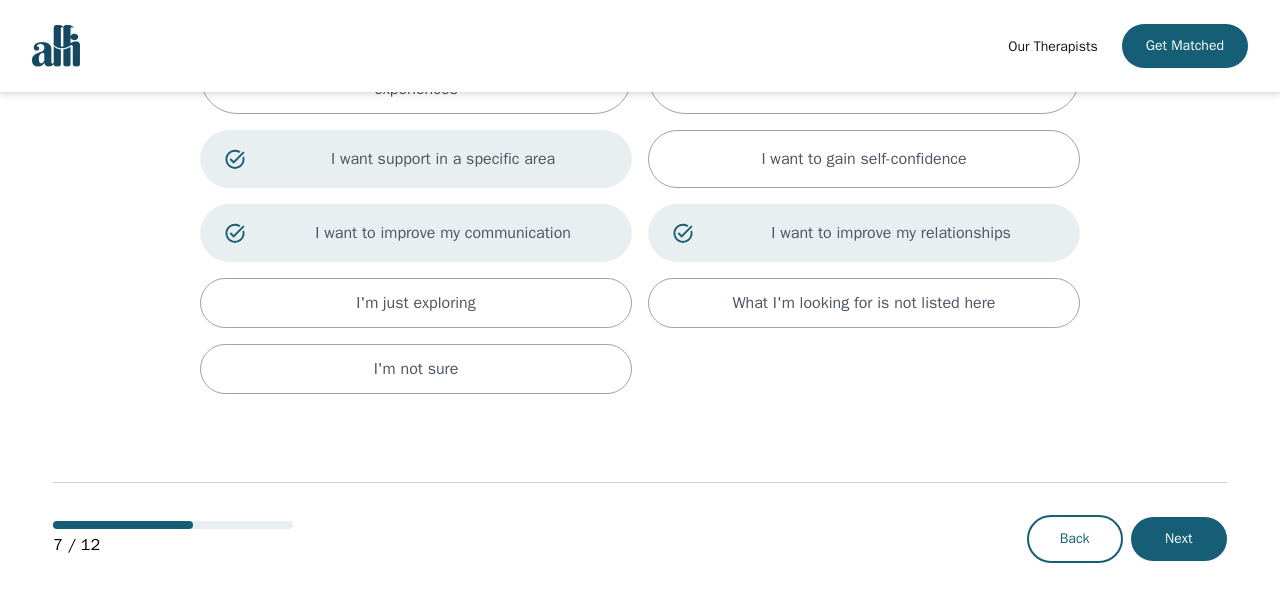 scroll, scrollTop: 368, scrollLeft: 0, axis: vertical 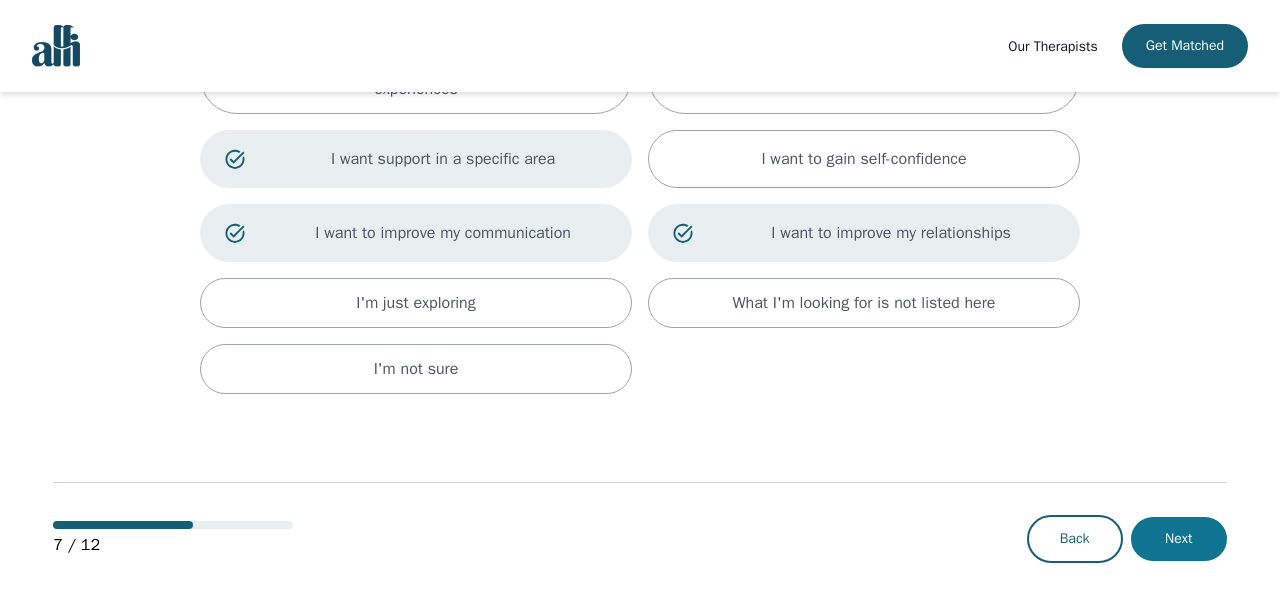 click on "Next" at bounding box center (1179, 539) 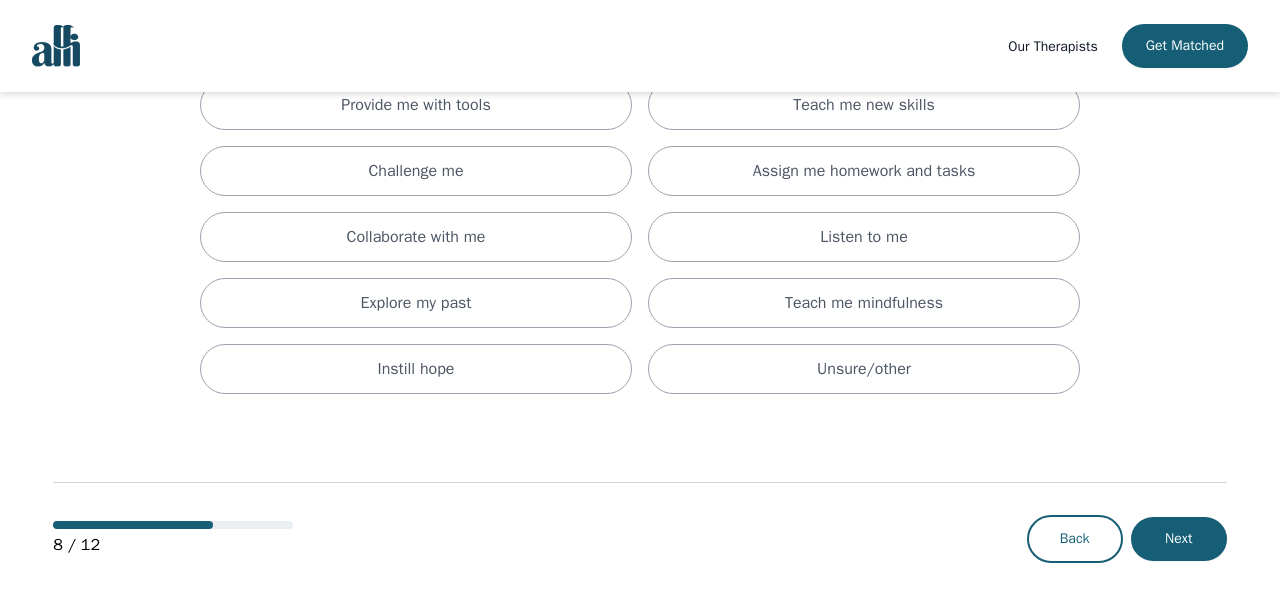 scroll, scrollTop: 0, scrollLeft: 0, axis: both 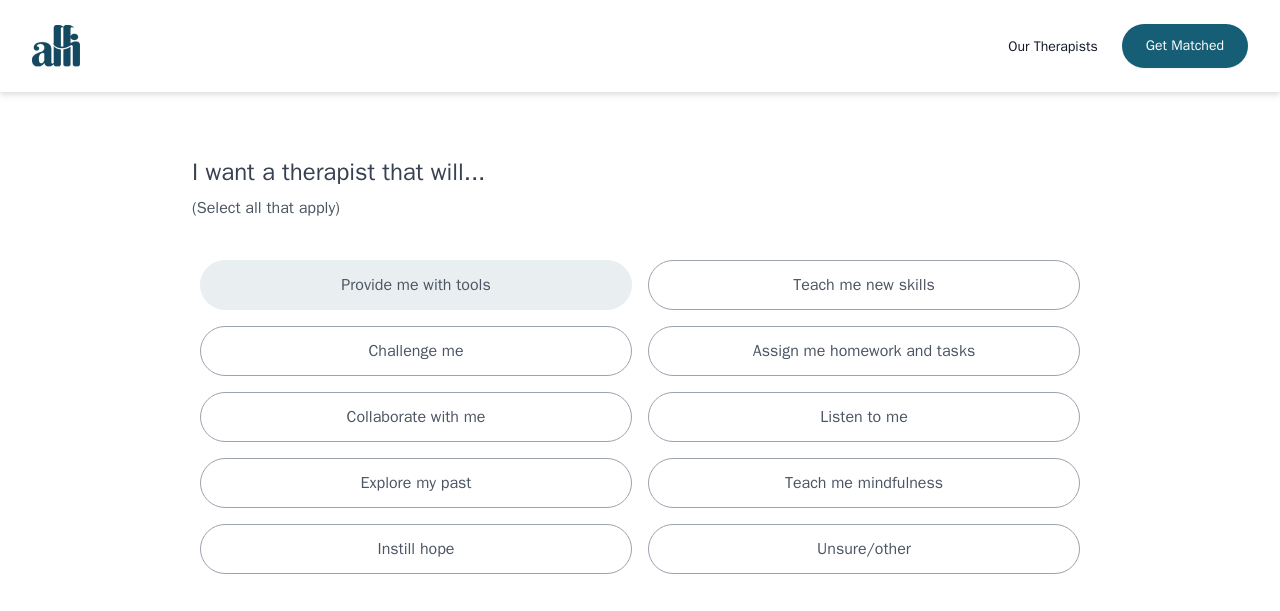 click on "Provide me with tools" at bounding box center (416, 285) 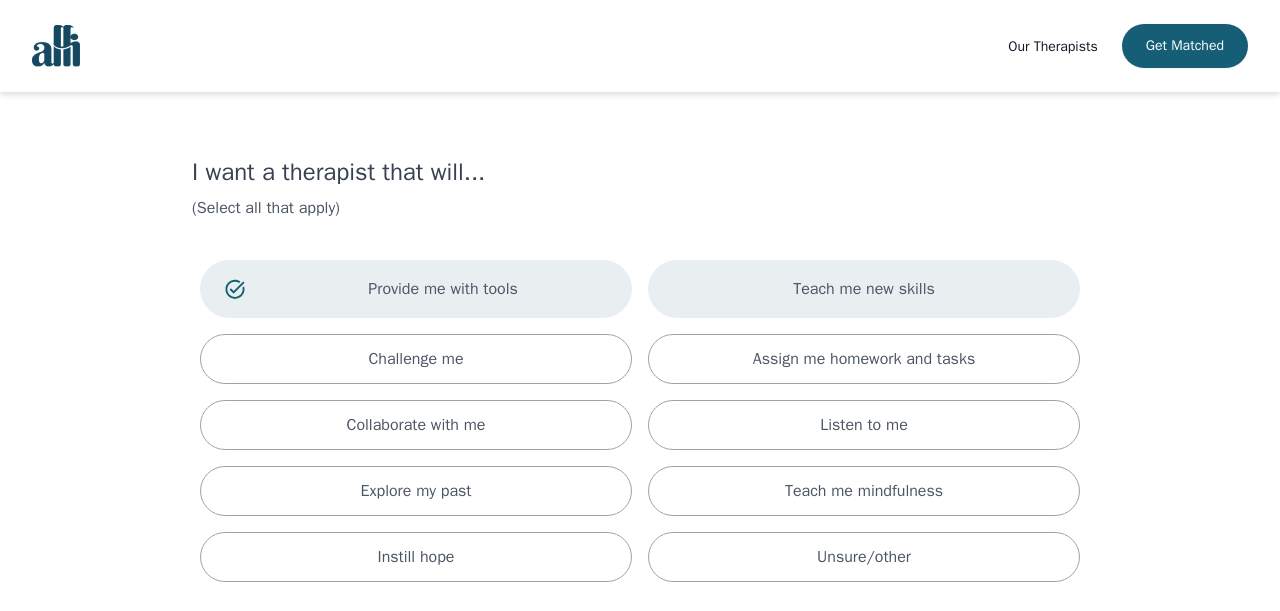 click on "Teach me new skills" at bounding box center (864, 289) 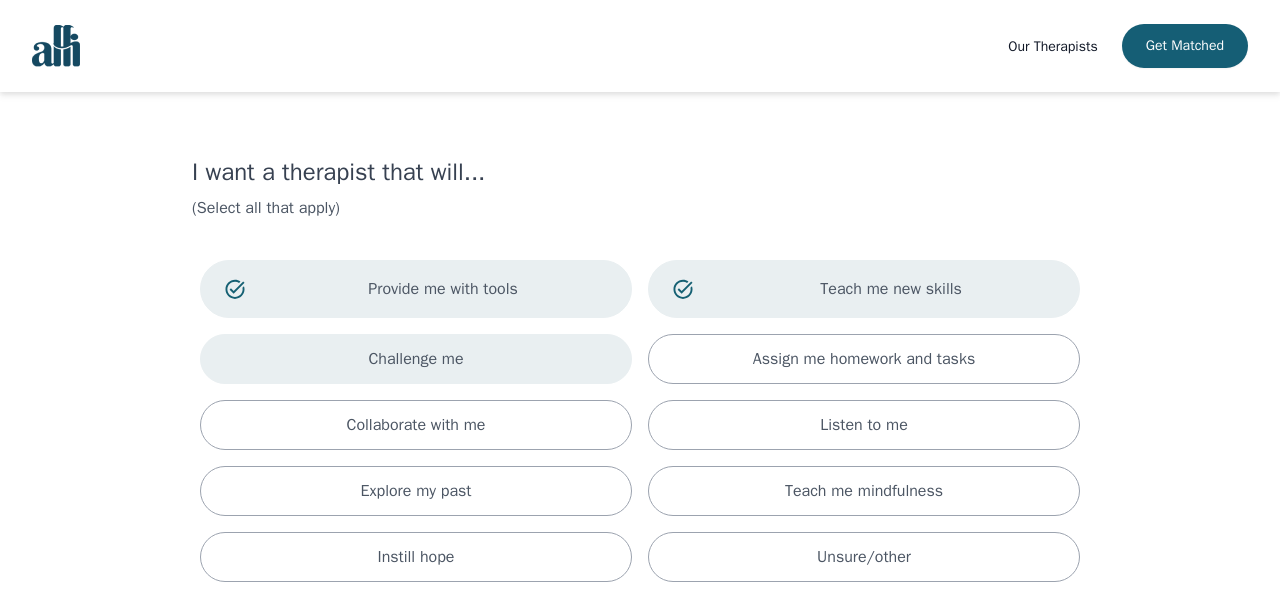 click on "Challenge me" at bounding box center (416, 359) 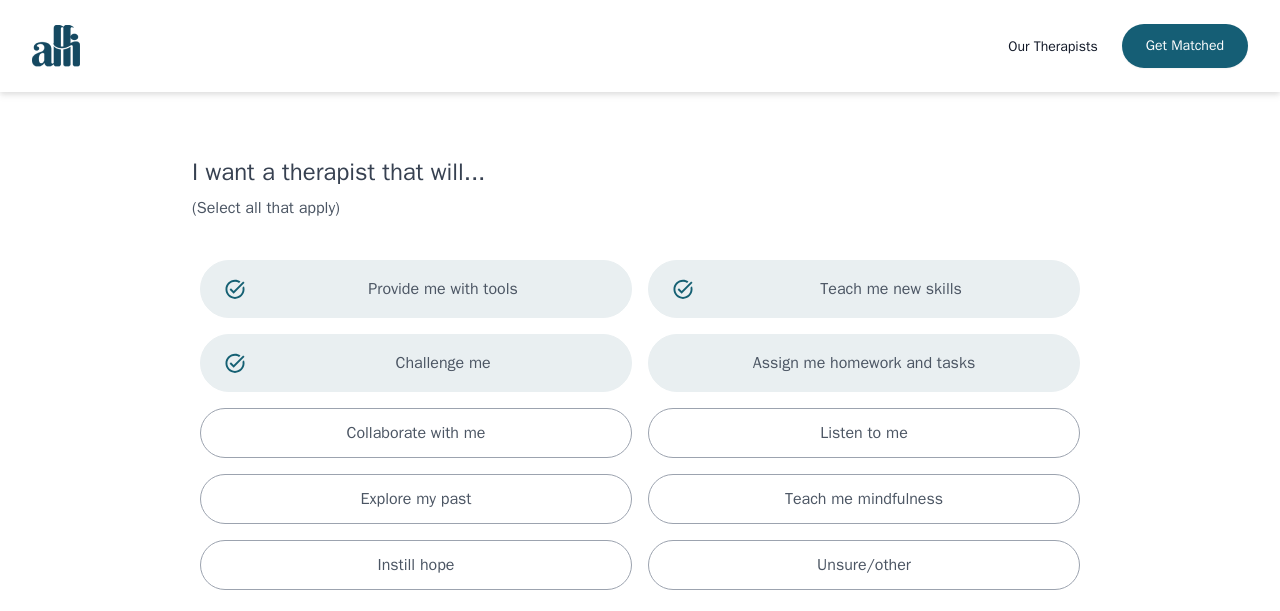 click on "Assign me homework and tasks" at bounding box center [864, 363] 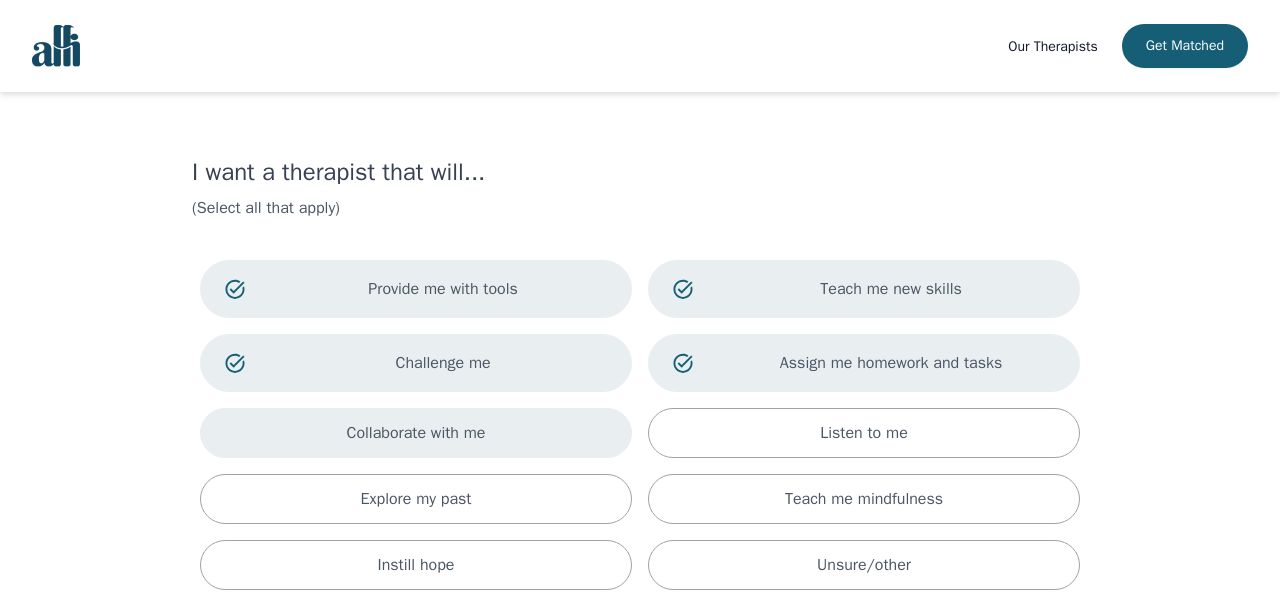 click on "Collaborate with me" at bounding box center [416, 433] 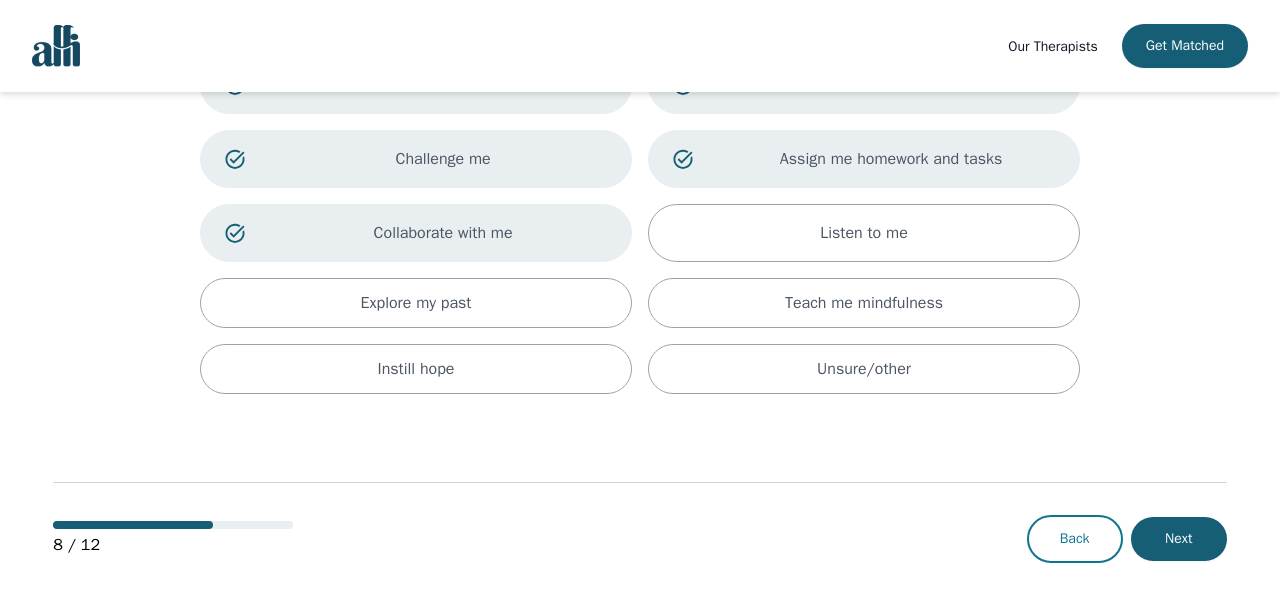 scroll, scrollTop: 204, scrollLeft: 0, axis: vertical 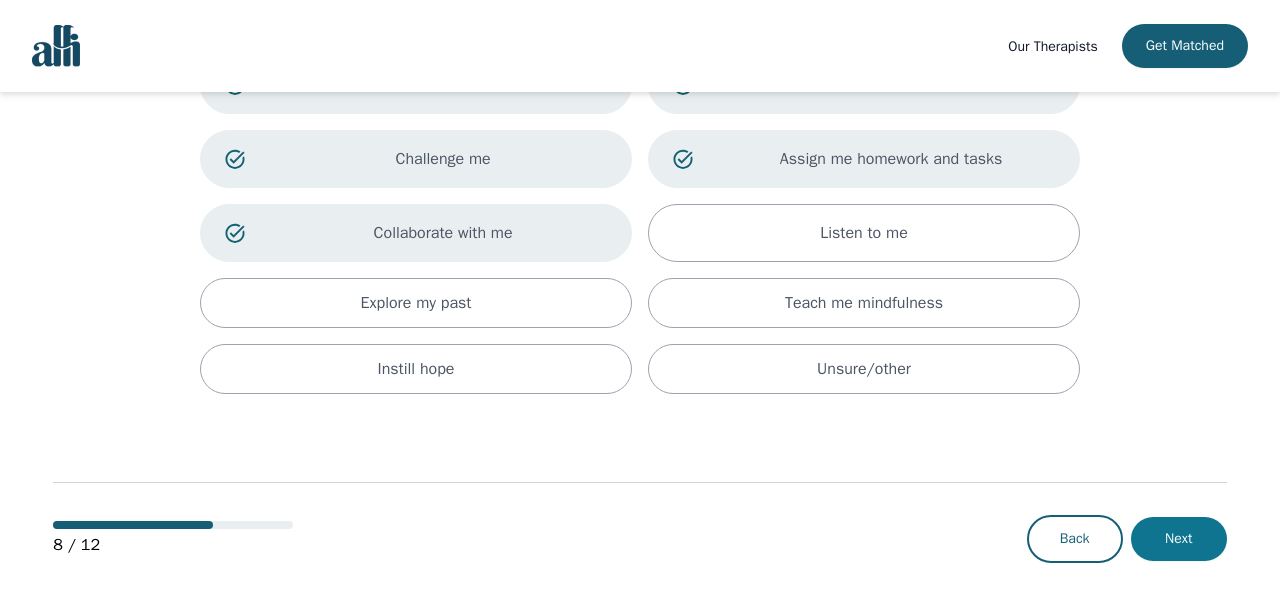 click on "Next" at bounding box center (1179, 539) 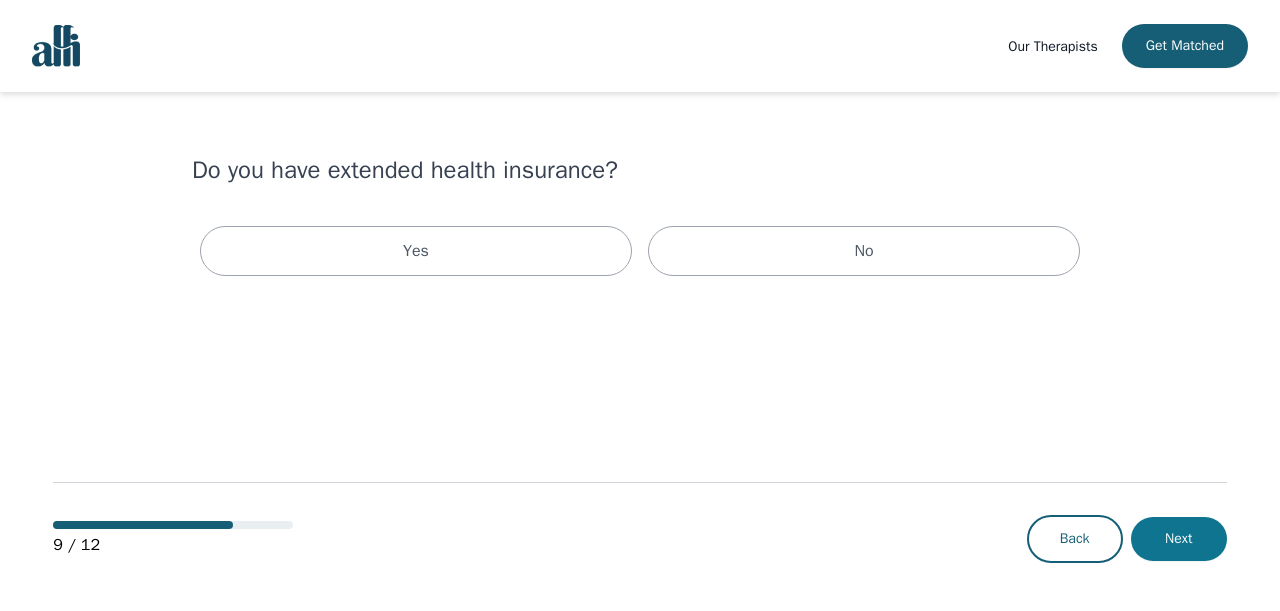 scroll, scrollTop: 0, scrollLeft: 0, axis: both 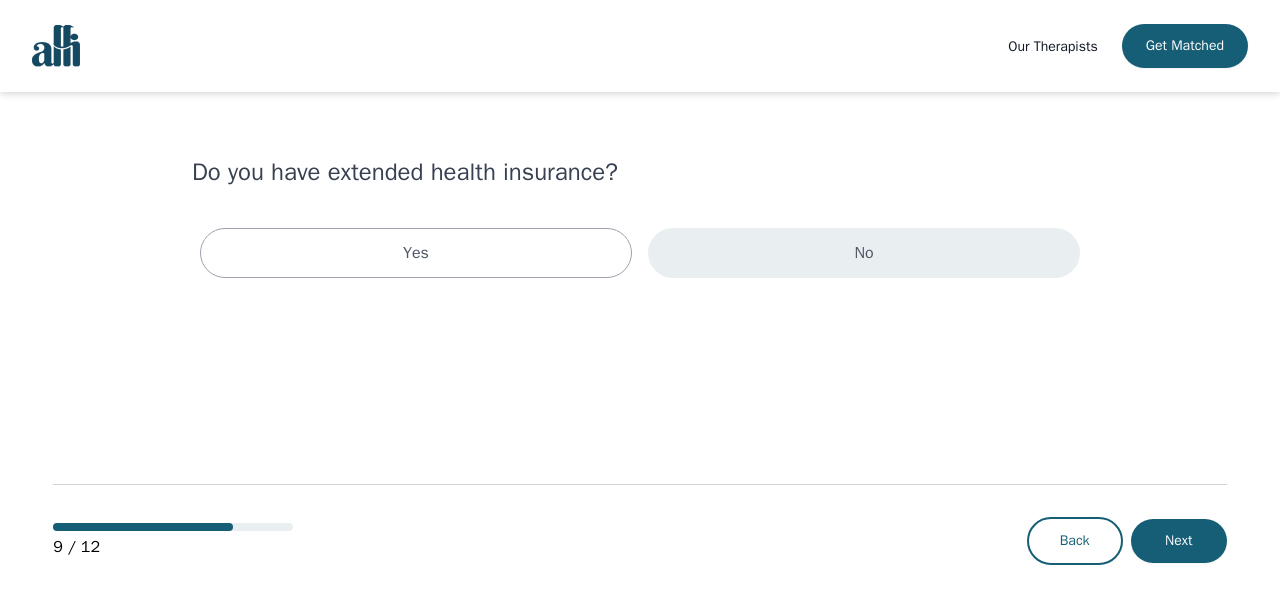 click on "No" at bounding box center [863, 253] 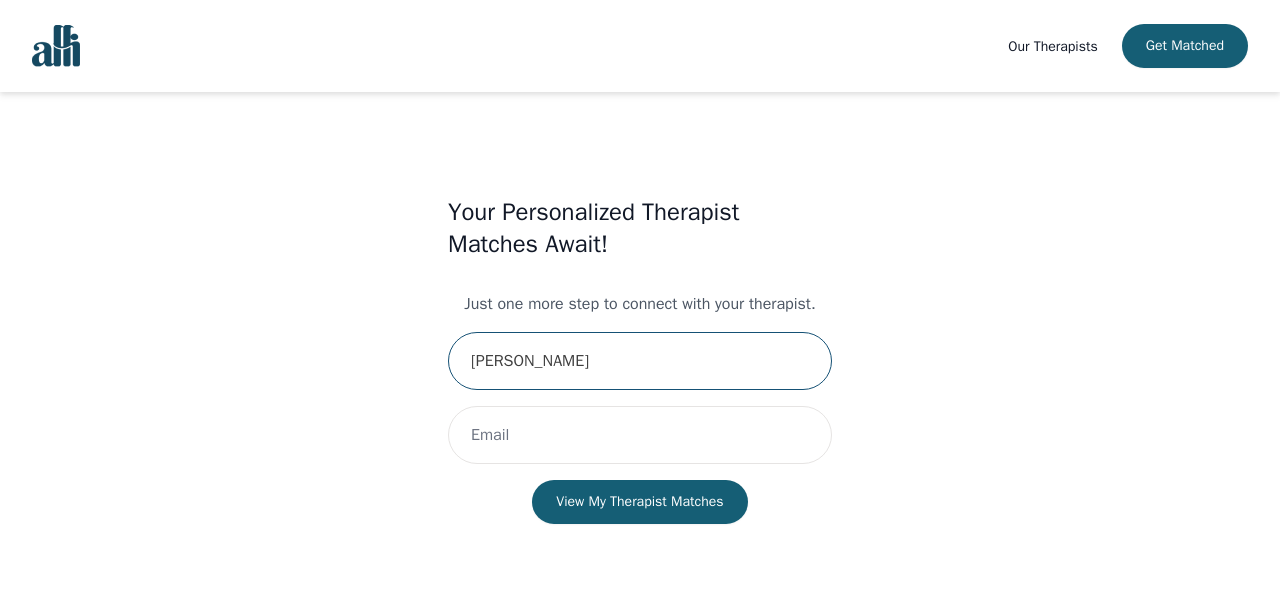 type on "[PERSON_NAME]" 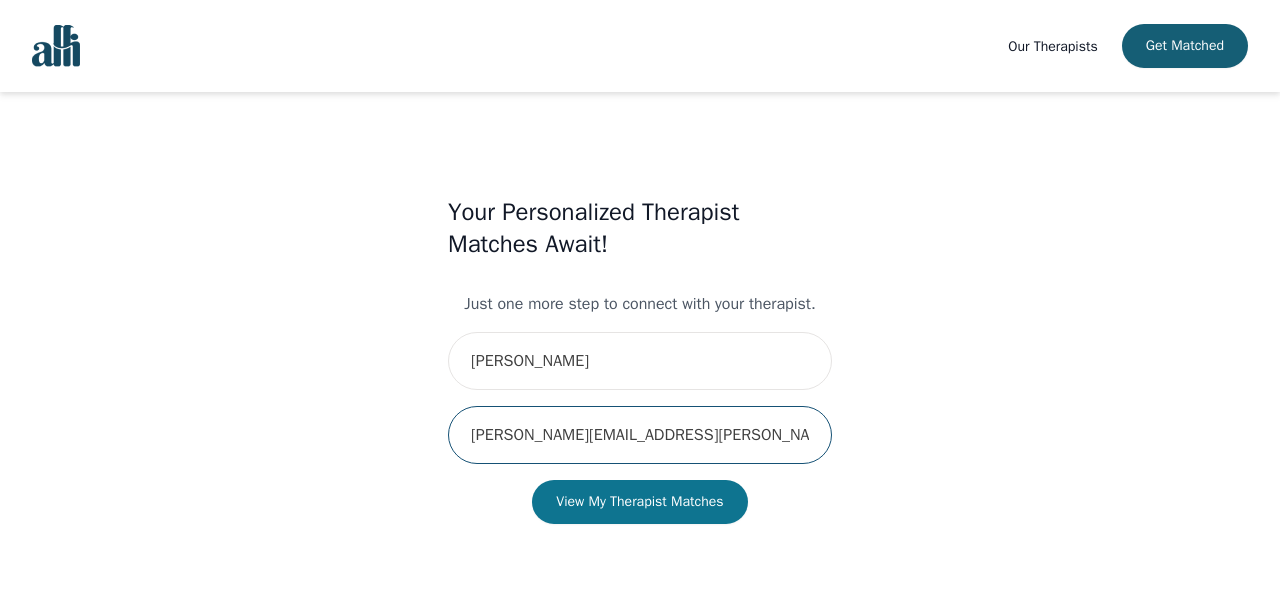 type on "[PERSON_NAME][EMAIL_ADDRESS][PERSON_NAME][DOMAIN_NAME]" 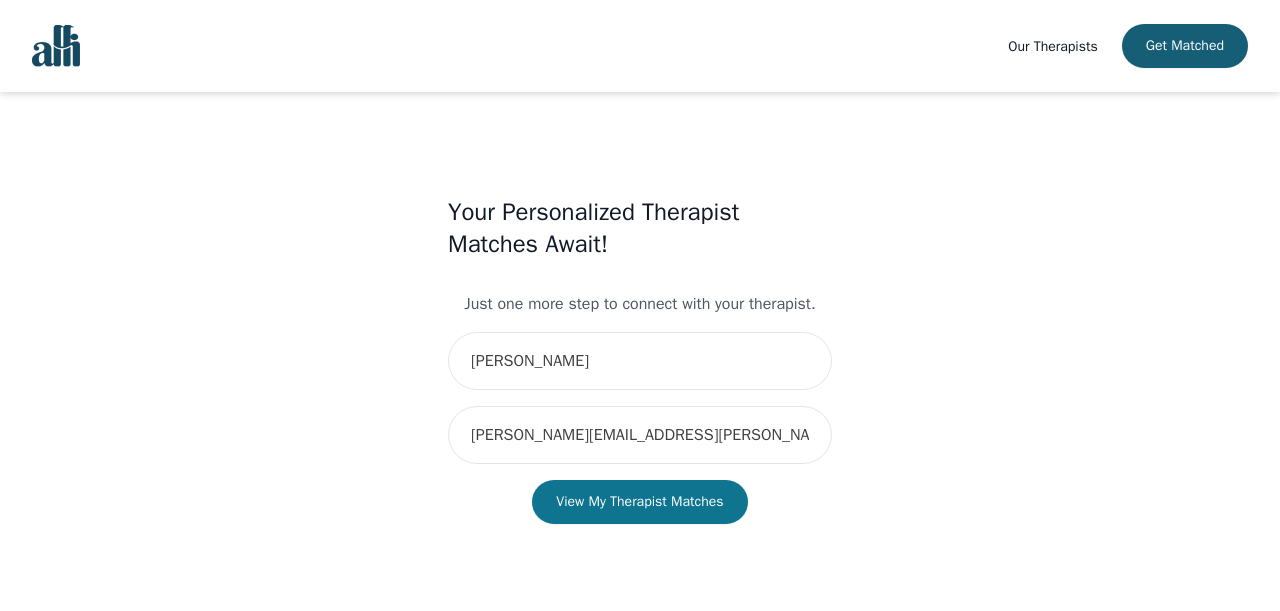 click on "View My Therapist Matches" at bounding box center [639, 502] 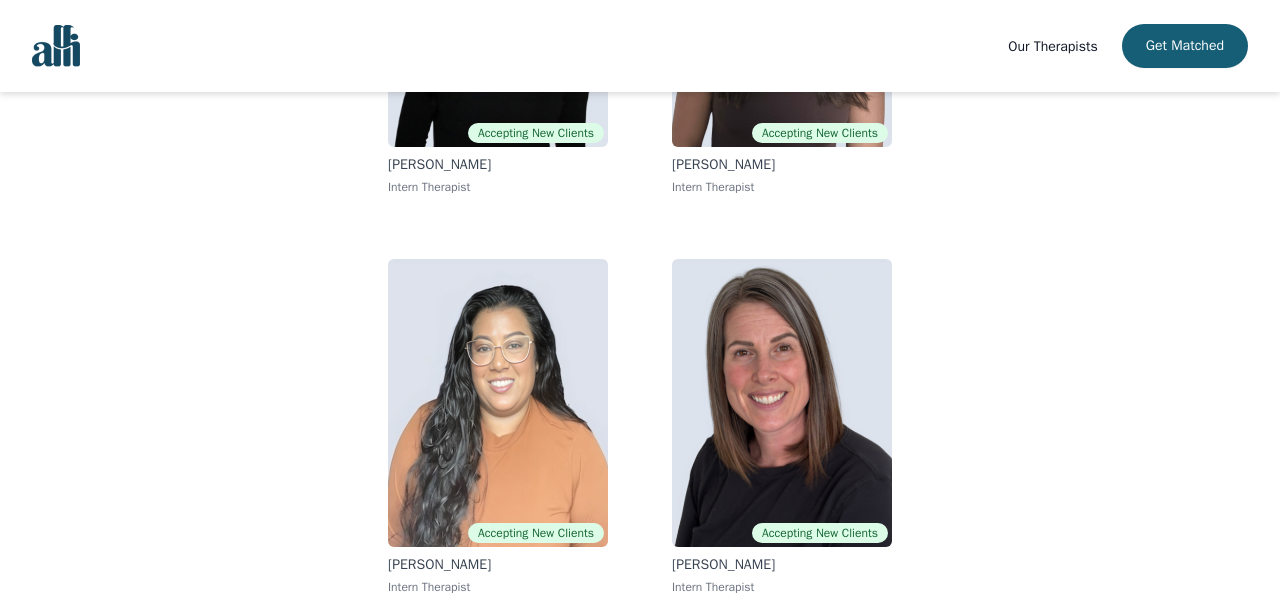 scroll, scrollTop: 433, scrollLeft: 0, axis: vertical 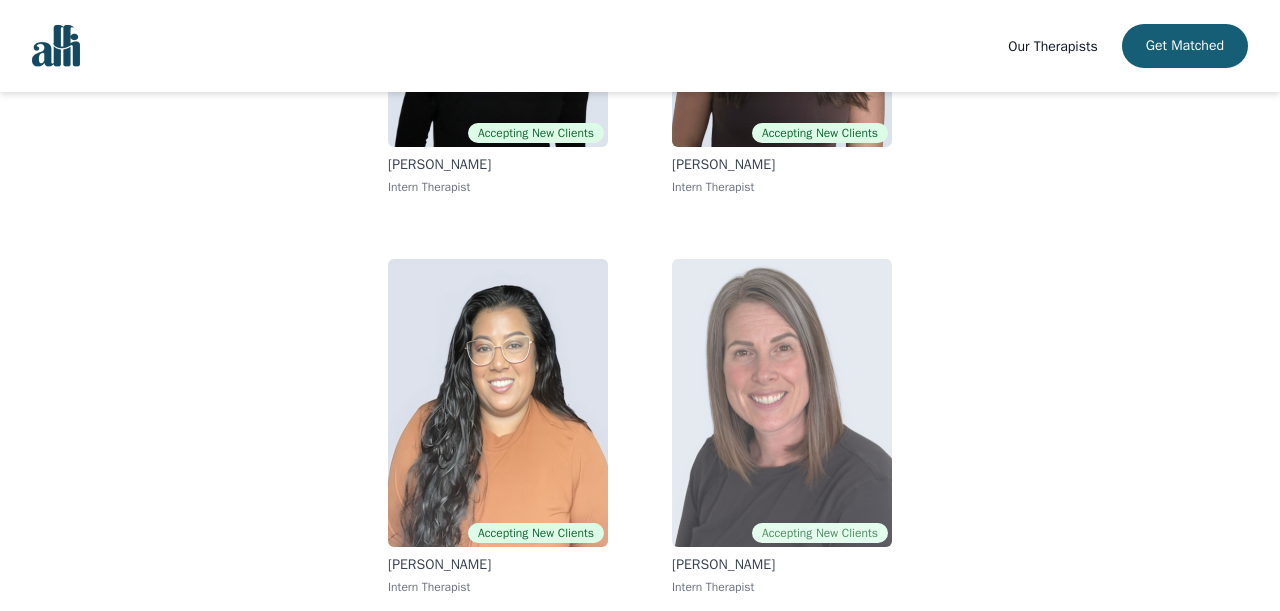click at bounding box center [782, 403] 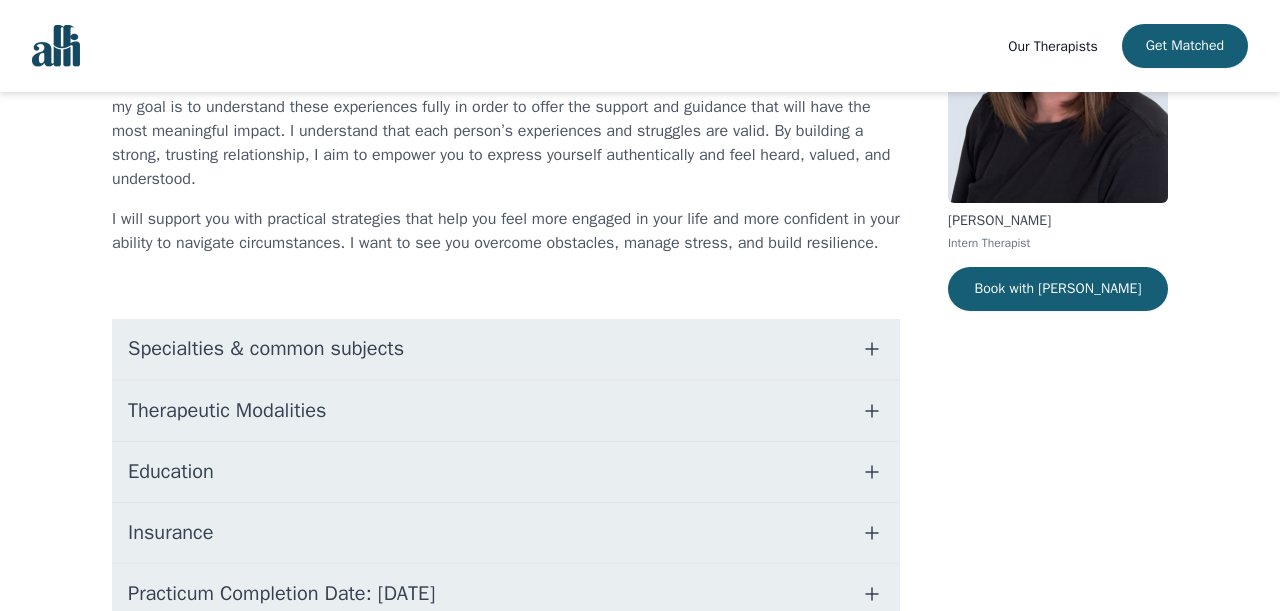 scroll, scrollTop: 125, scrollLeft: 0, axis: vertical 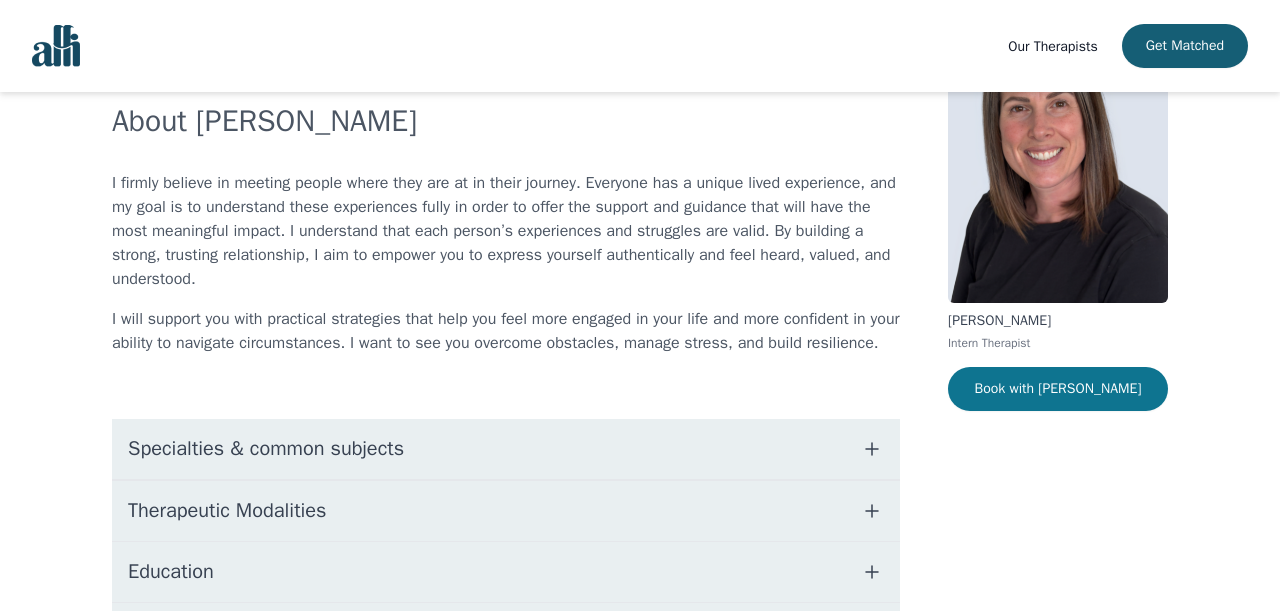 click on "Book with [PERSON_NAME]" at bounding box center (1058, 389) 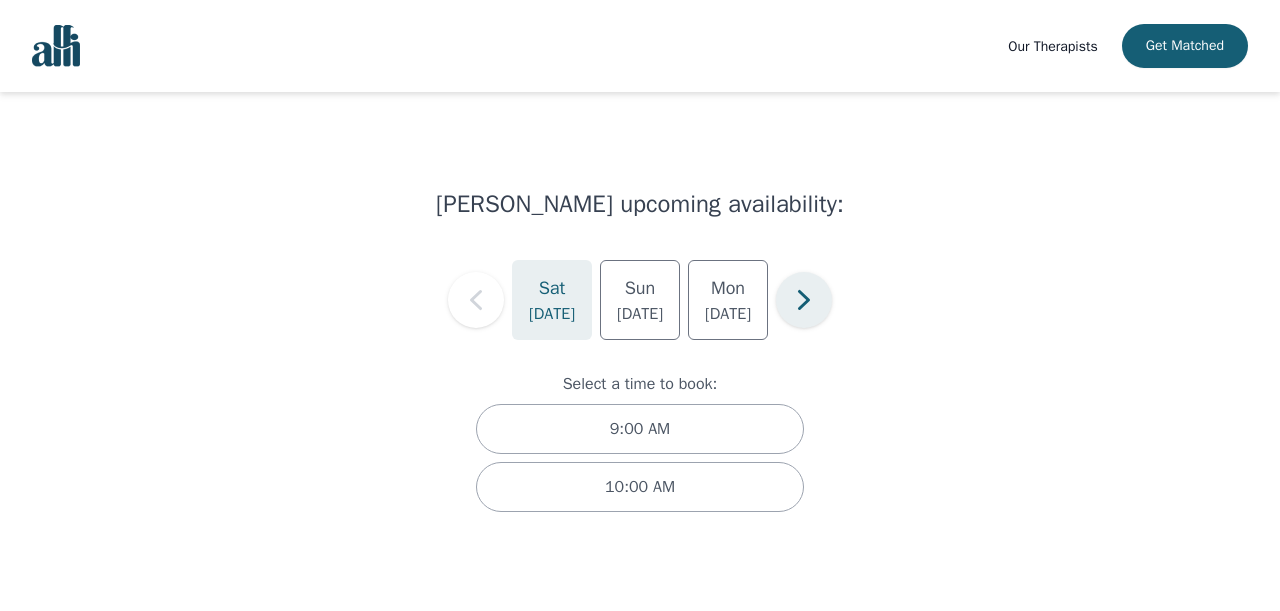 click 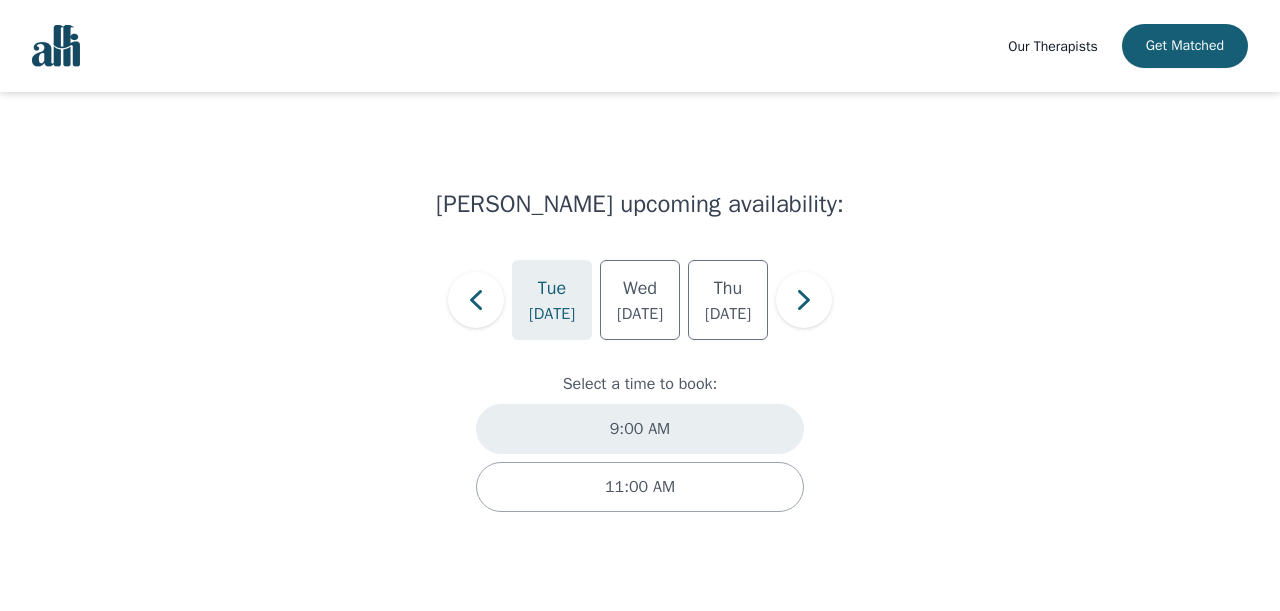 scroll, scrollTop: 0, scrollLeft: 0, axis: both 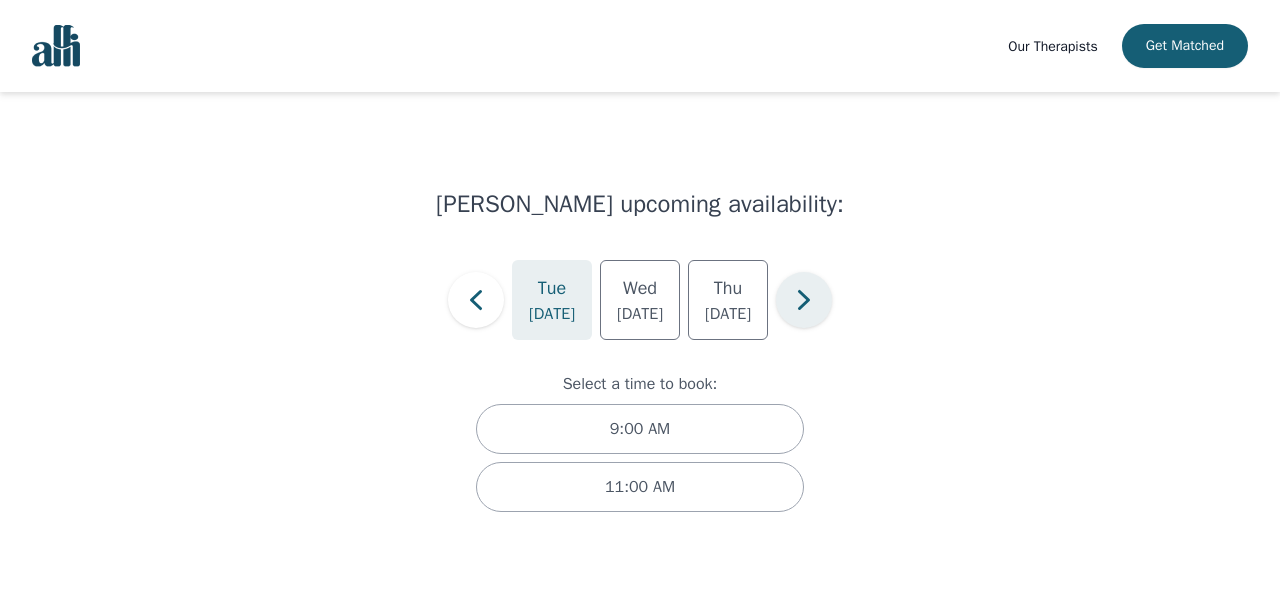 click 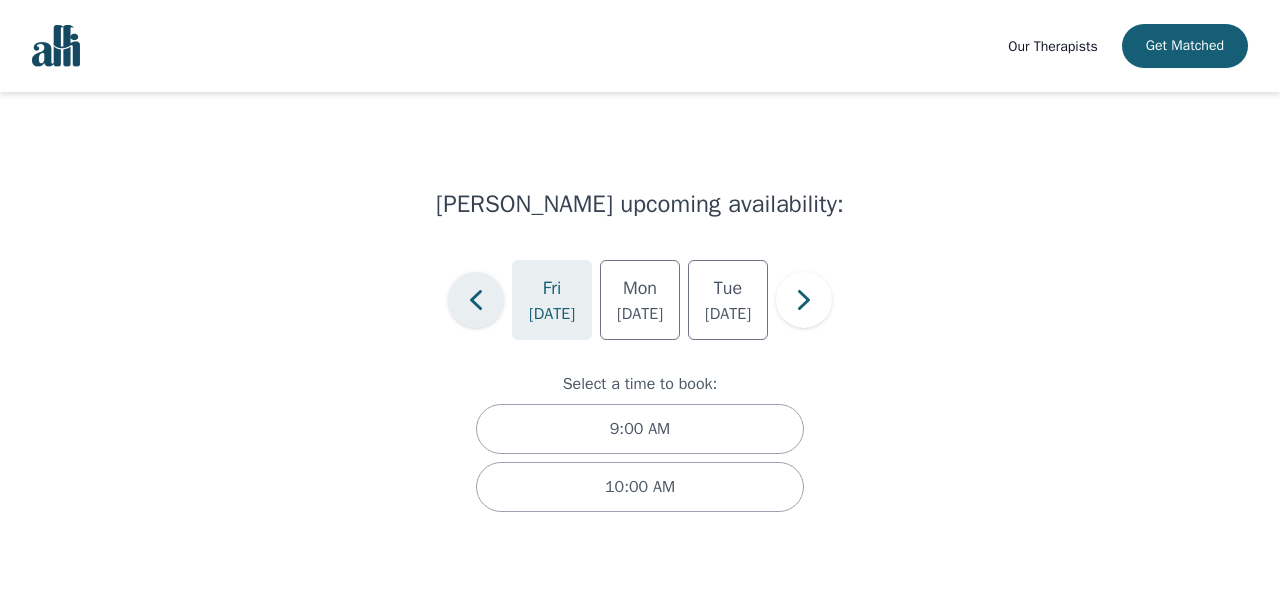 click 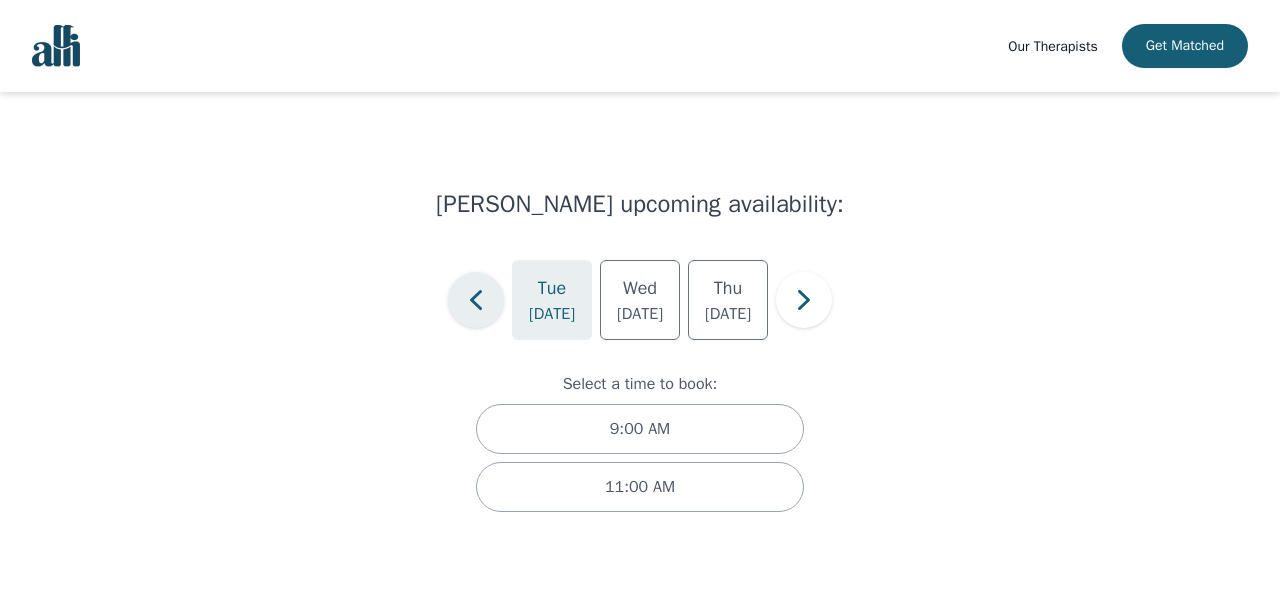 click 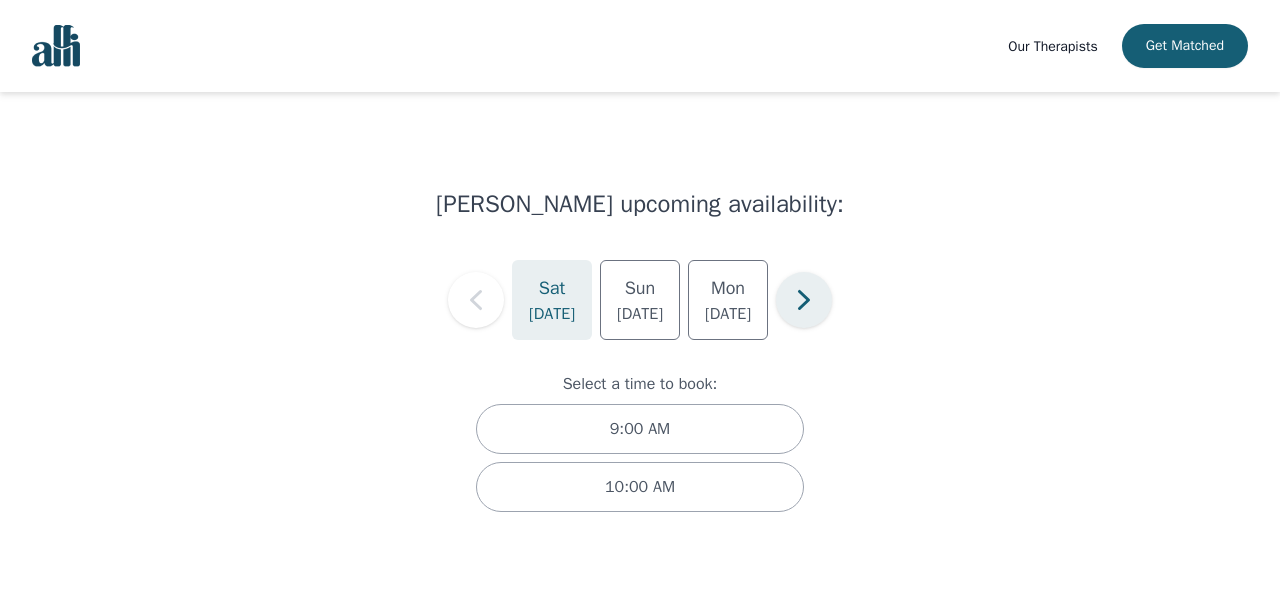 click 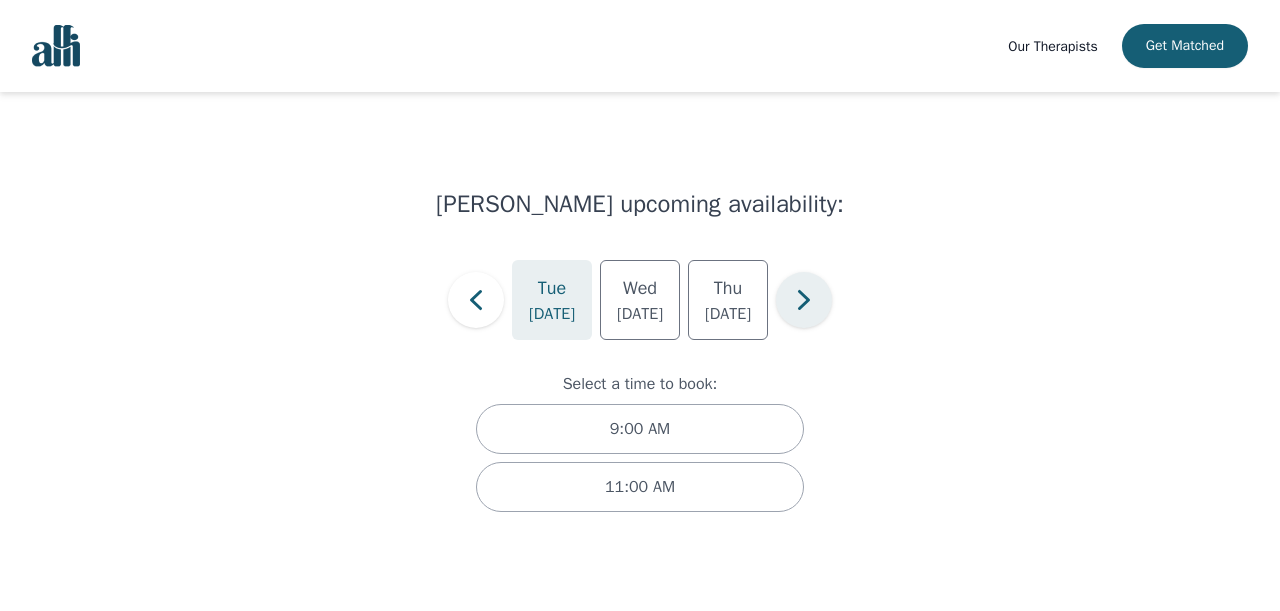 click 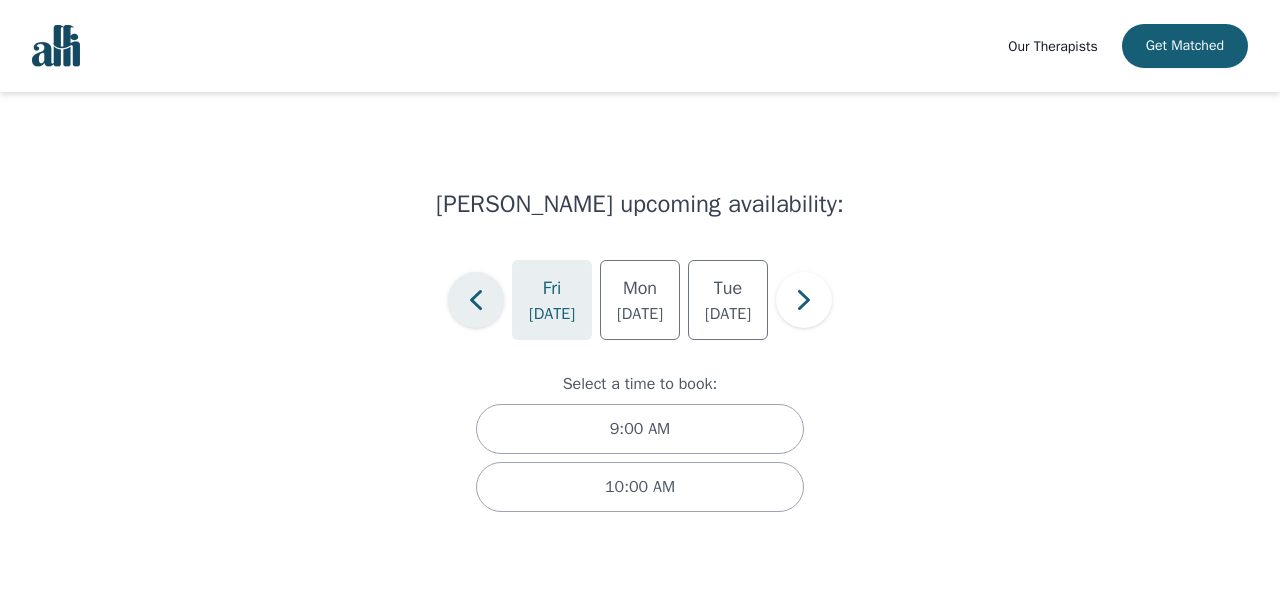 click 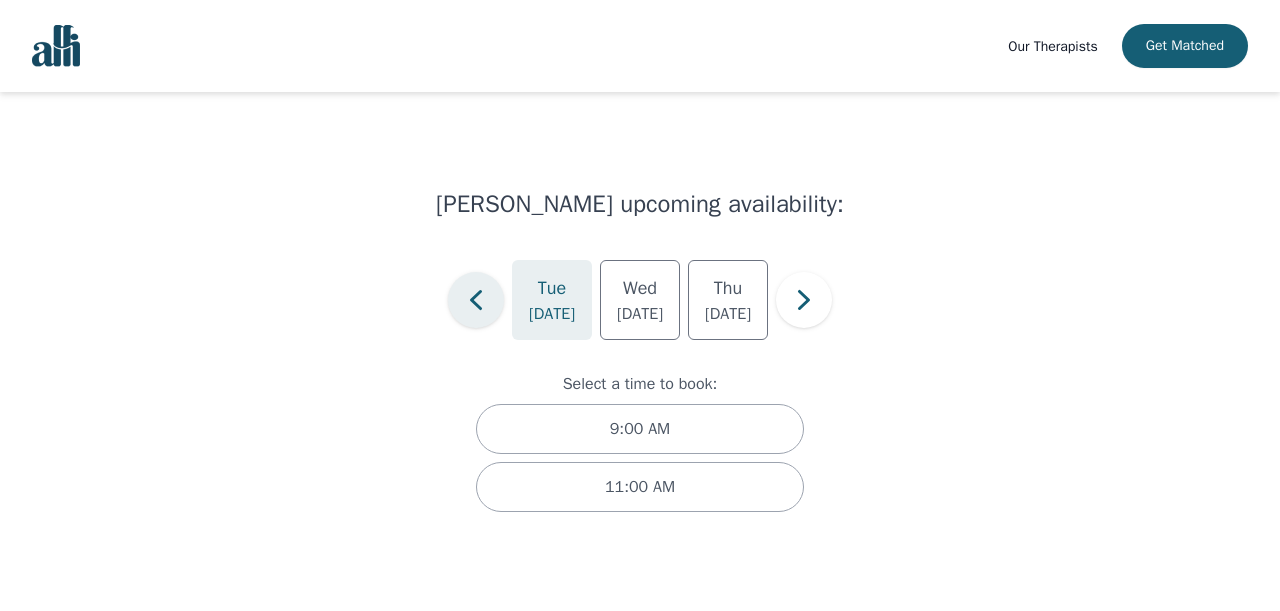 click 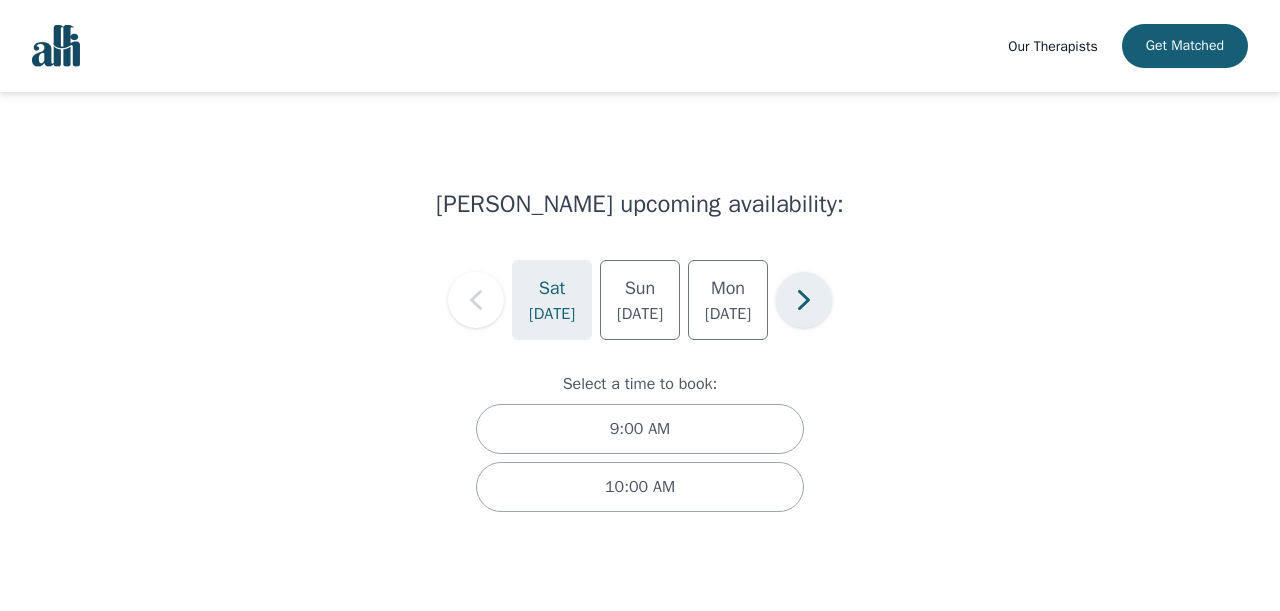 click 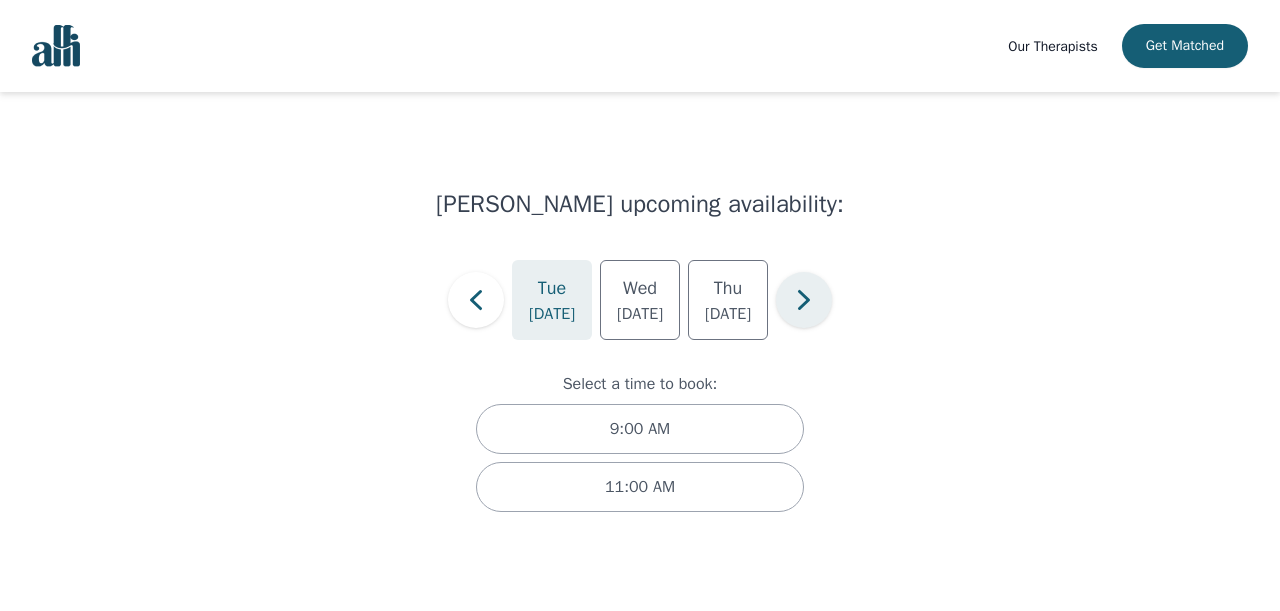 click 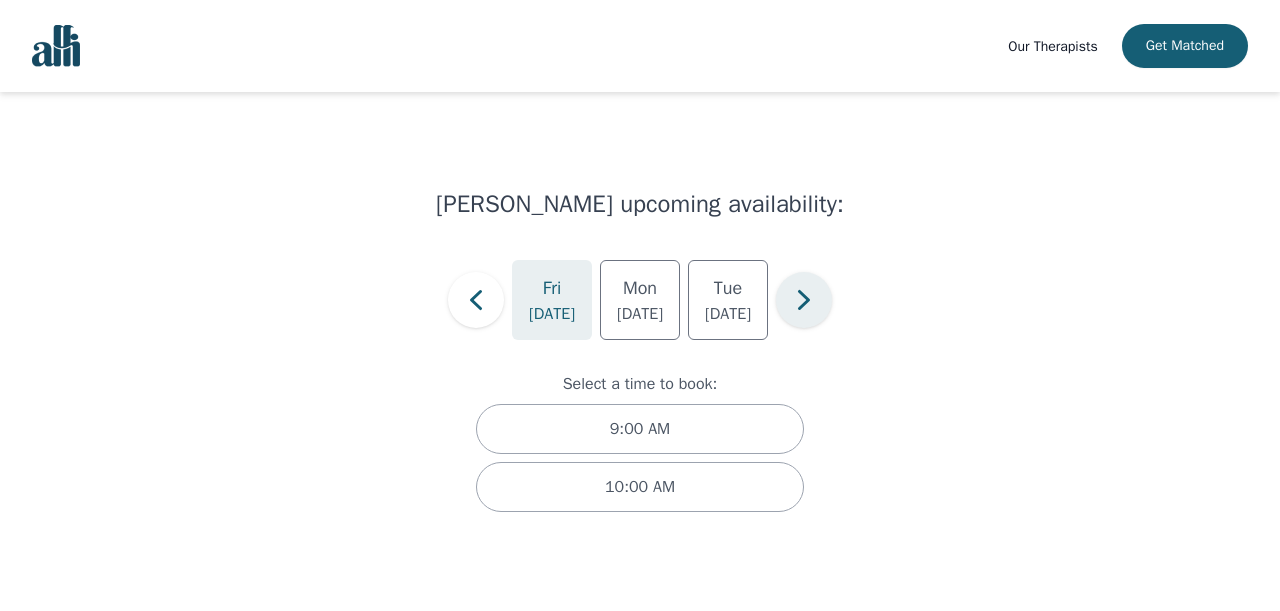 click 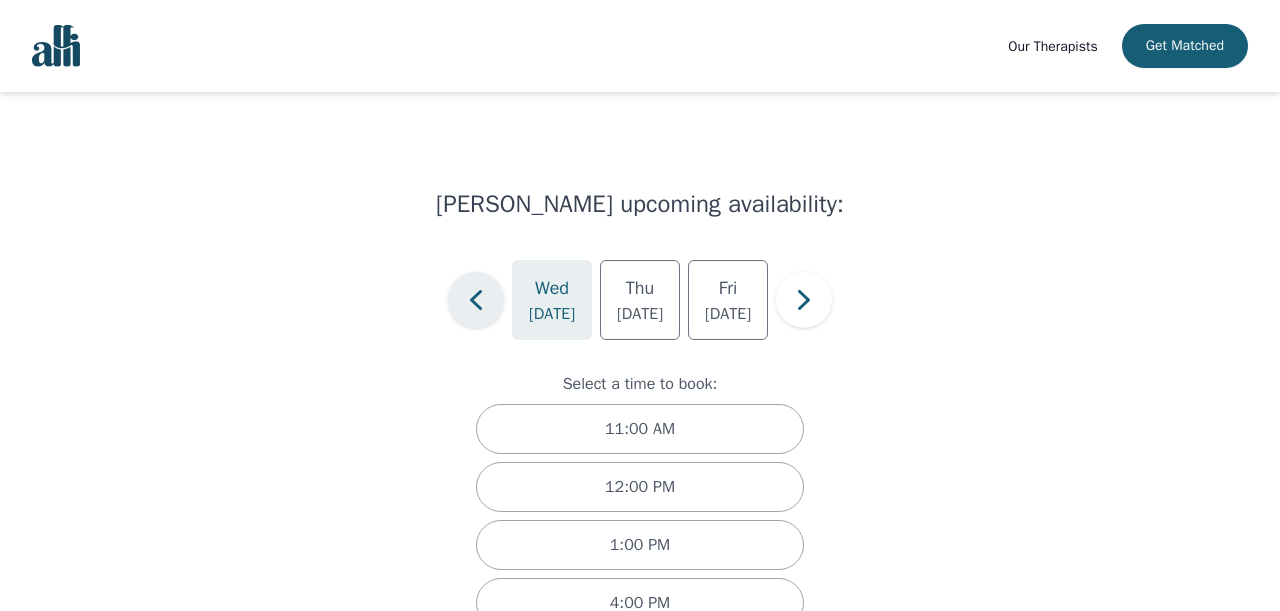 click 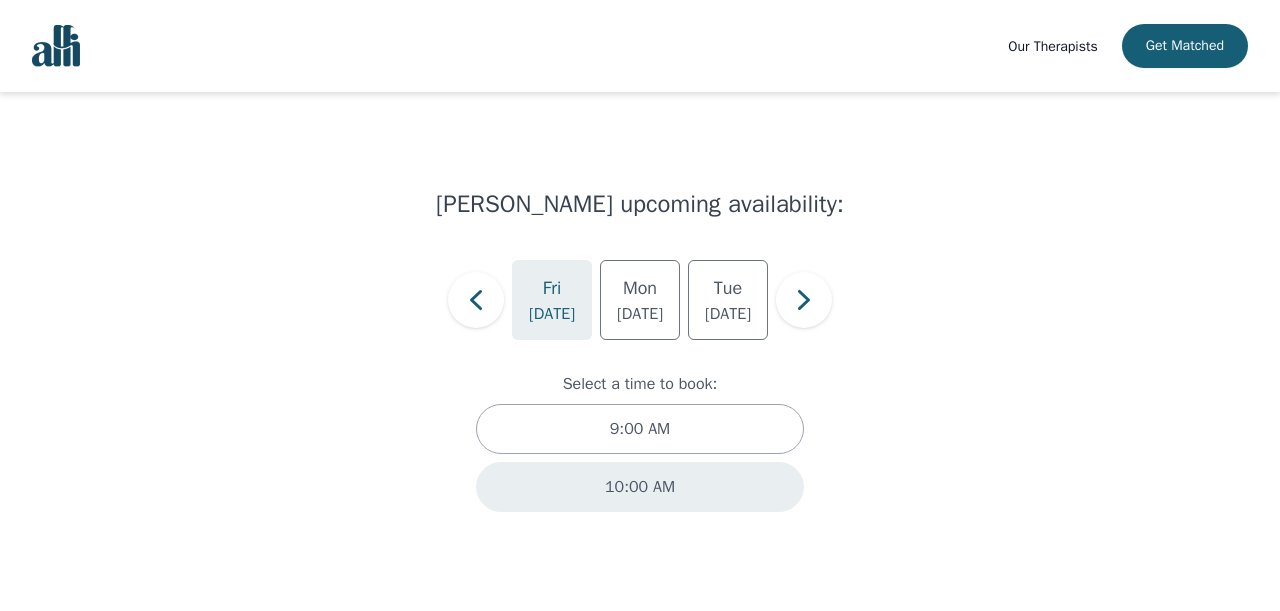 click on "10:00 AM" at bounding box center (640, 487) 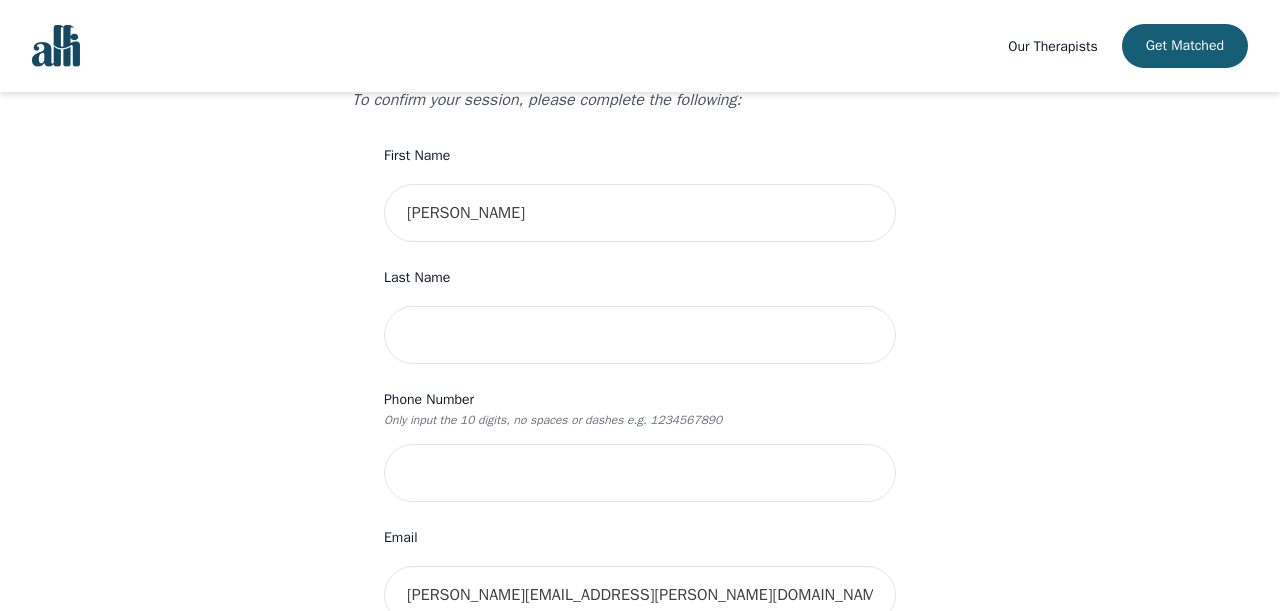 scroll, scrollTop: 209, scrollLeft: 0, axis: vertical 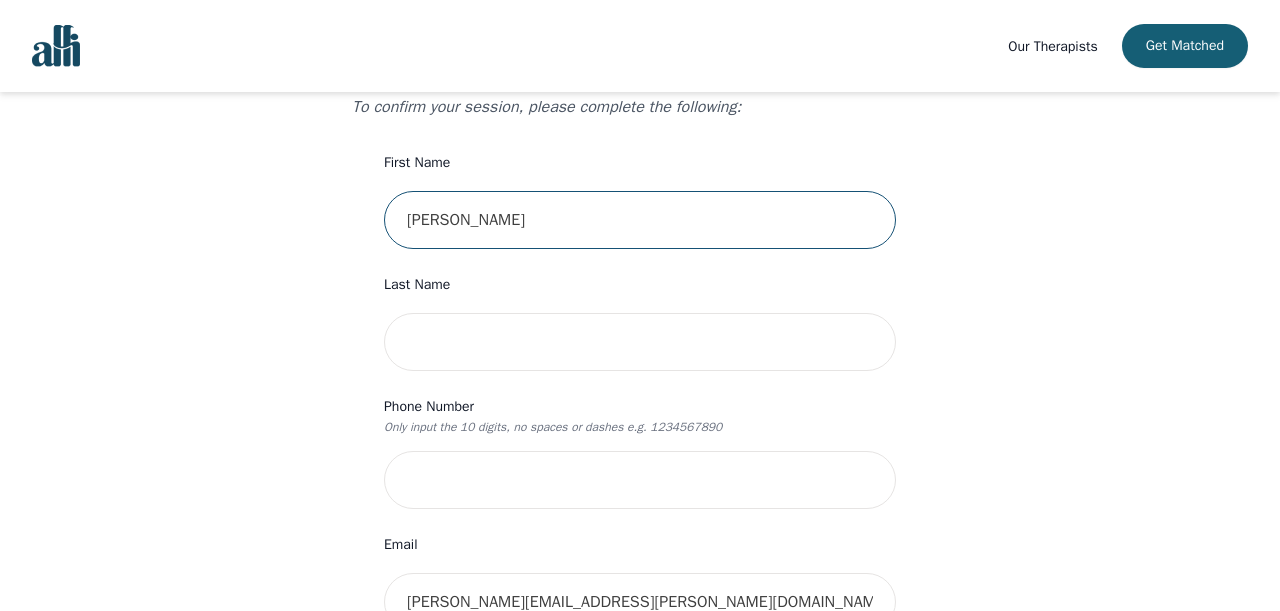 drag, startPoint x: 512, startPoint y: 215, endPoint x: 455, endPoint y: 223, distance: 57.558666 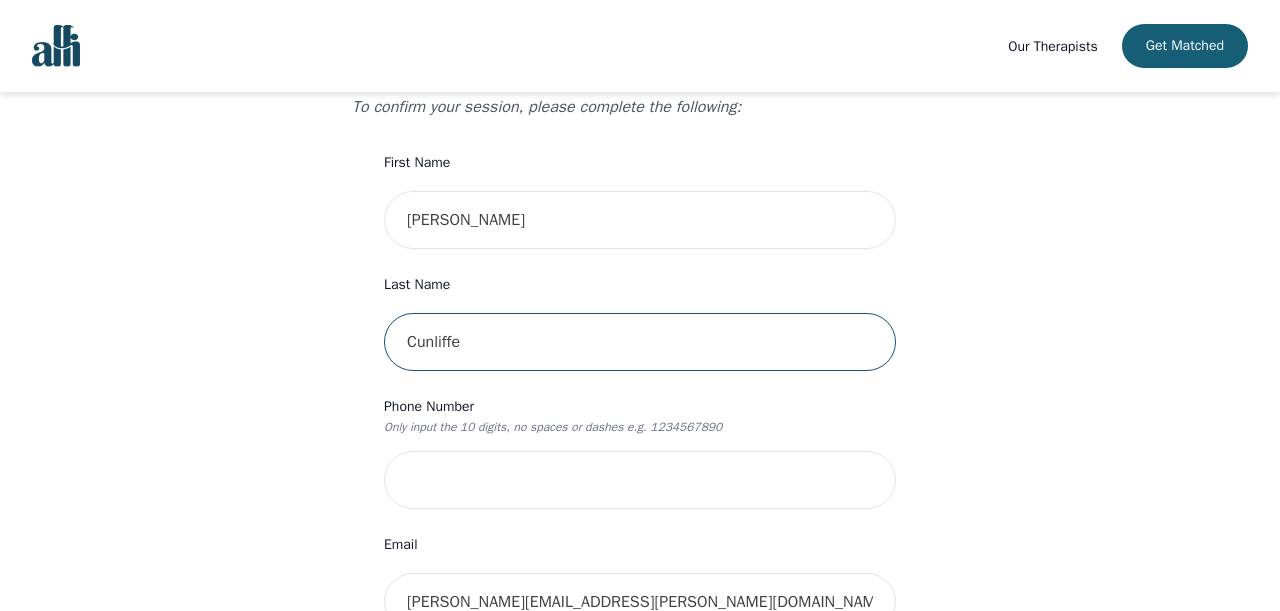 type on "Cunliffe" 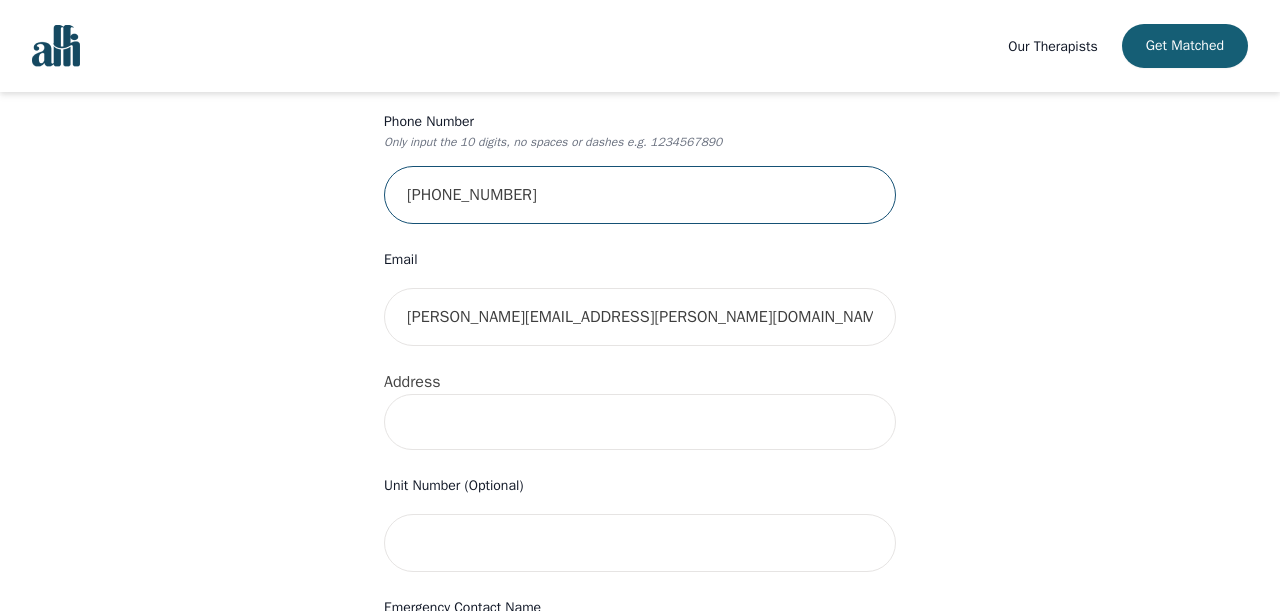 scroll, scrollTop: 500, scrollLeft: 0, axis: vertical 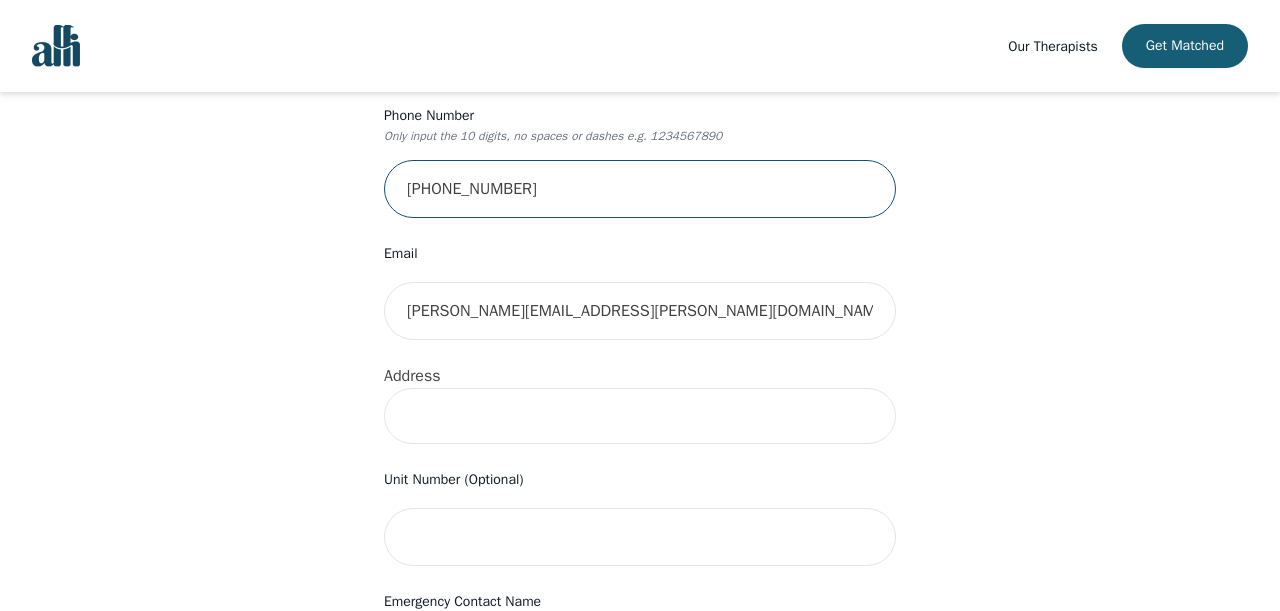 type on "[PHONE_NUMBER]" 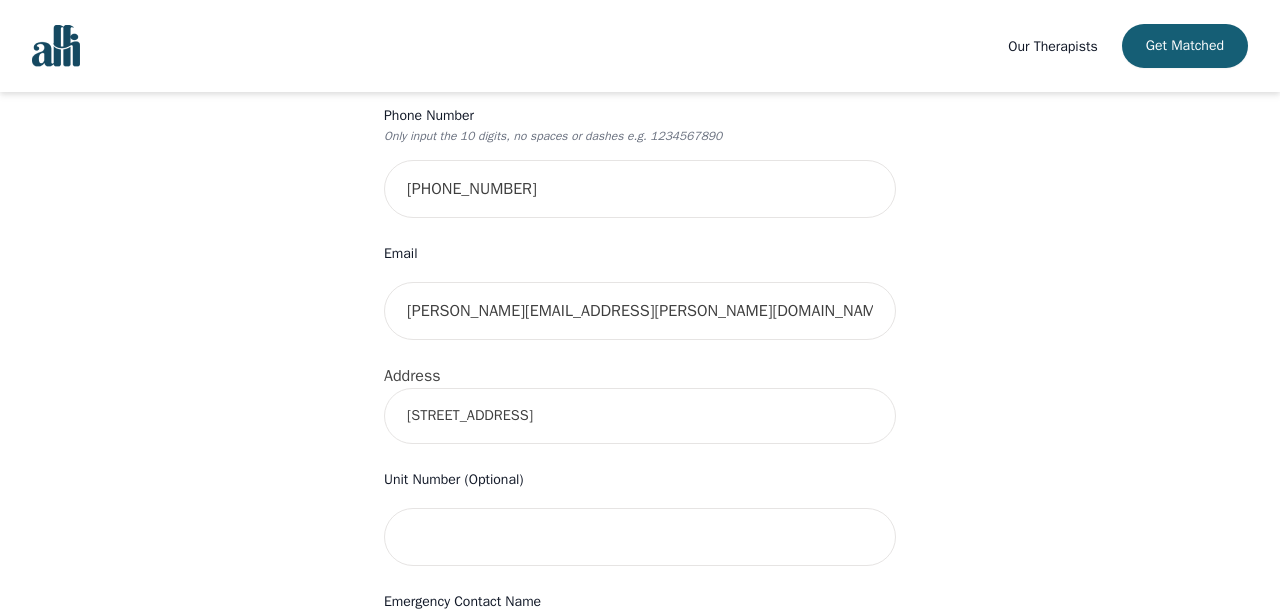 type on "[STREET_ADDRESS]" 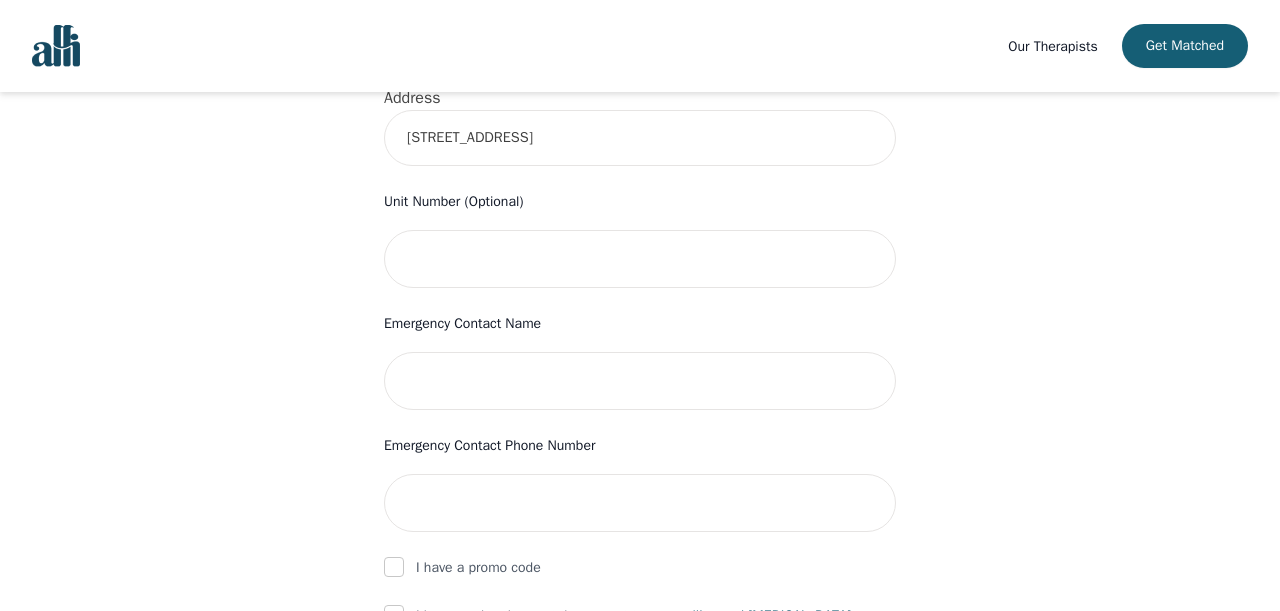scroll, scrollTop: 807, scrollLeft: 0, axis: vertical 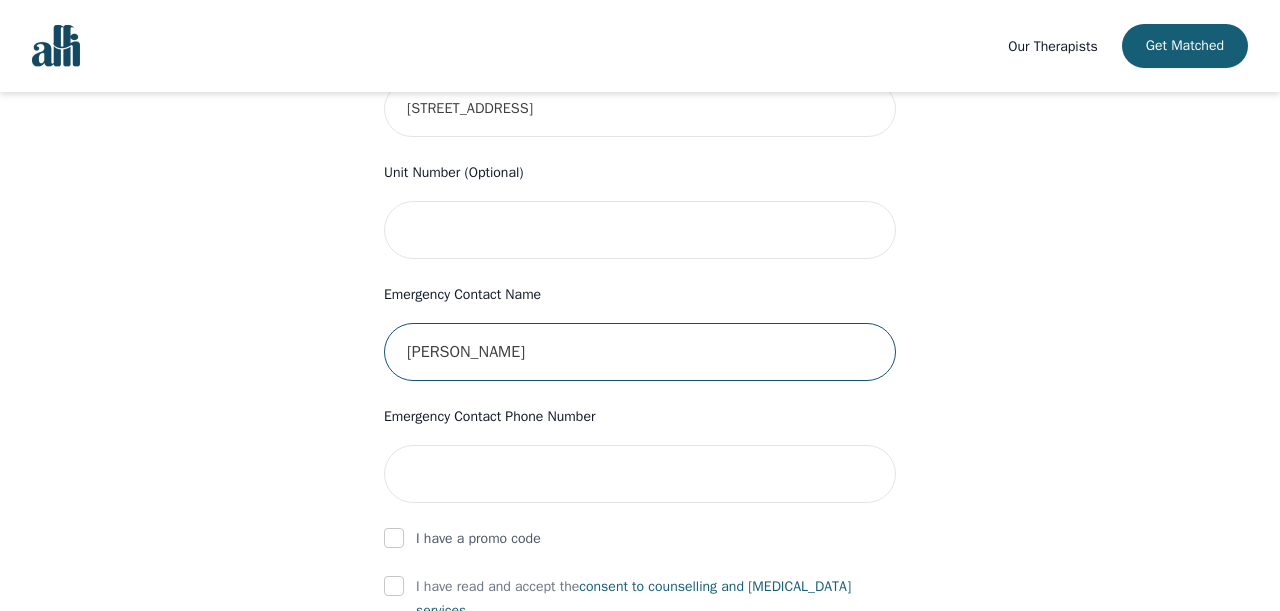 type on "[PERSON_NAME]" 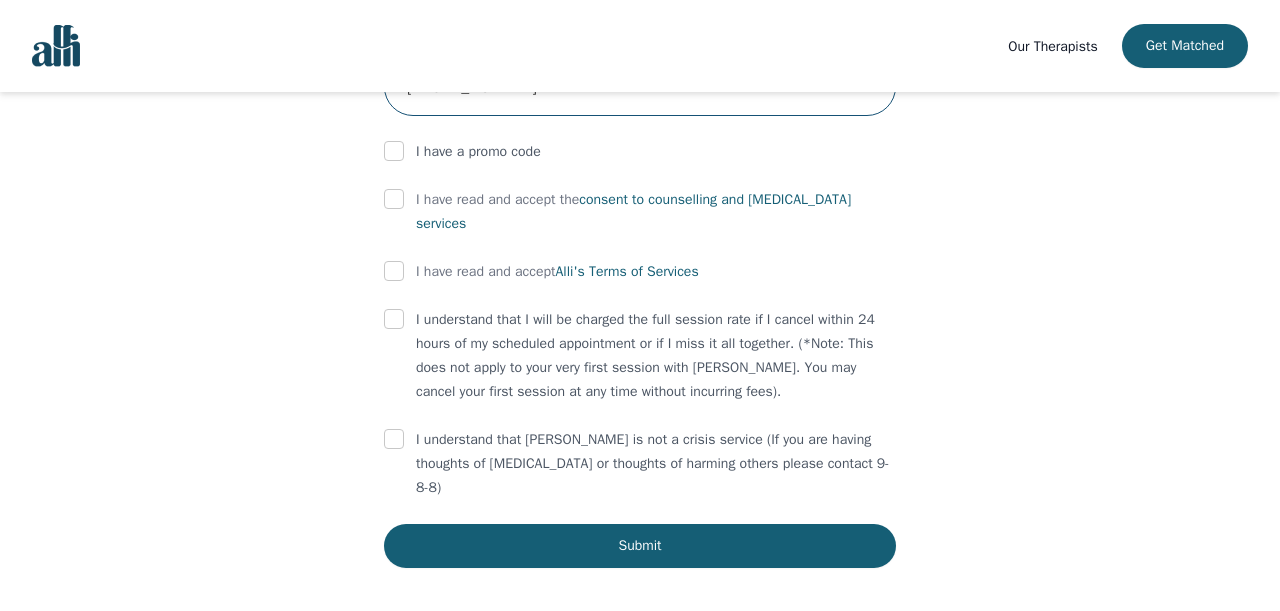 scroll, scrollTop: 1189, scrollLeft: 0, axis: vertical 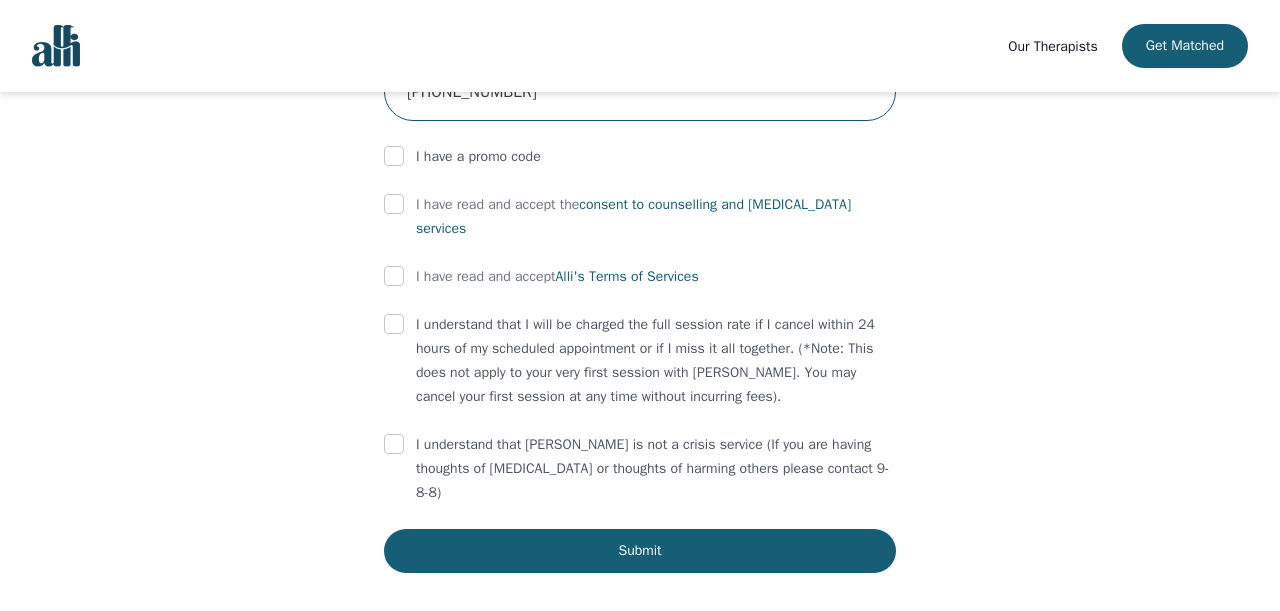 type on "[PHONE_NUMBER]" 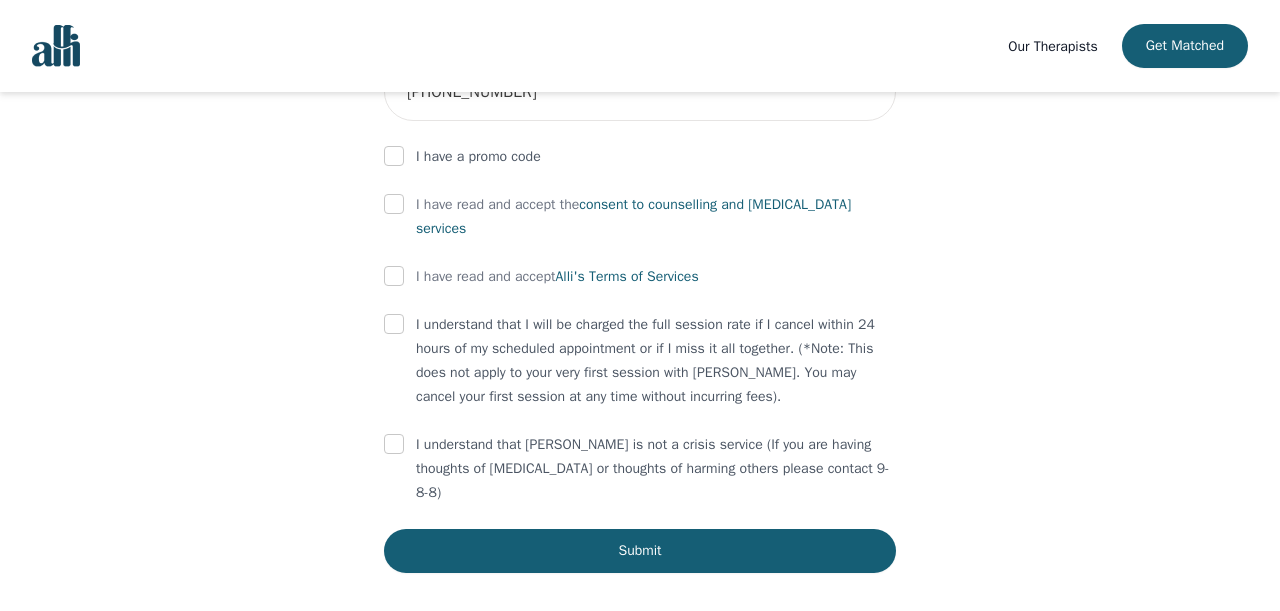 click at bounding box center (394, 276) 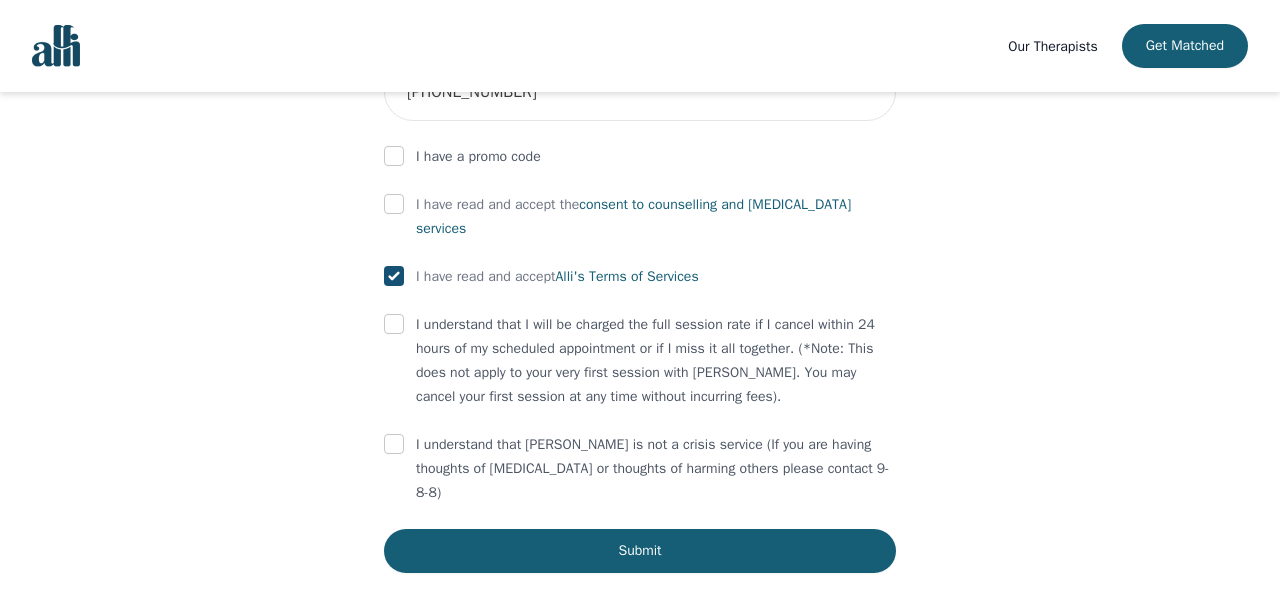 checkbox on "true" 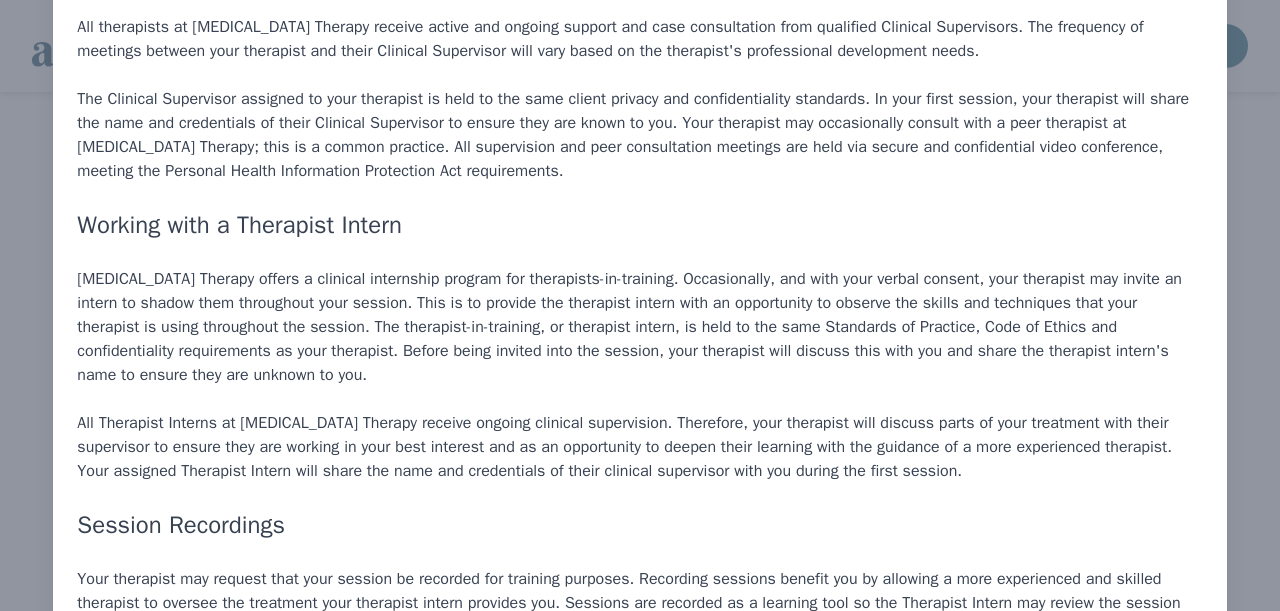 scroll, scrollTop: 1139, scrollLeft: 0, axis: vertical 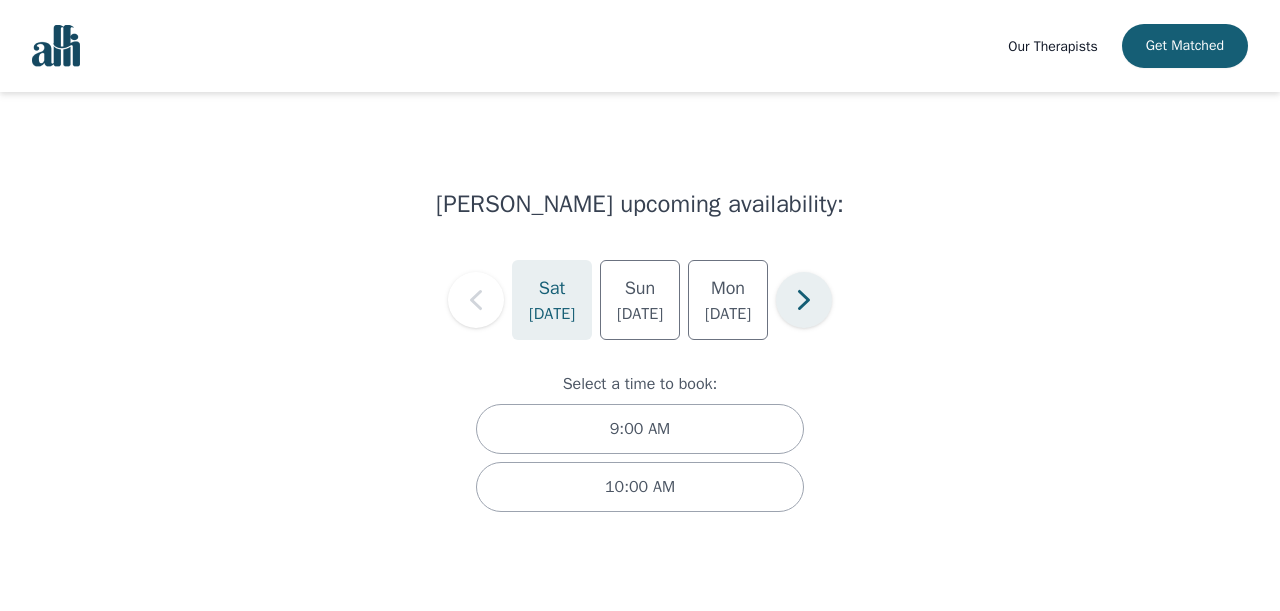 click 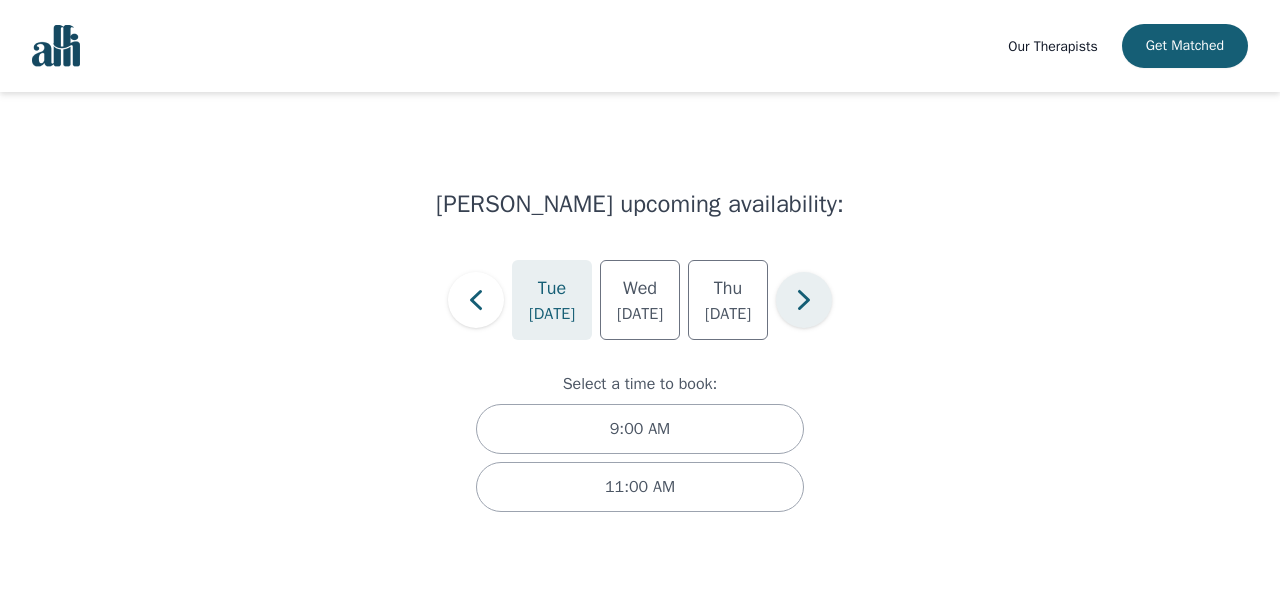click 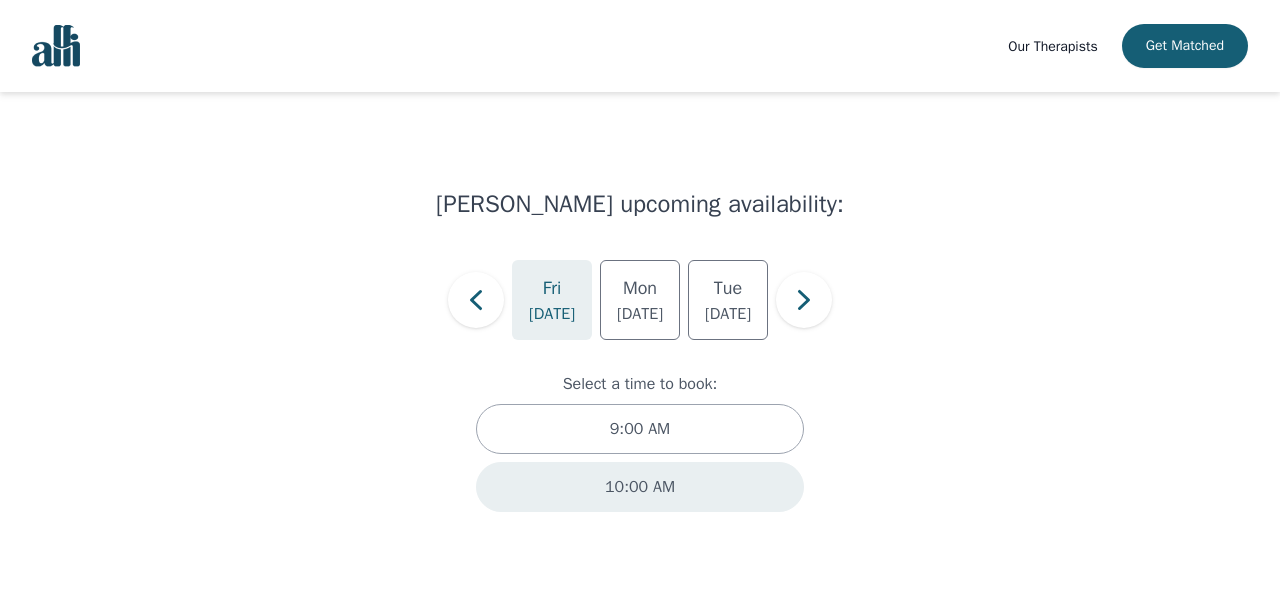 click on "10:00 AM" at bounding box center [640, 487] 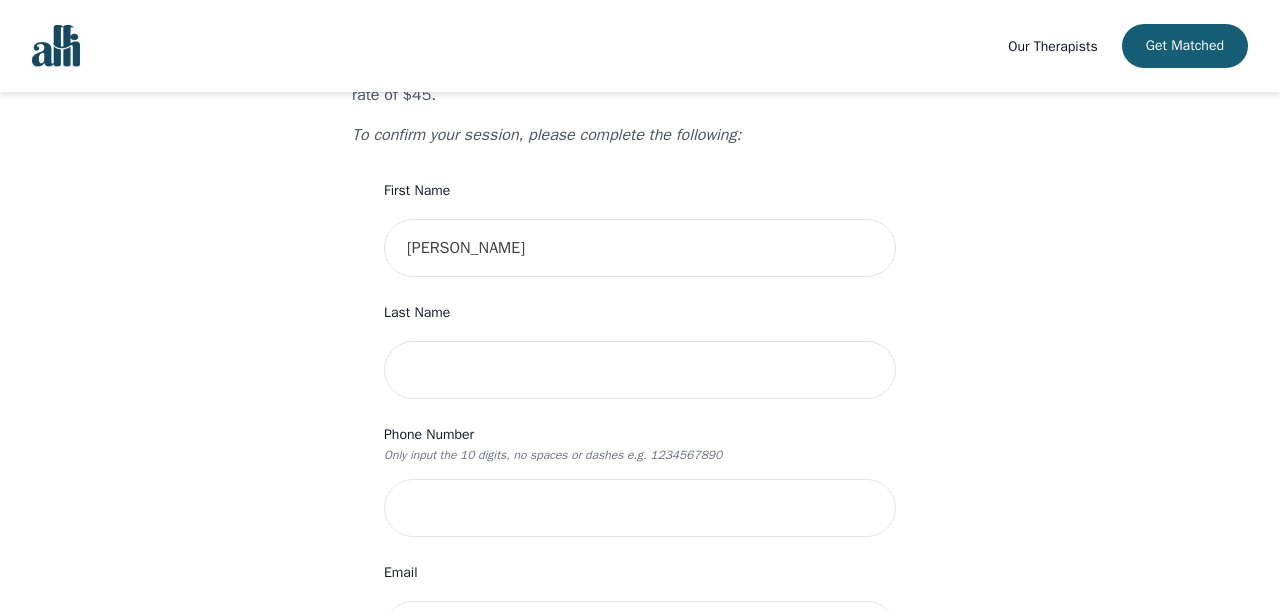 scroll, scrollTop: 176, scrollLeft: 0, axis: vertical 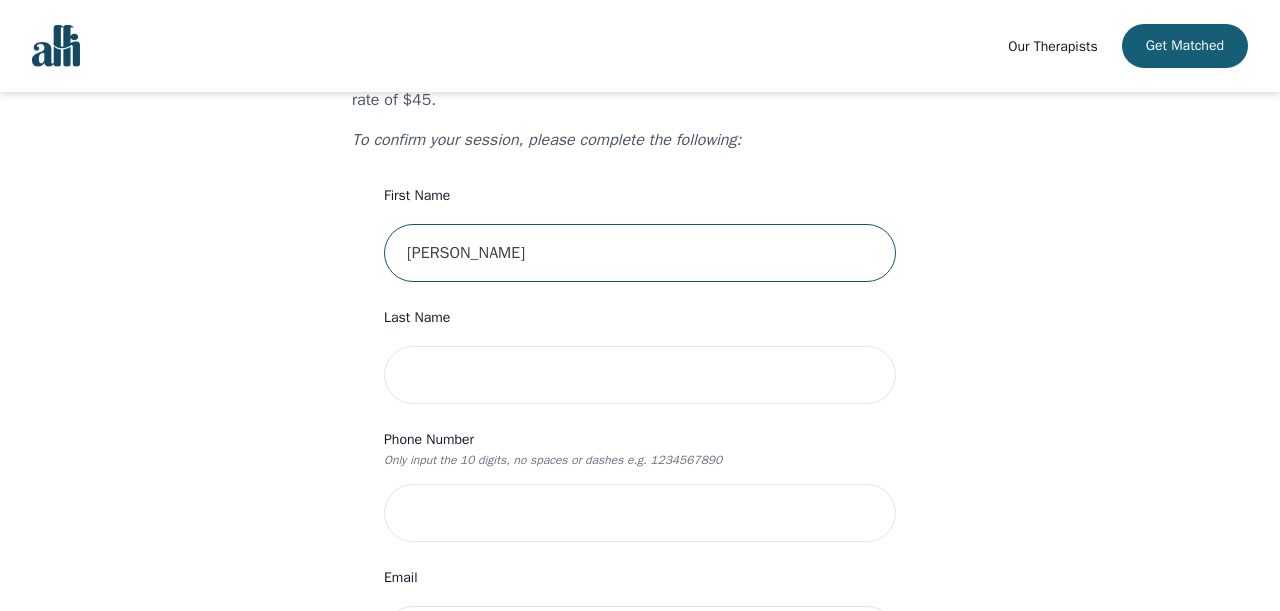 drag, startPoint x: 516, startPoint y: 254, endPoint x: 448, endPoint y: 252, distance: 68.0294 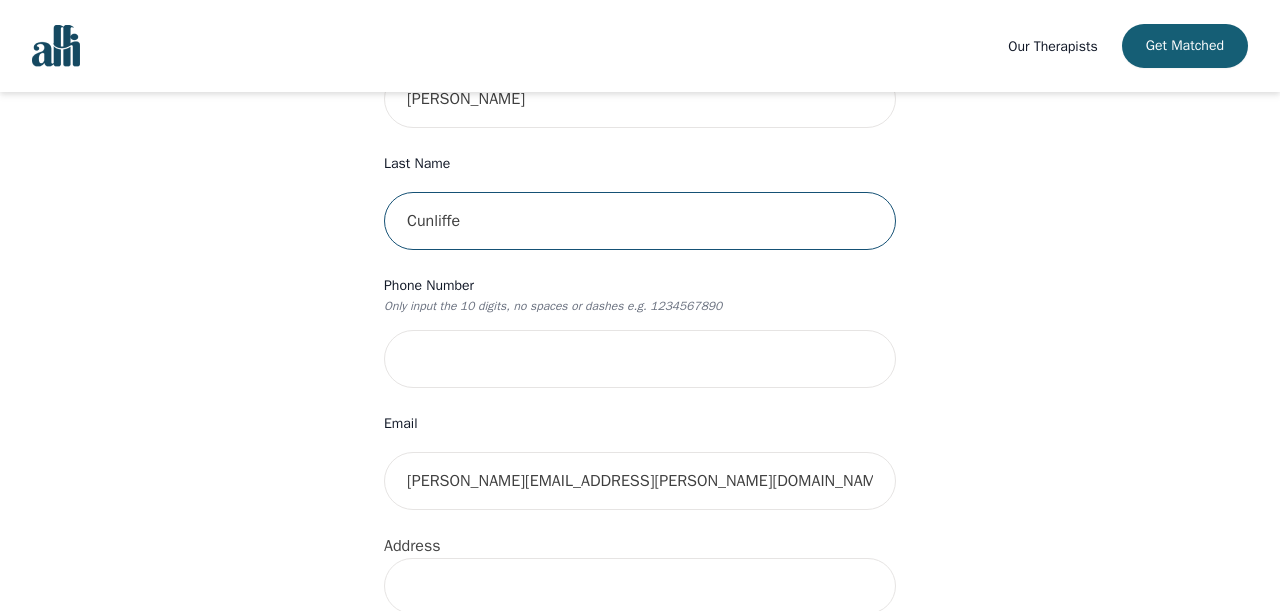 scroll, scrollTop: 333, scrollLeft: 0, axis: vertical 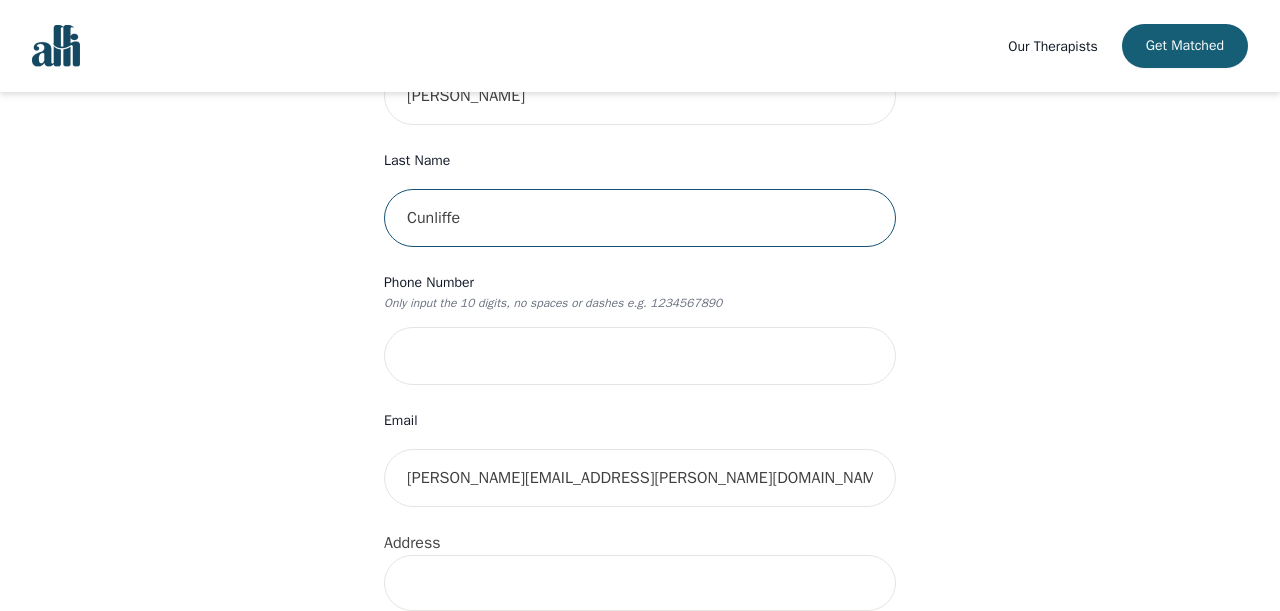 type on "Cunliffe" 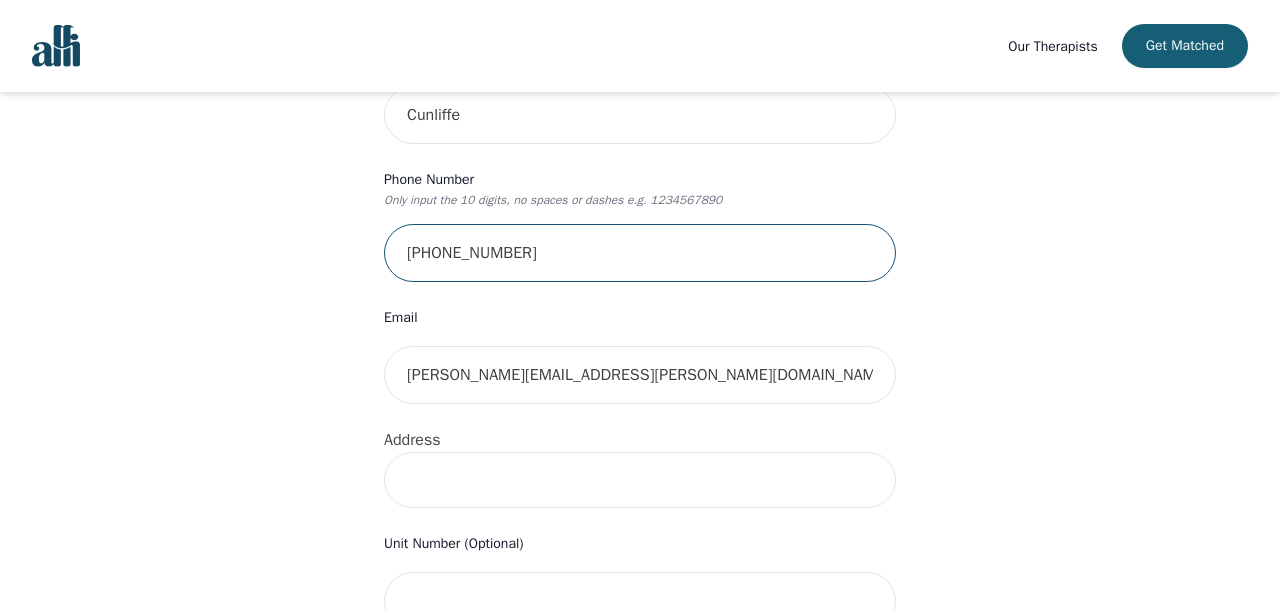 scroll, scrollTop: 437, scrollLeft: 0, axis: vertical 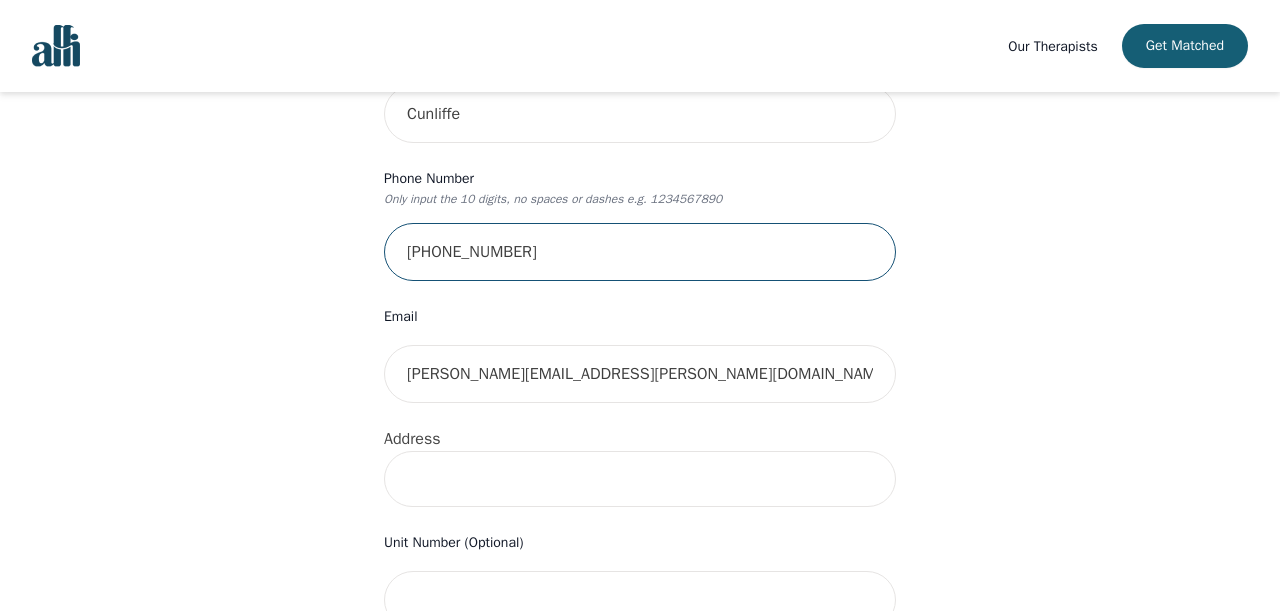 type on "[PHONE_NUMBER]" 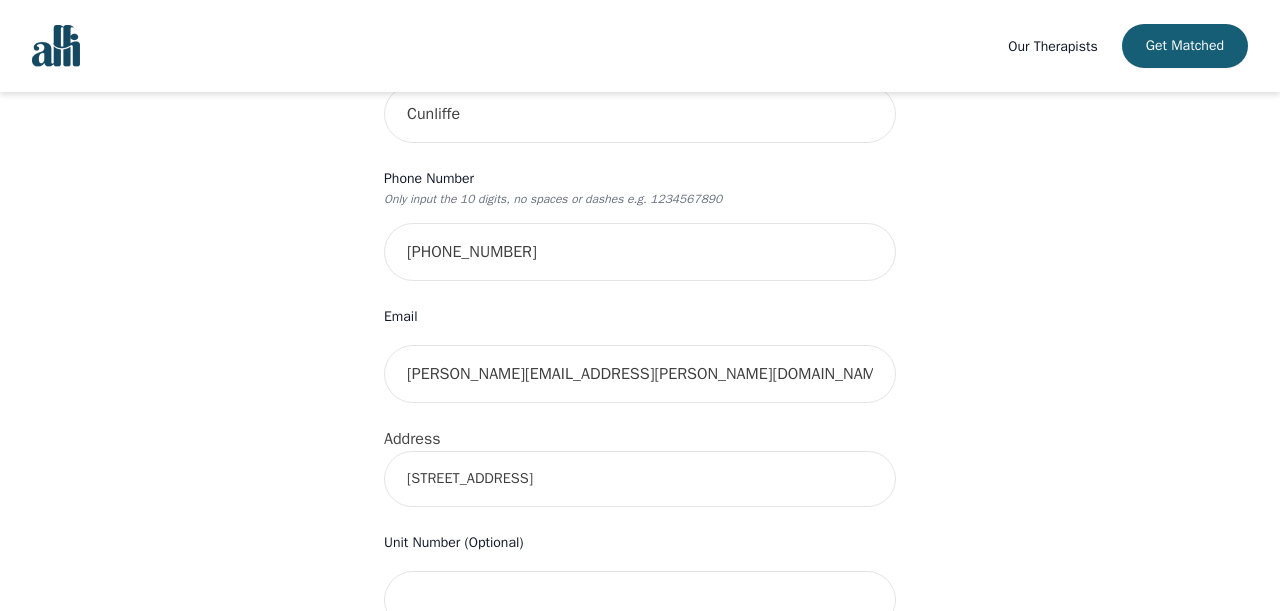 type on "[STREET_ADDRESS]" 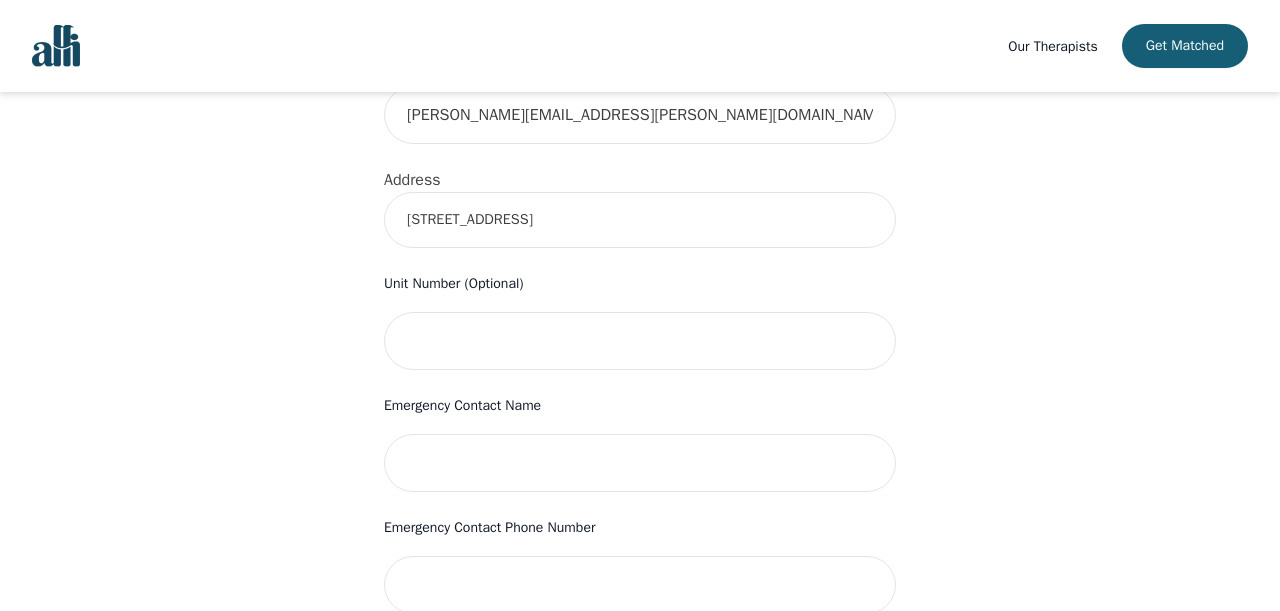 scroll, scrollTop: 745, scrollLeft: 0, axis: vertical 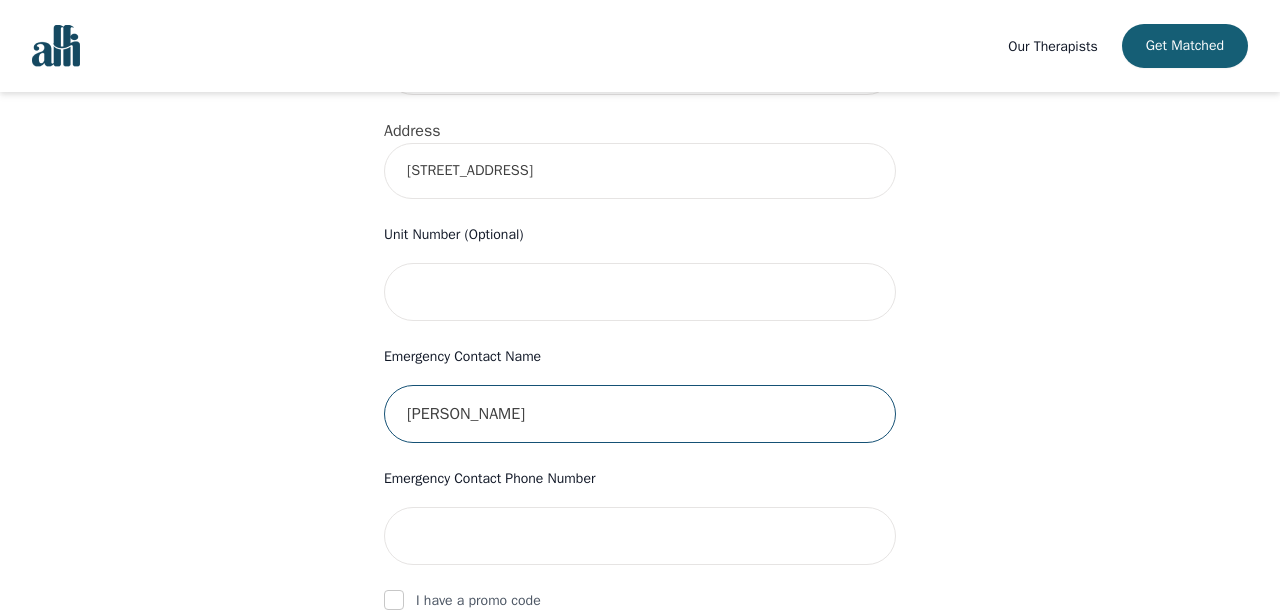 type on "[PERSON_NAME]" 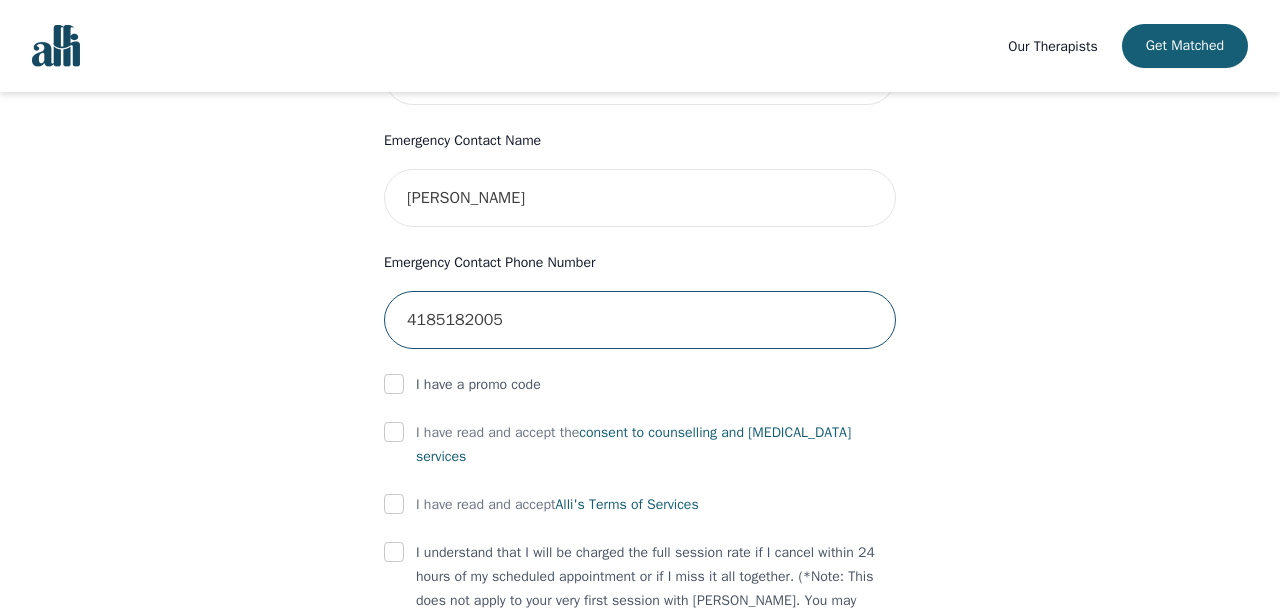 scroll, scrollTop: 971, scrollLeft: 0, axis: vertical 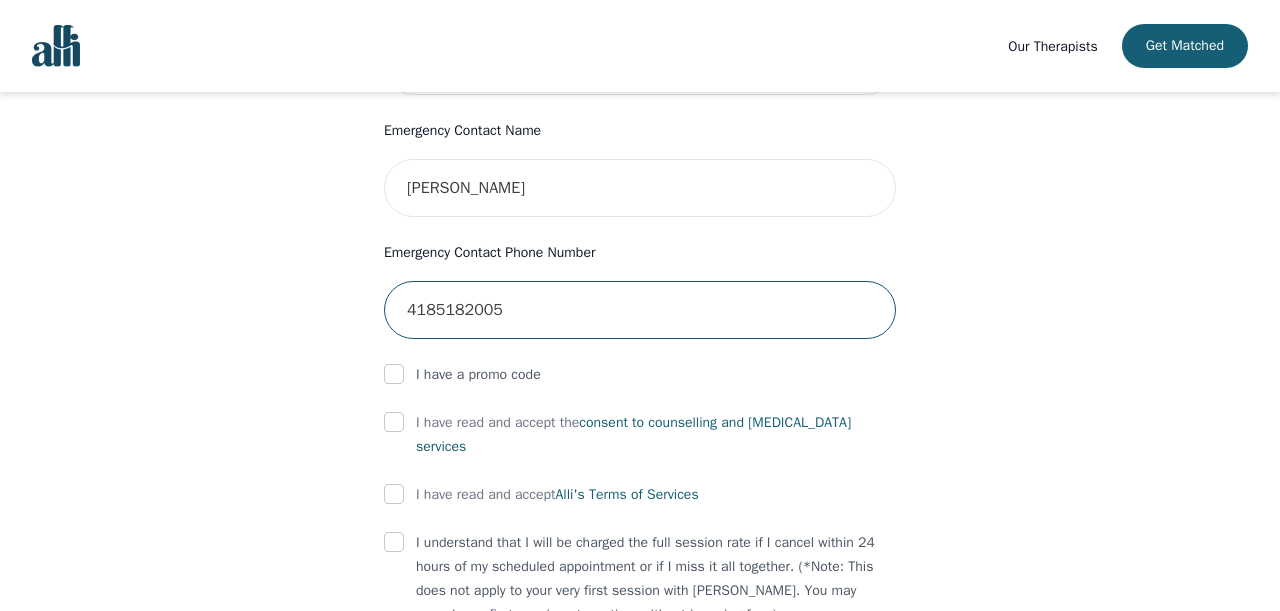 type on "4185182005" 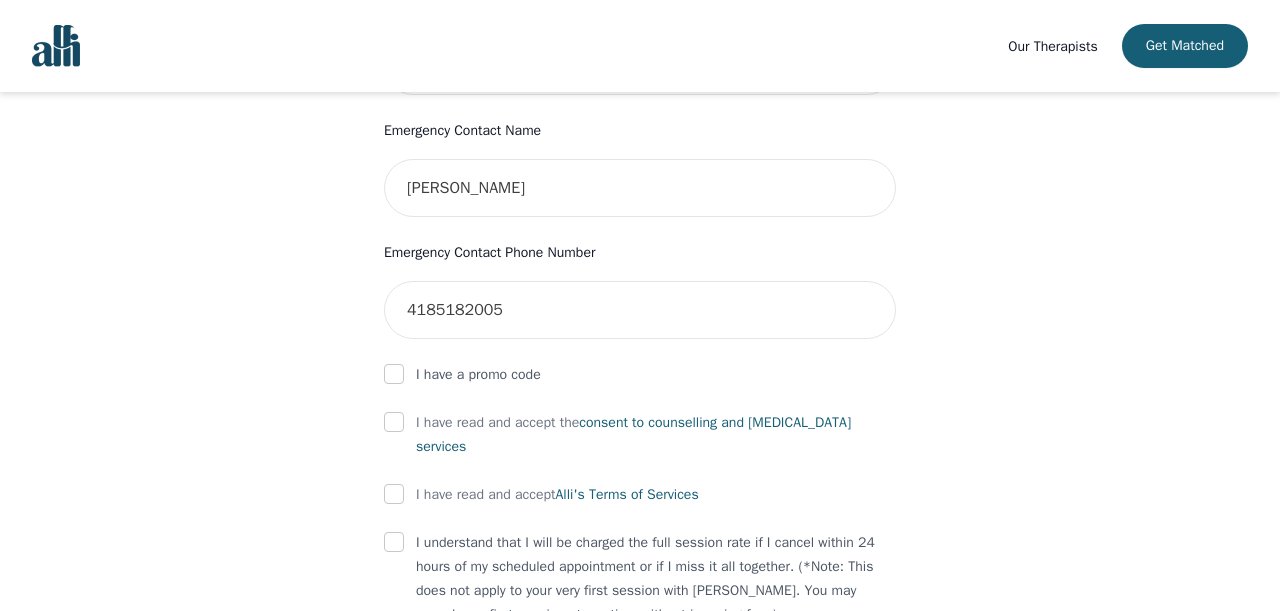 click at bounding box center (394, 422) 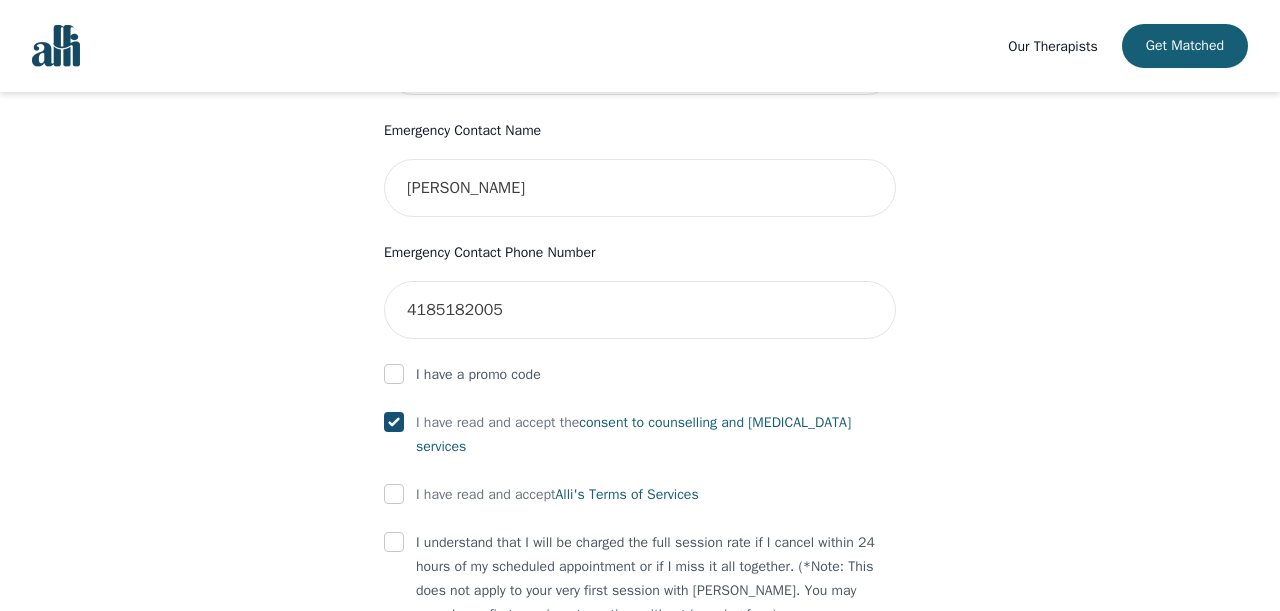 checkbox on "true" 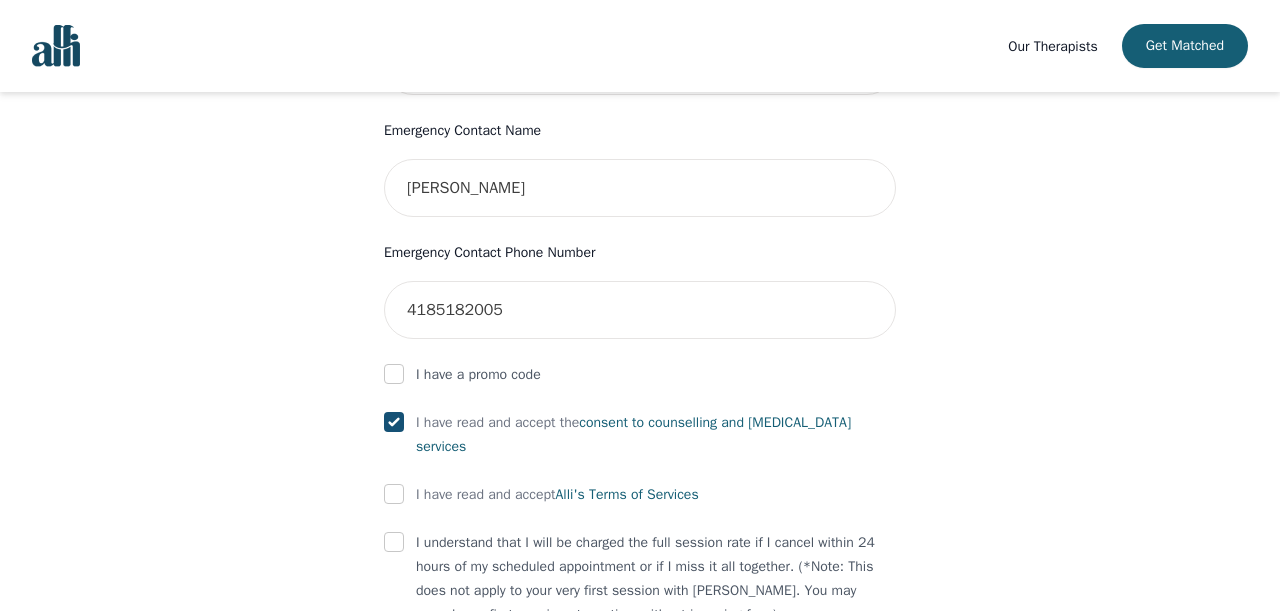 click at bounding box center [394, 494] 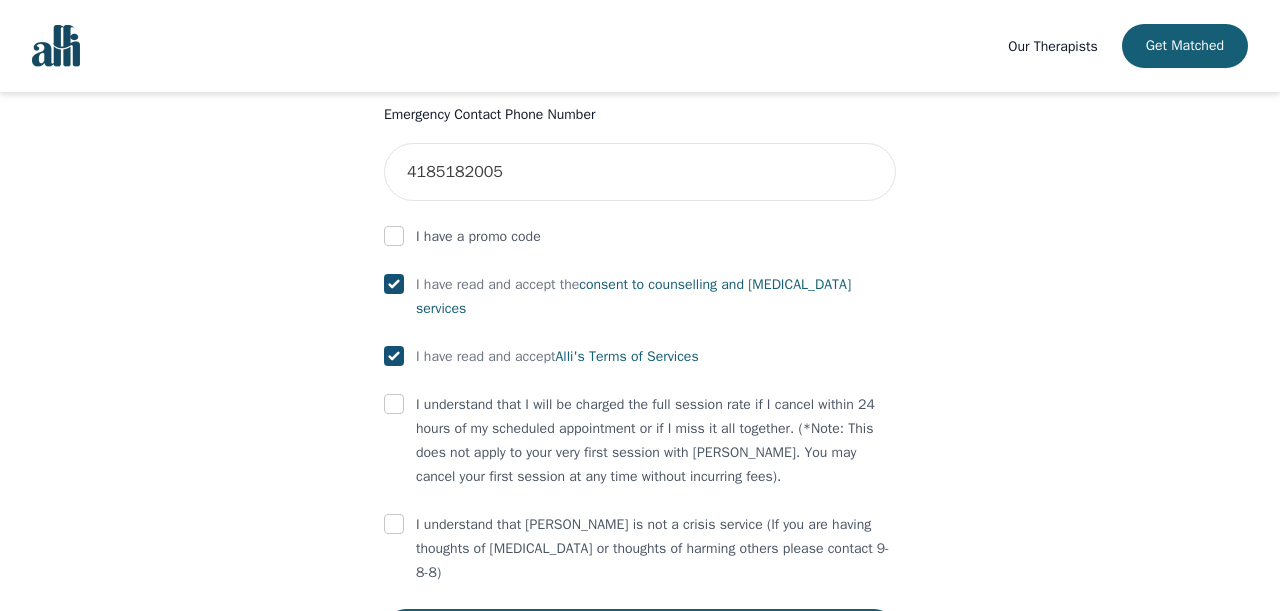 scroll, scrollTop: 1123, scrollLeft: 0, axis: vertical 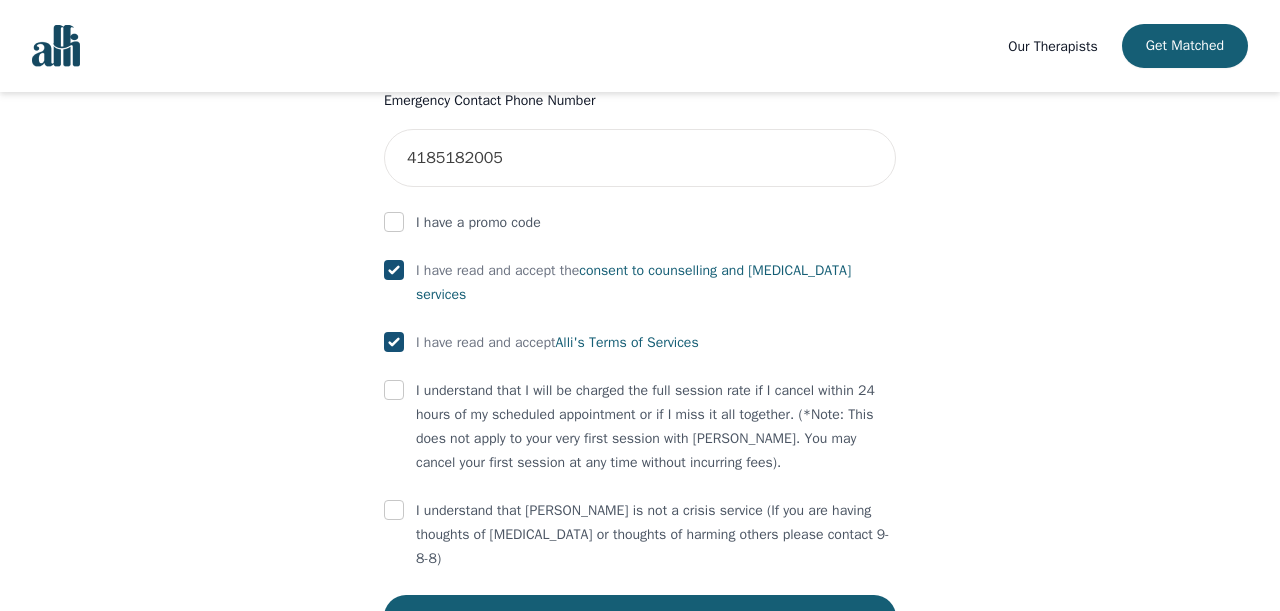 click at bounding box center (394, 390) 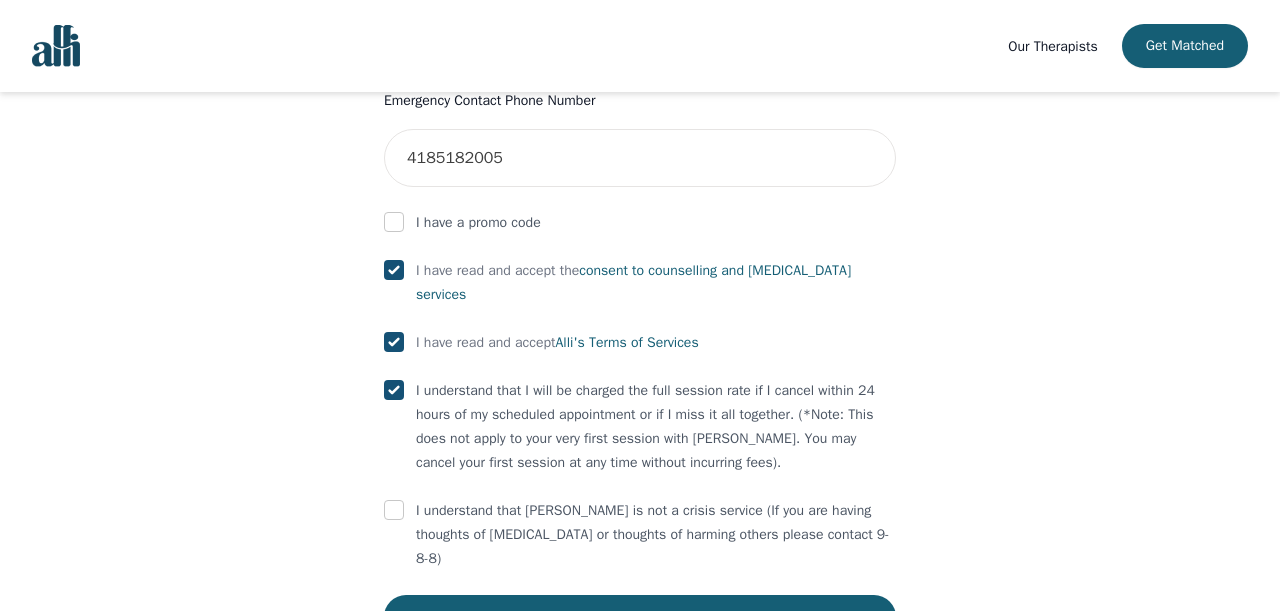 checkbox on "true" 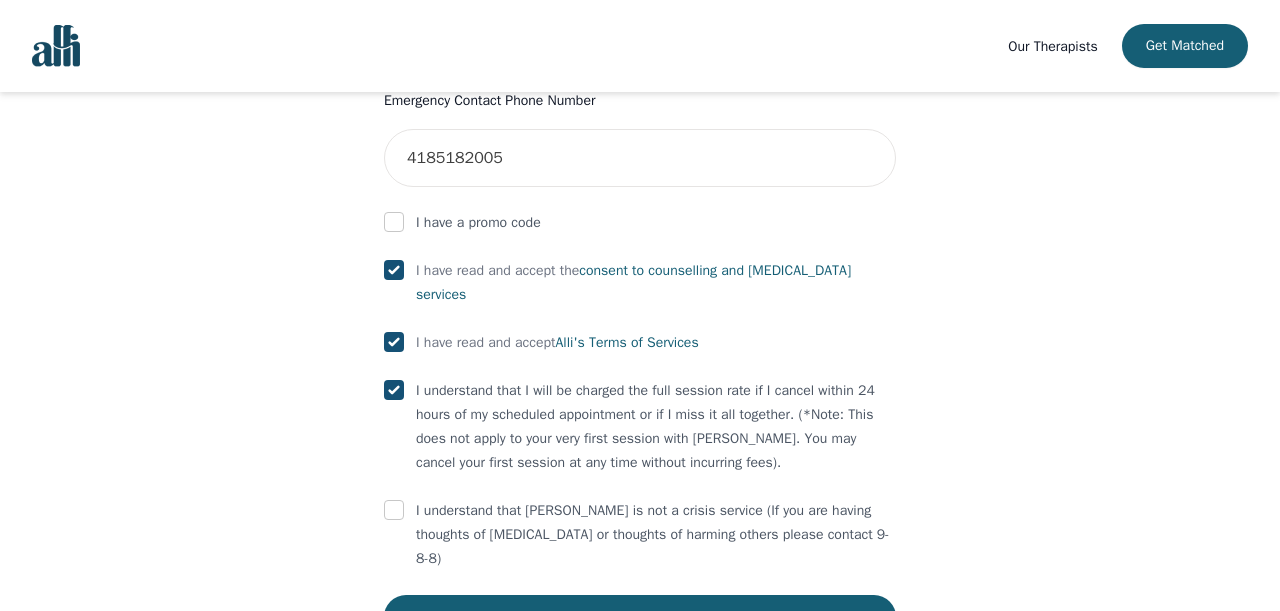 click at bounding box center (394, 510) 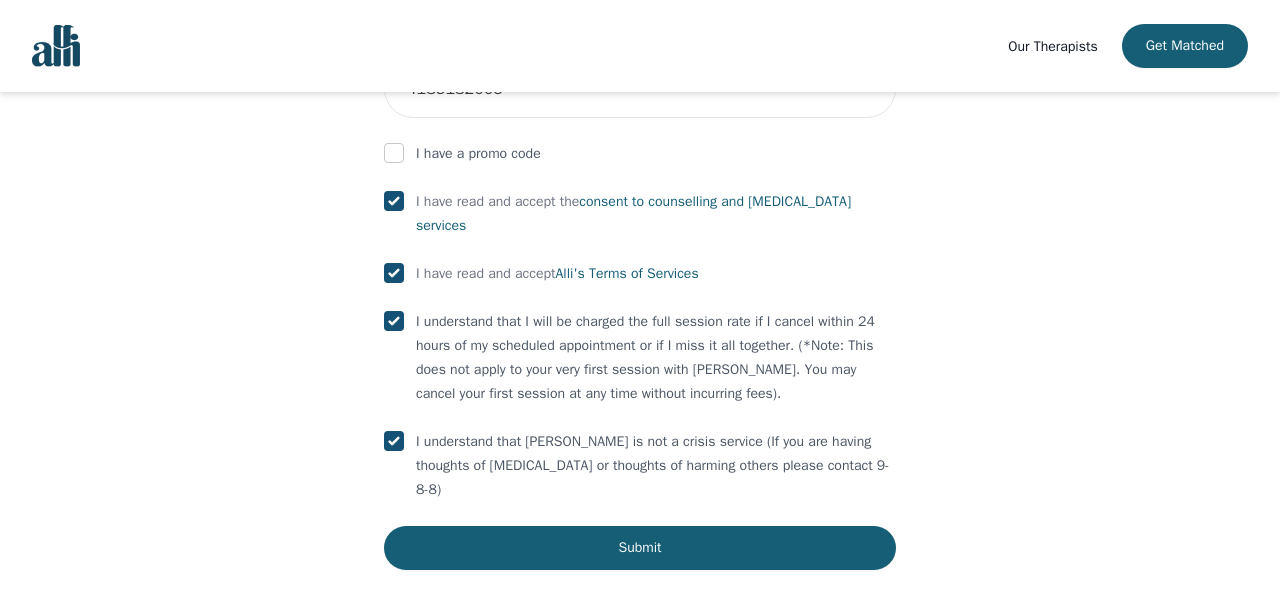 scroll, scrollTop: 1191, scrollLeft: 0, axis: vertical 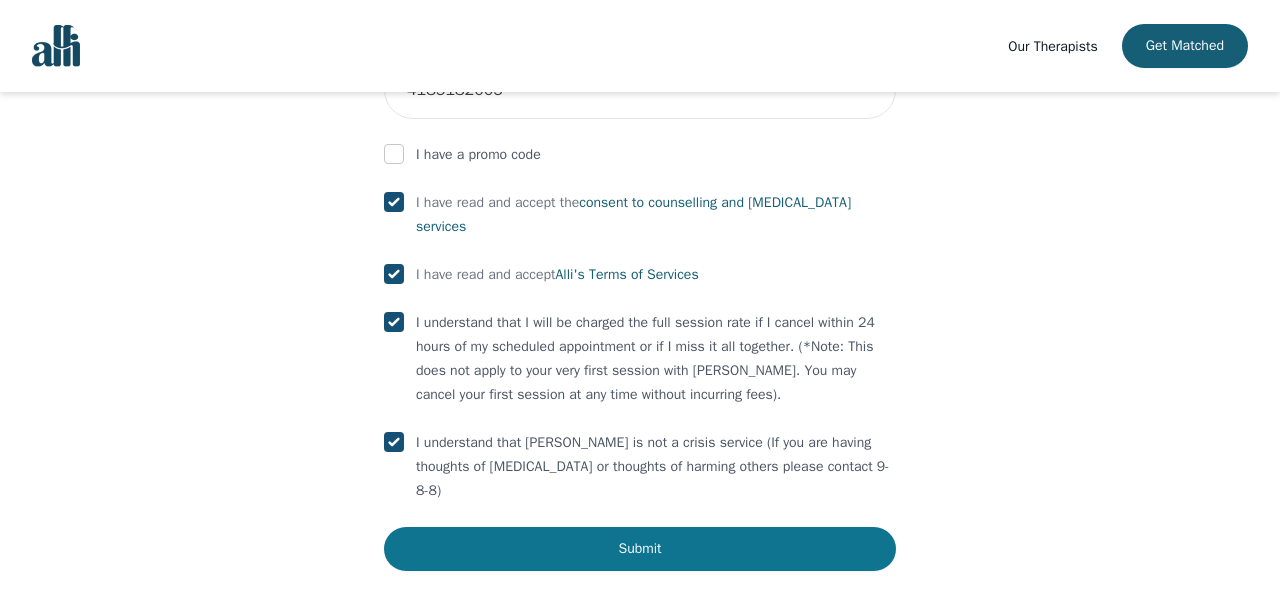 click on "Submit" at bounding box center (640, 549) 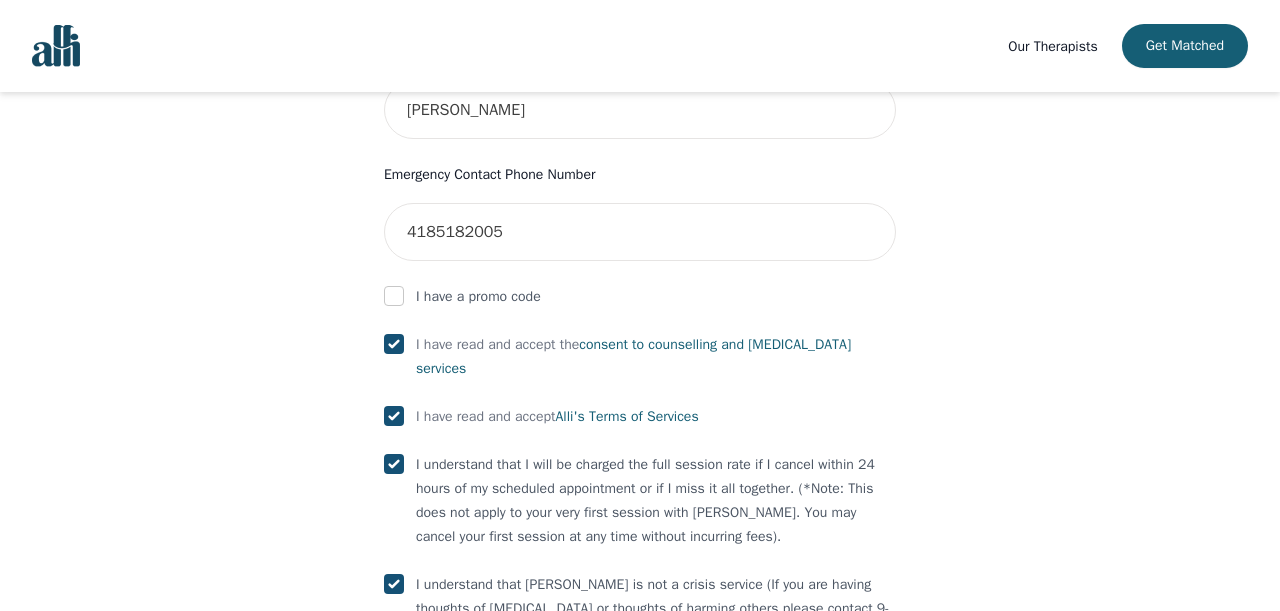 scroll, scrollTop: 1043, scrollLeft: 0, axis: vertical 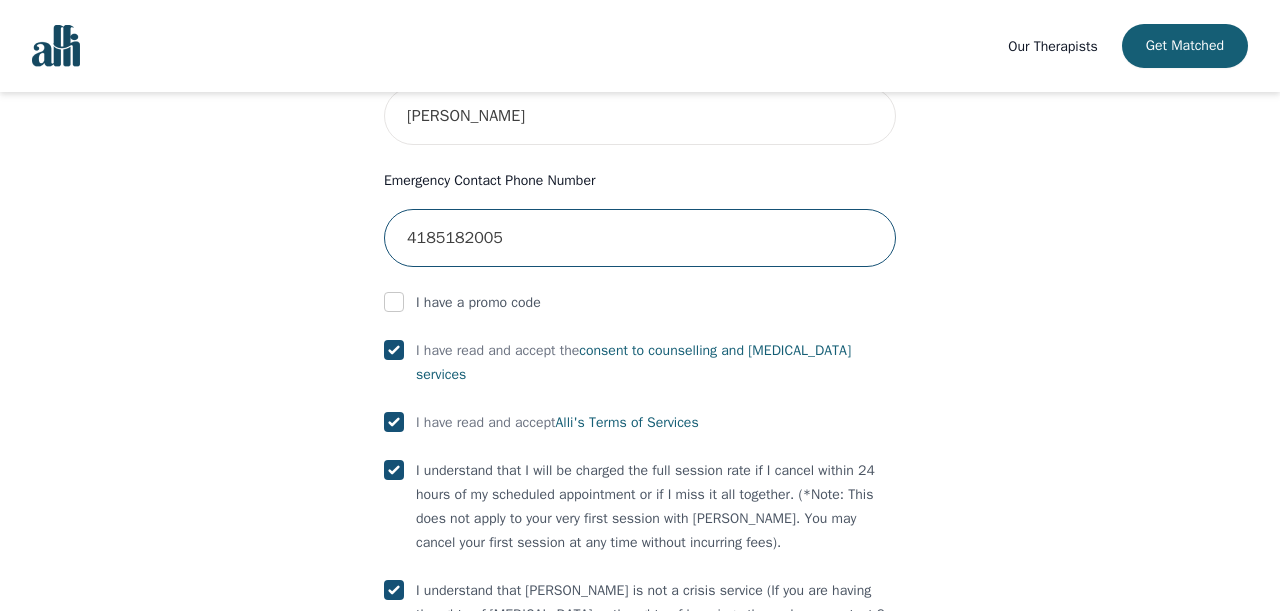 drag, startPoint x: 501, startPoint y: 239, endPoint x: 435, endPoint y: 239, distance: 66 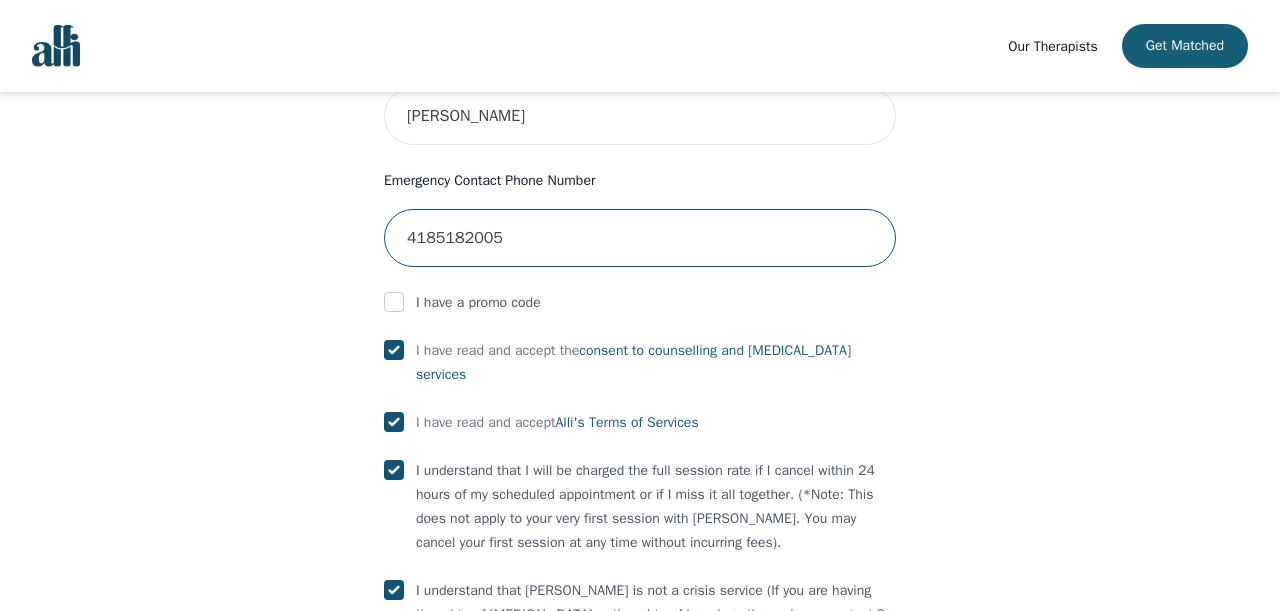 click on "4185182005" at bounding box center (640, 238) 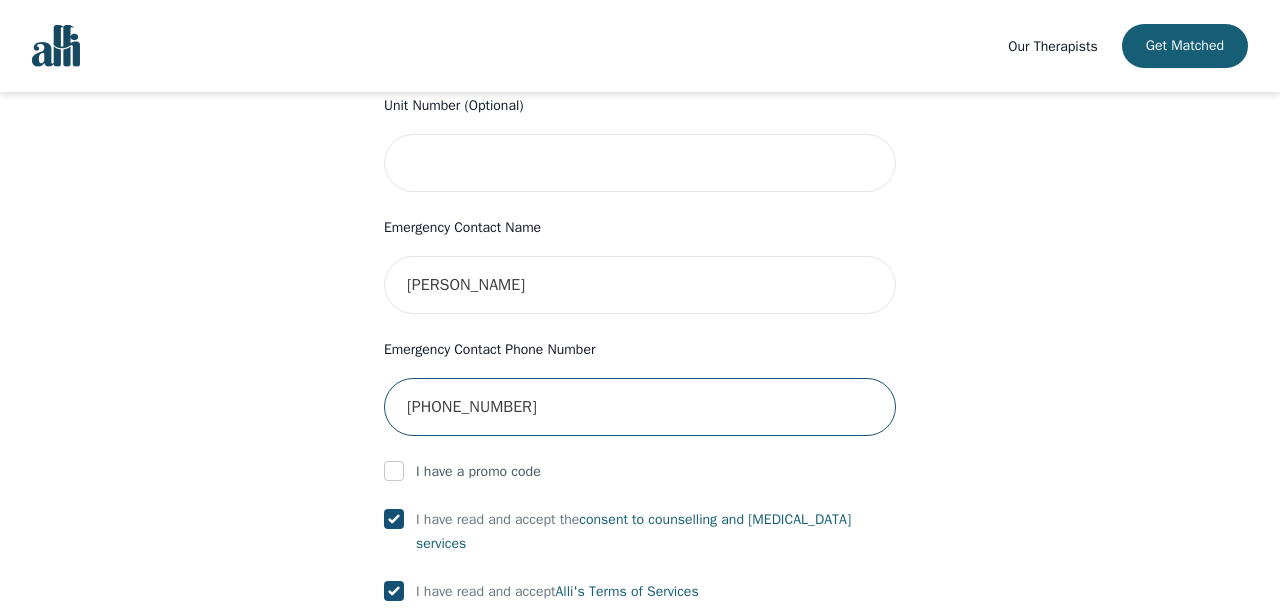 scroll, scrollTop: 634, scrollLeft: 0, axis: vertical 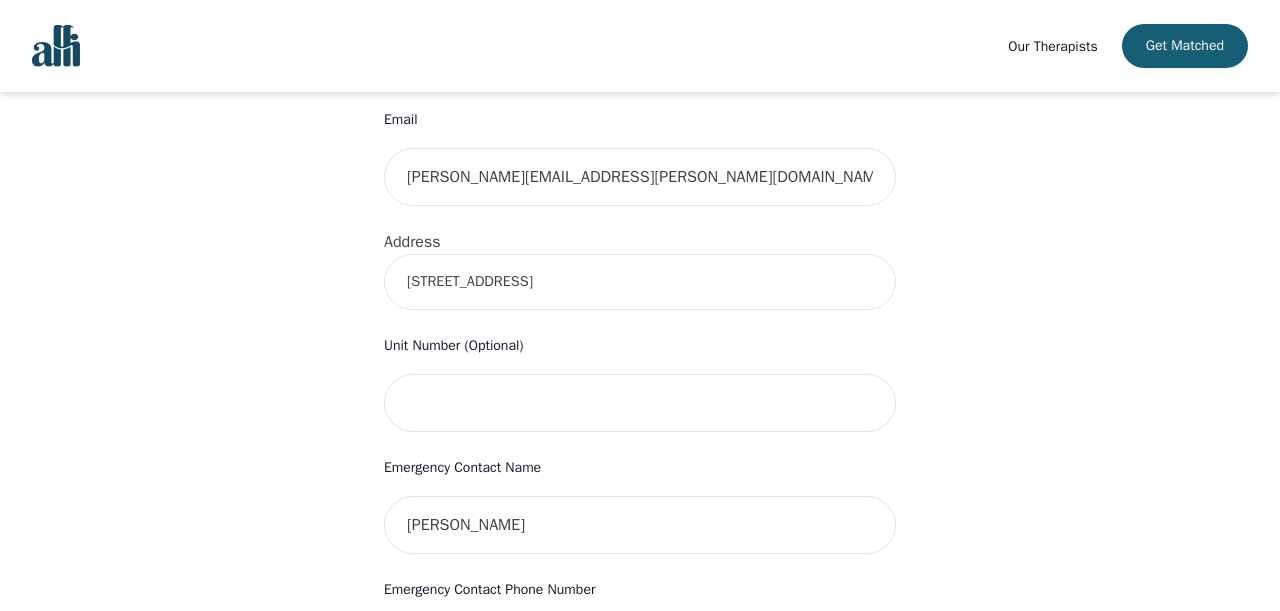 type on "[PHONE_NUMBER]" 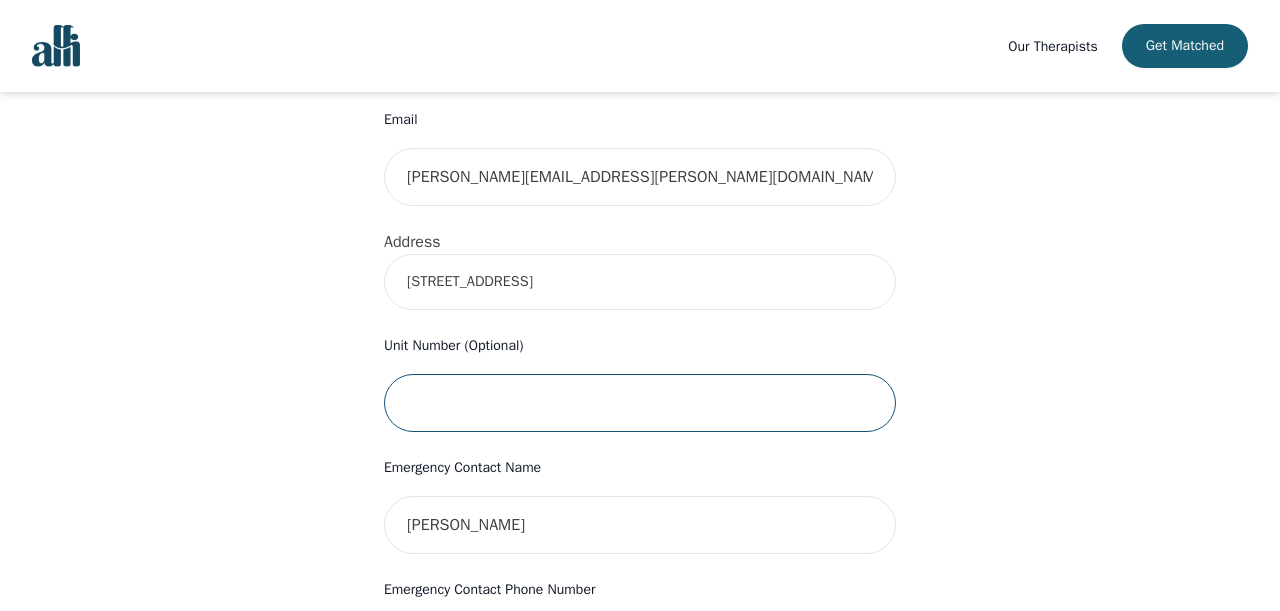 click at bounding box center (640, 403) 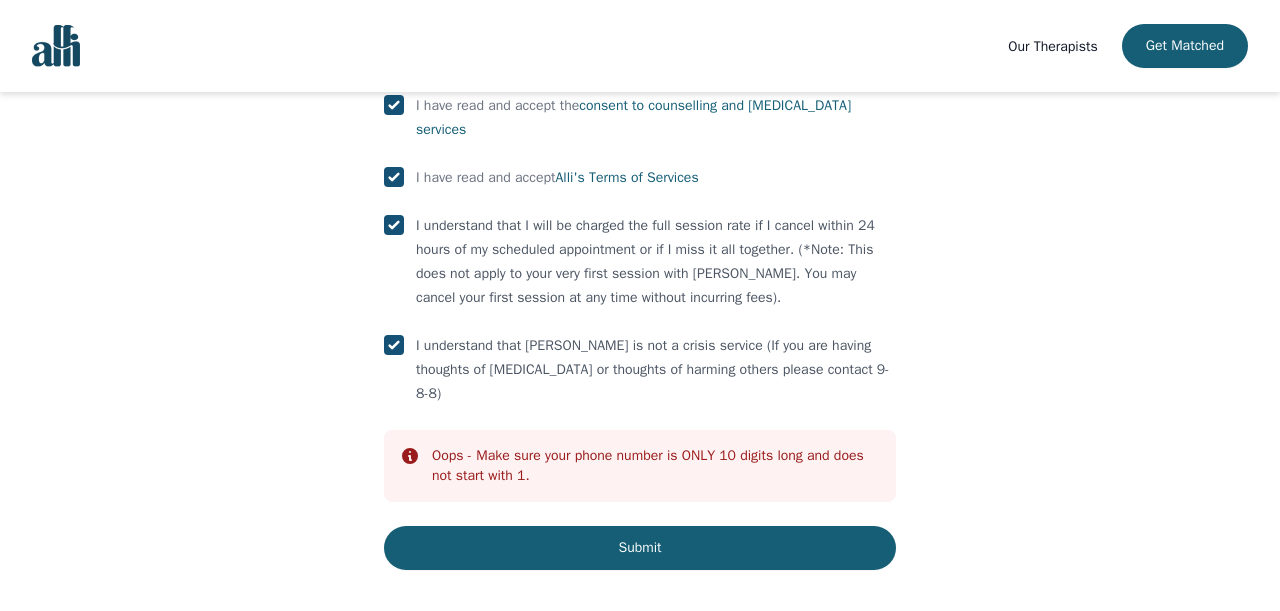 scroll, scrollTop: 1287, scrollLeft: 0, axis: vertical 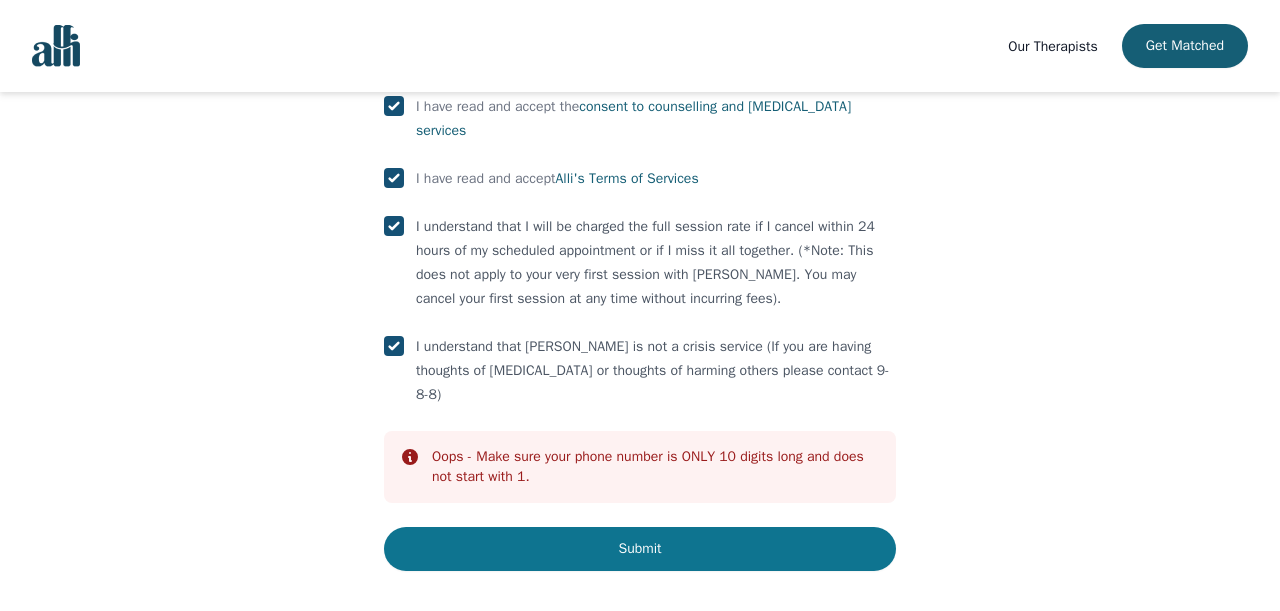click on "Submit" at bounding box center [640, 549] 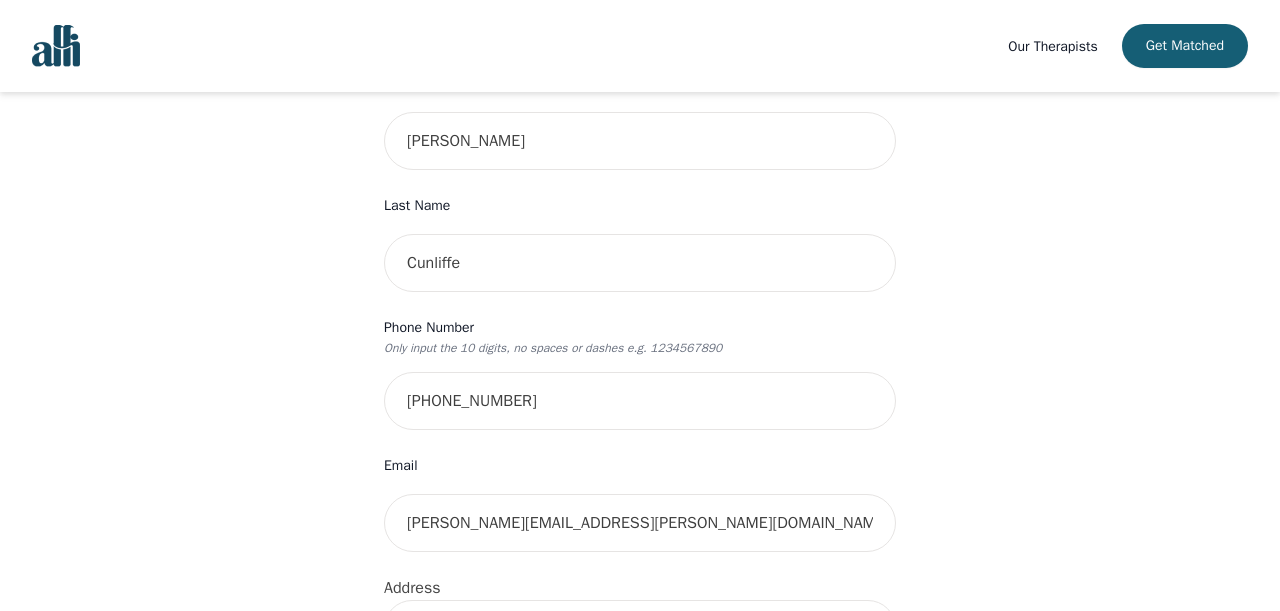 scroll, scrollTop: 491, scrollLeft: 0, axis: vertical 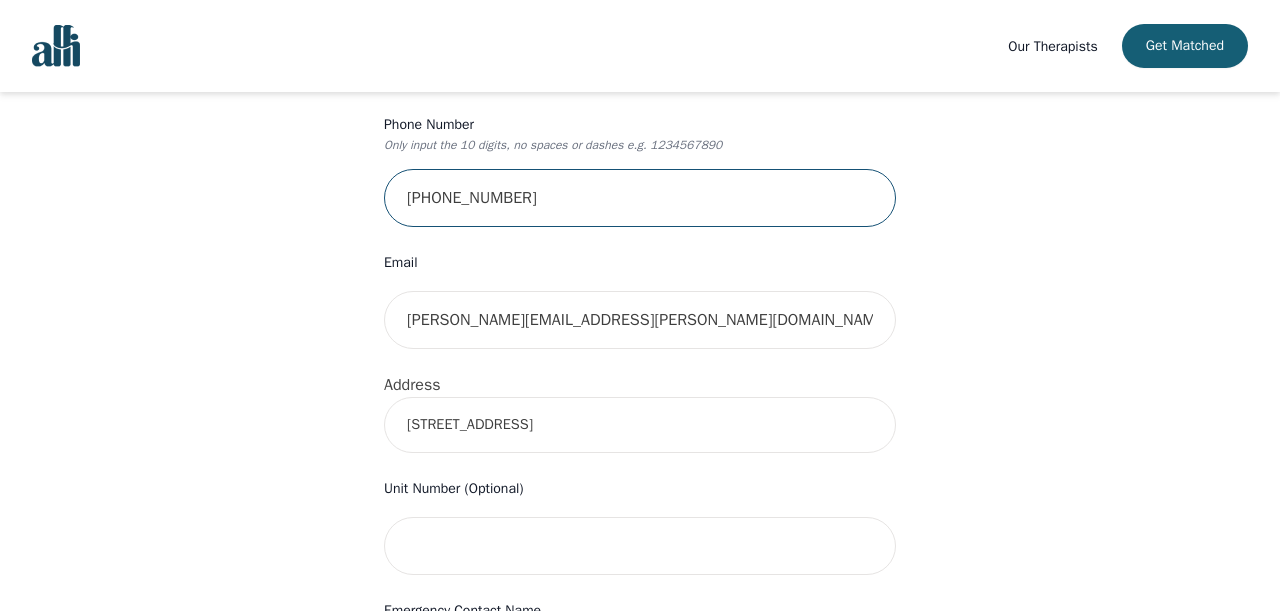 click on "[PHONE_NUMBER]" at bounding box center [640, 198] 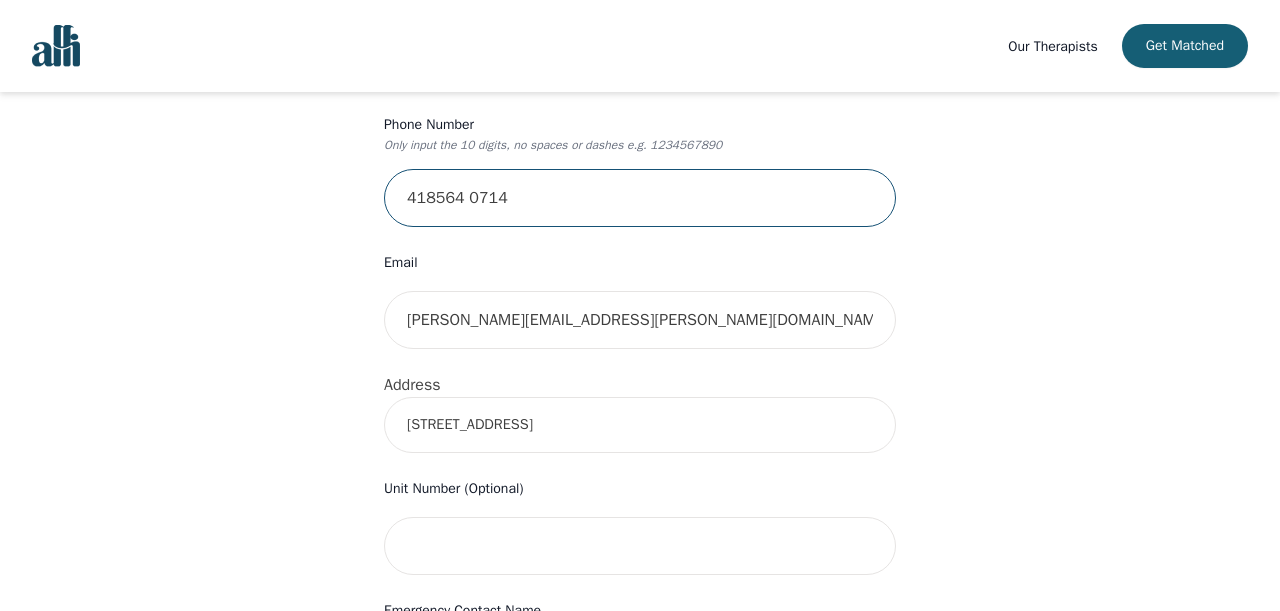 click on "418564 0714" at bounding box center (640, 198) 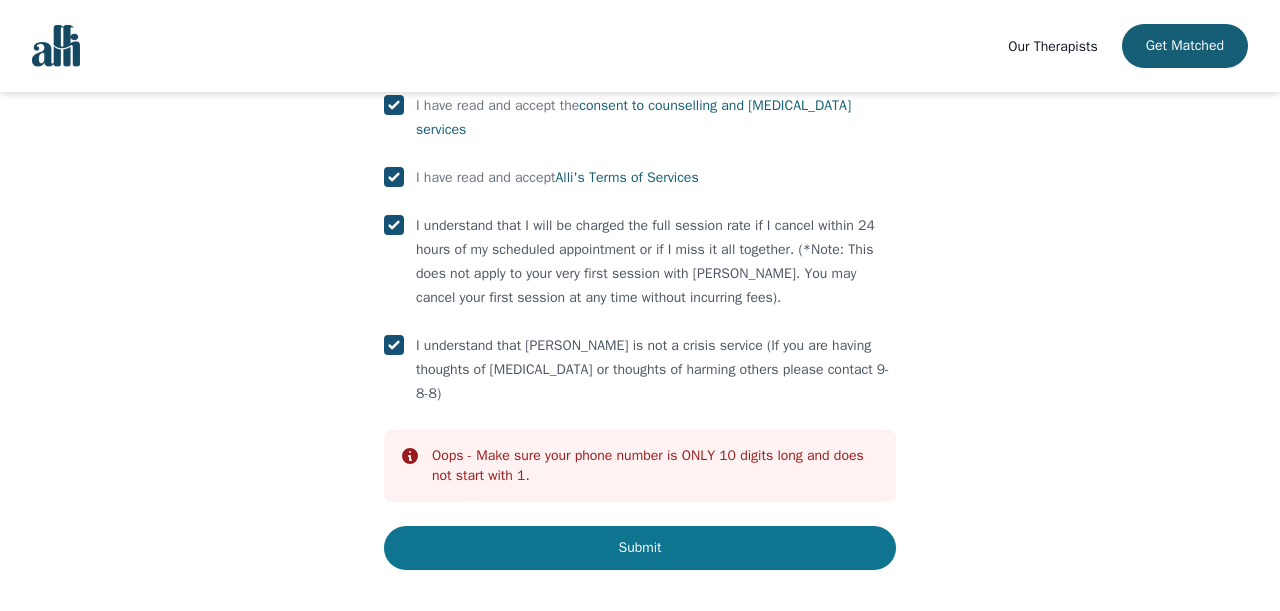 scroll, scrollTop: 1287, scrollLeft: 0, axis: vertical 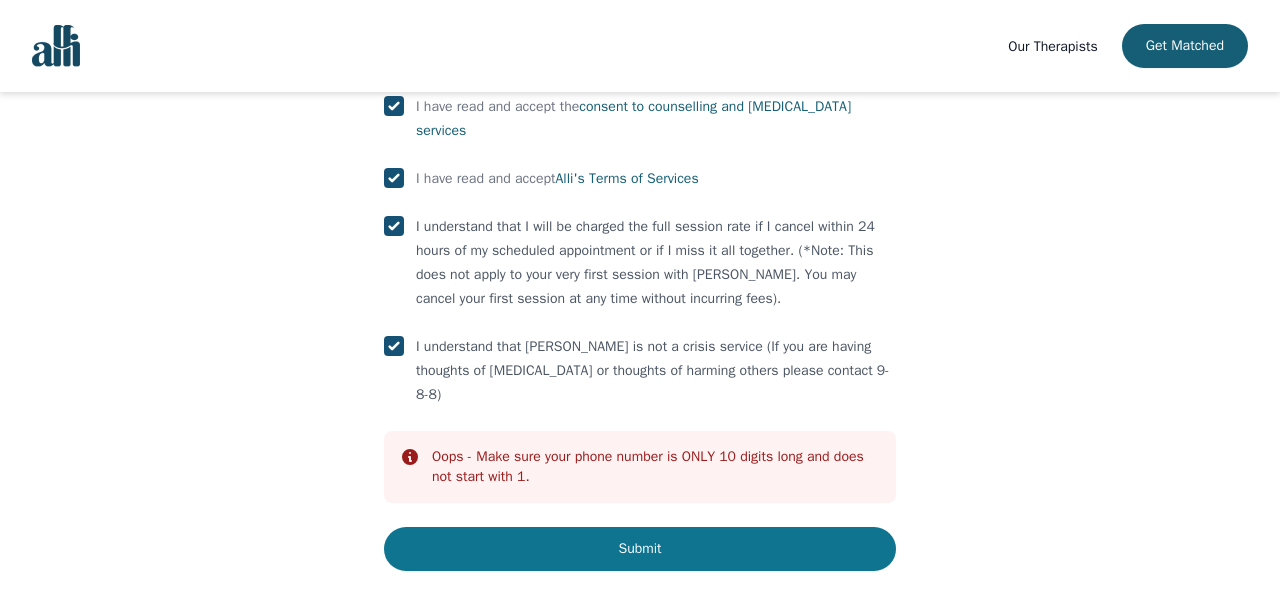 type on "4185640714" 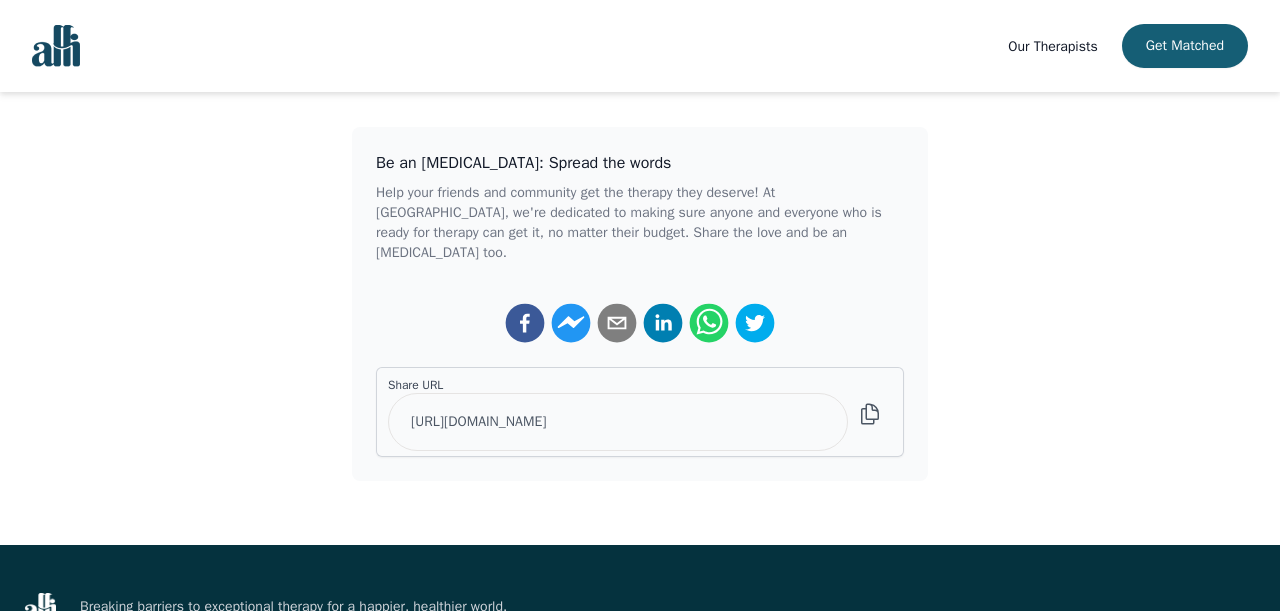 scroll, scrollTop: 239, scrollLeft: 0, axis: vertical 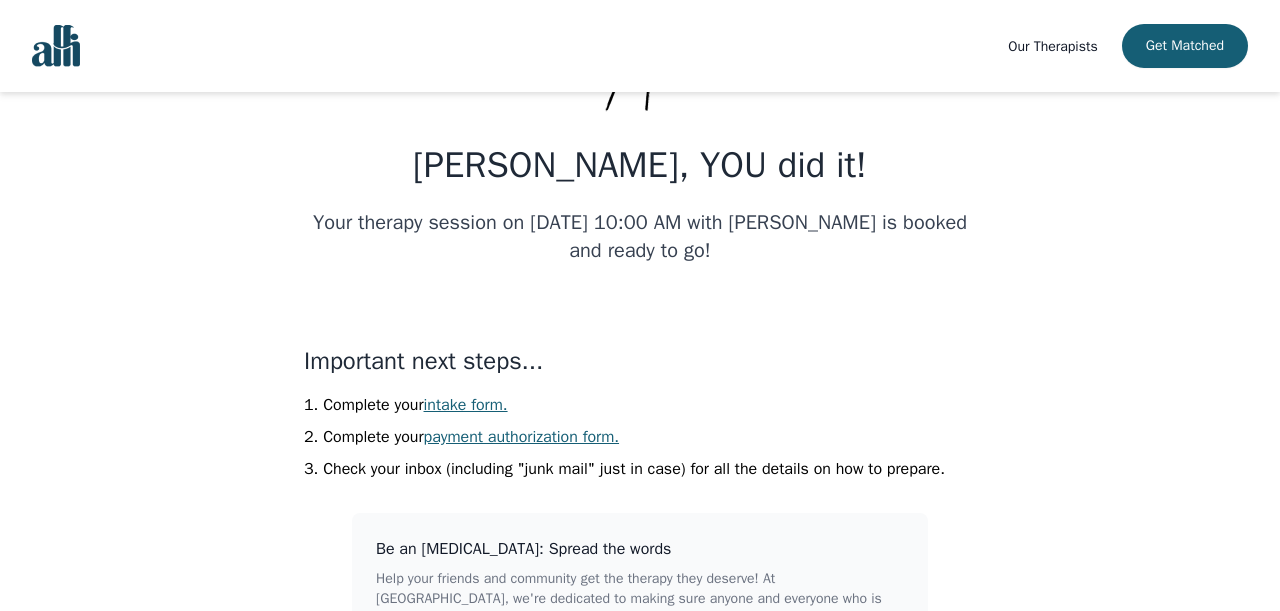 click on "intake form." at bounding box center [466, 405] 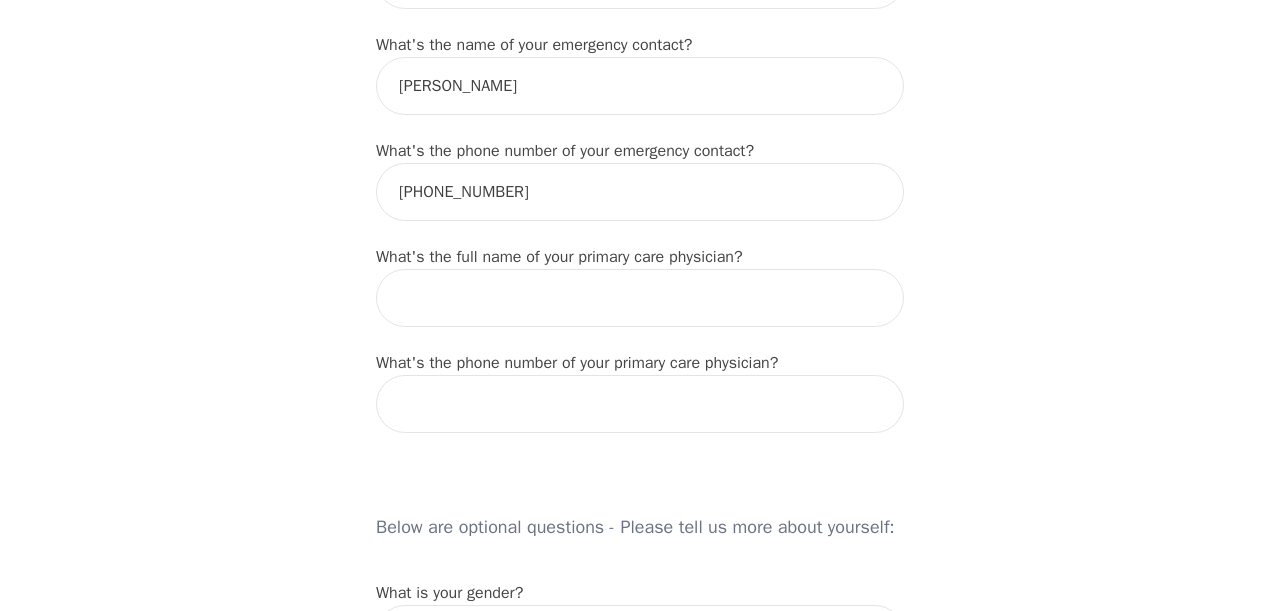 scroll, scrollTop: 1131, scrollLeft: 0, axis: vertical 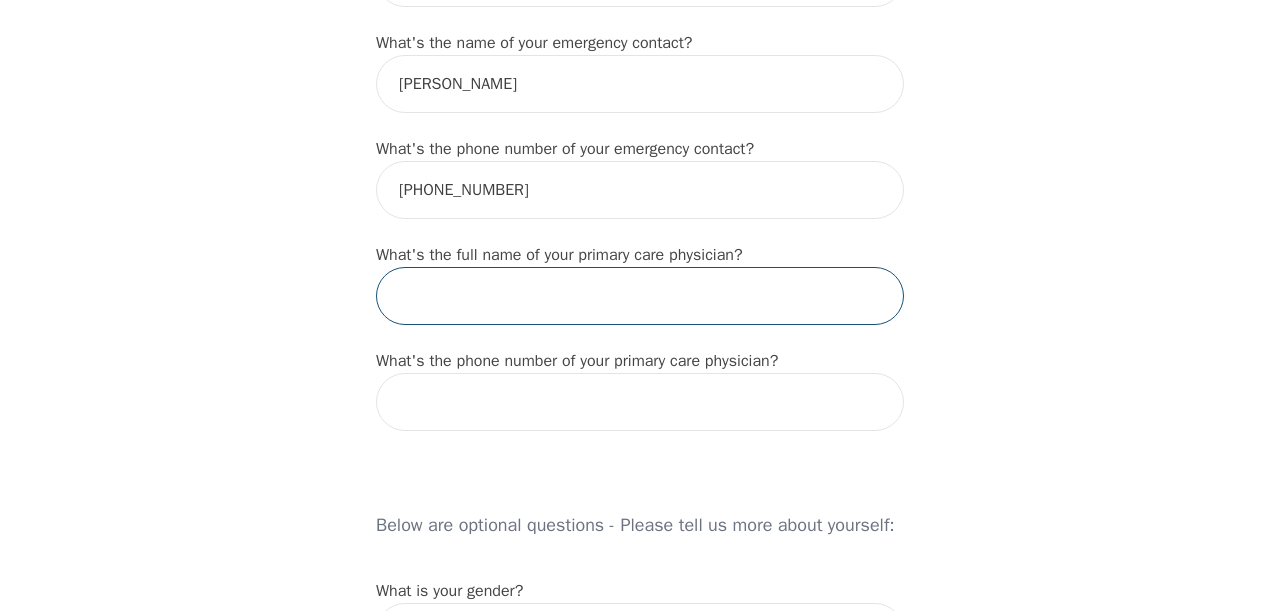 click at bounding box center (640, 296) 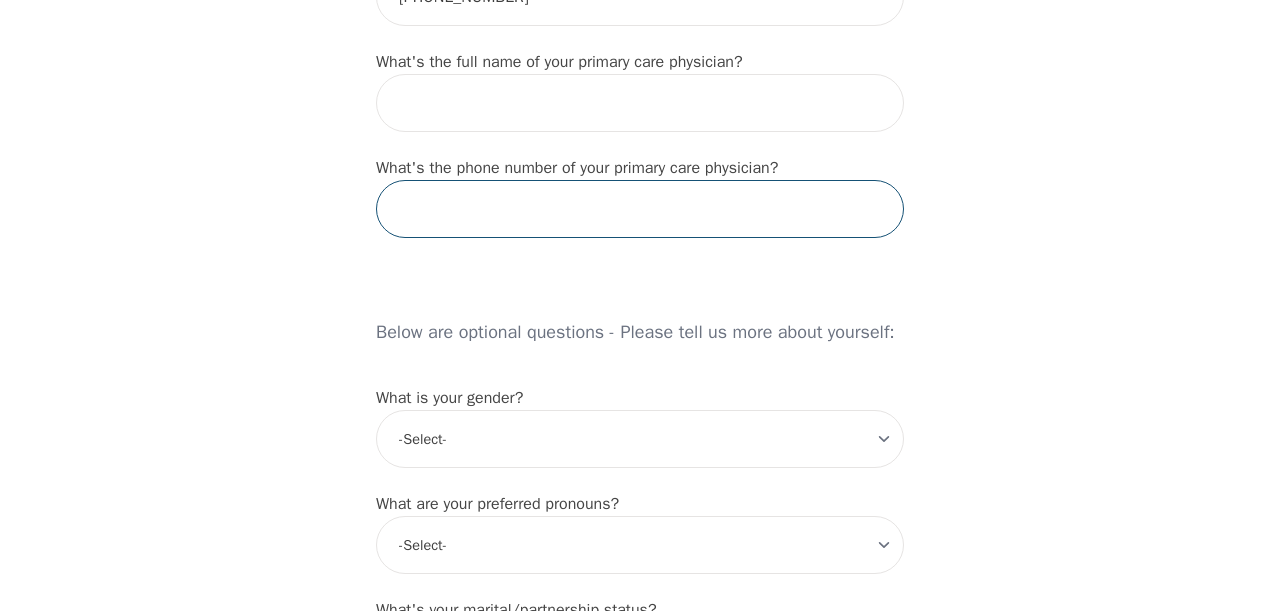 scroll, scrollTop: 1458, scrollLeft: 0, axis: vertical 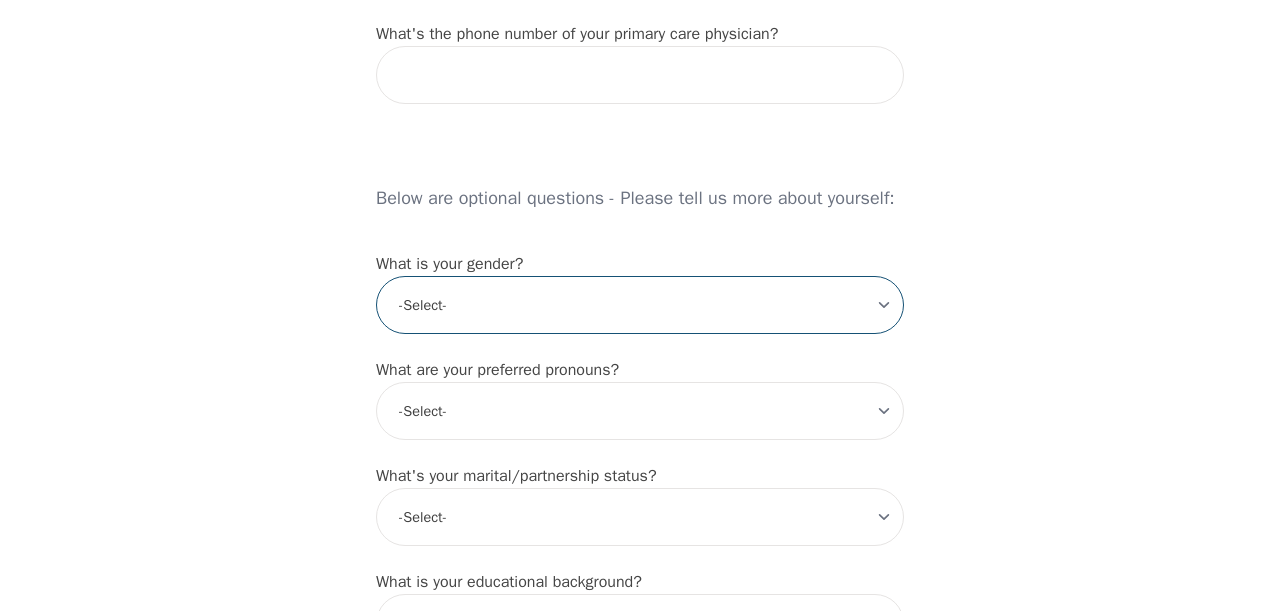 select on "[DEMOGRAPHIC_DATA]" 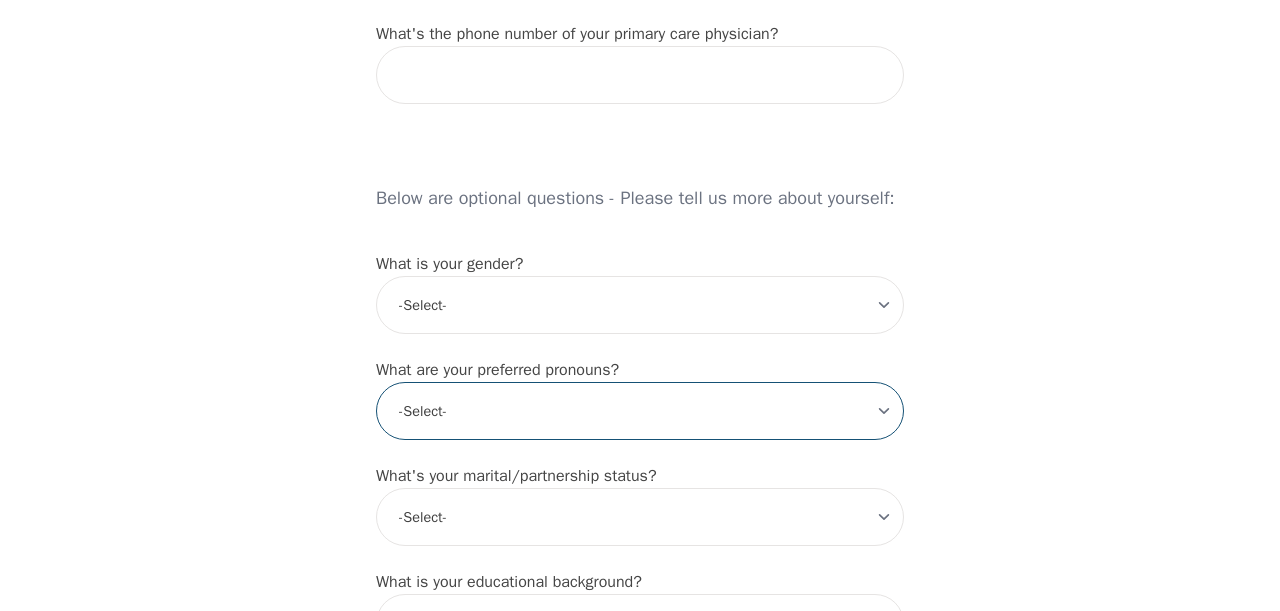 select on "she/her" 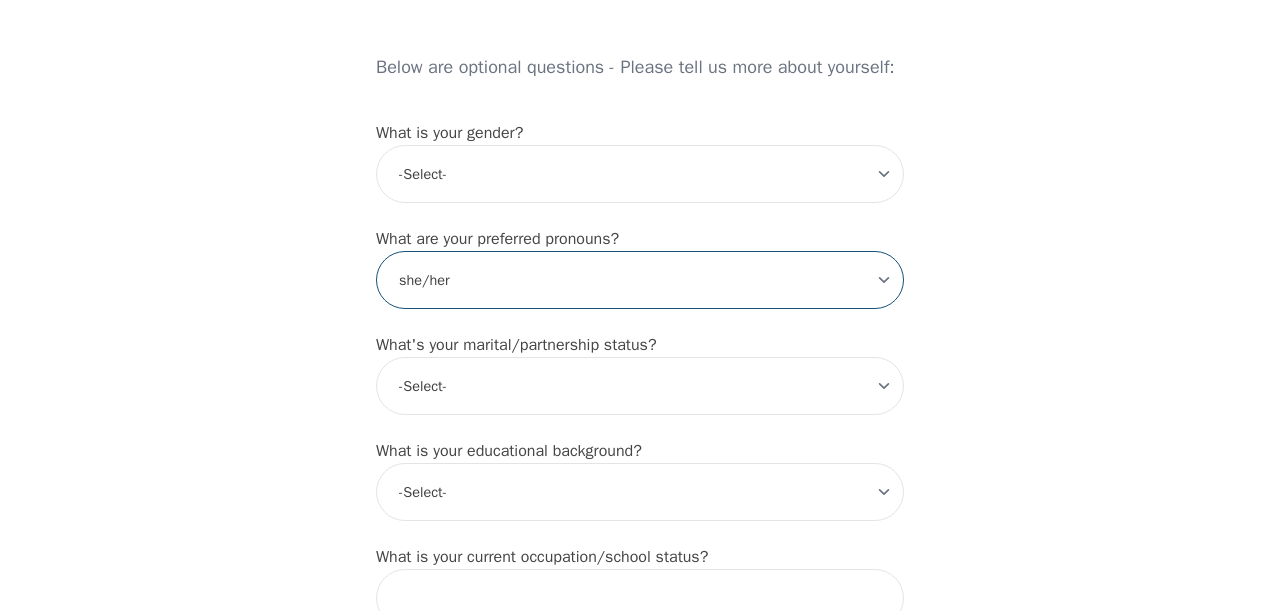 scroll, scrollTop: 1621, scrollLeft: 0, axis: vertical 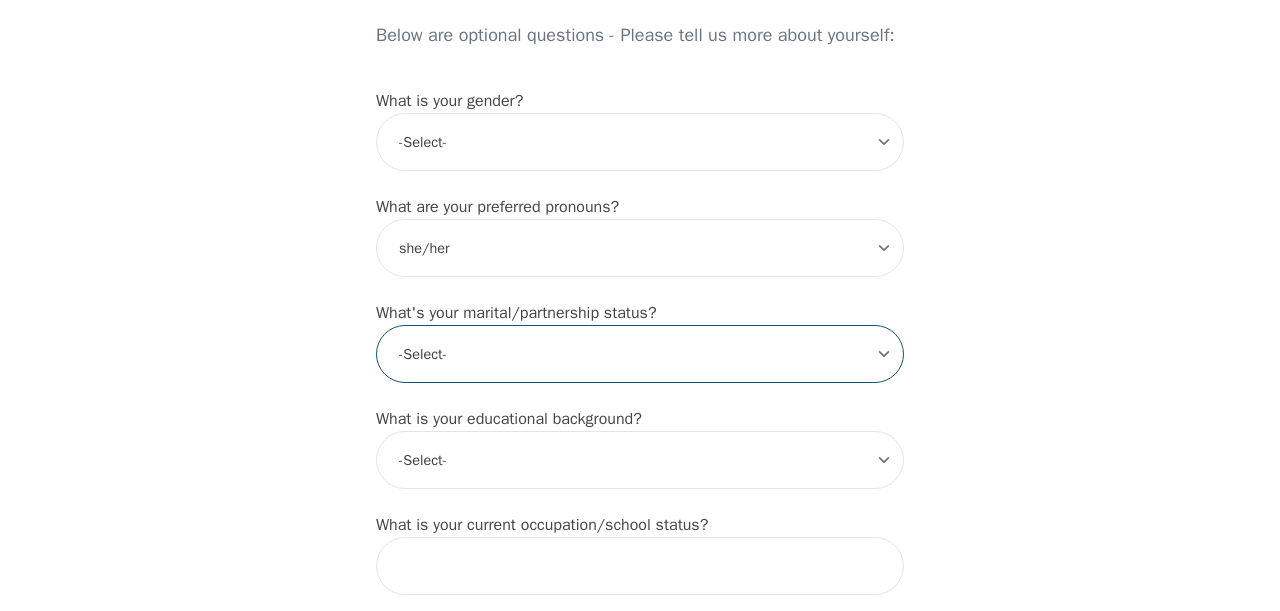 select on "Married" 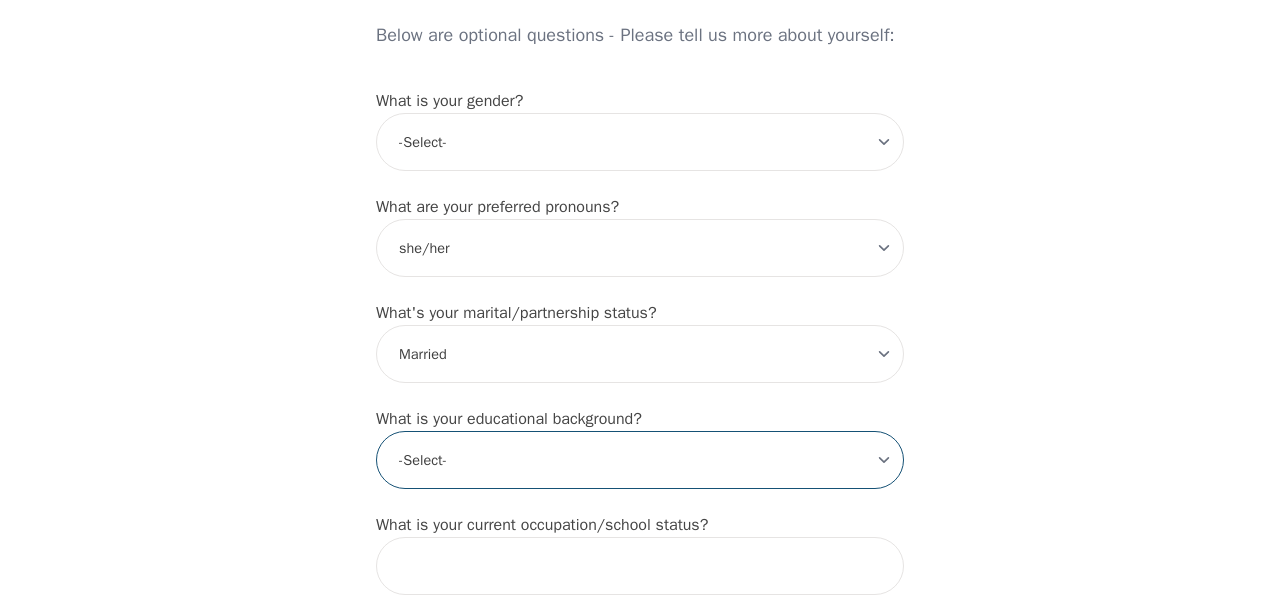 select on "Bachelor degree" 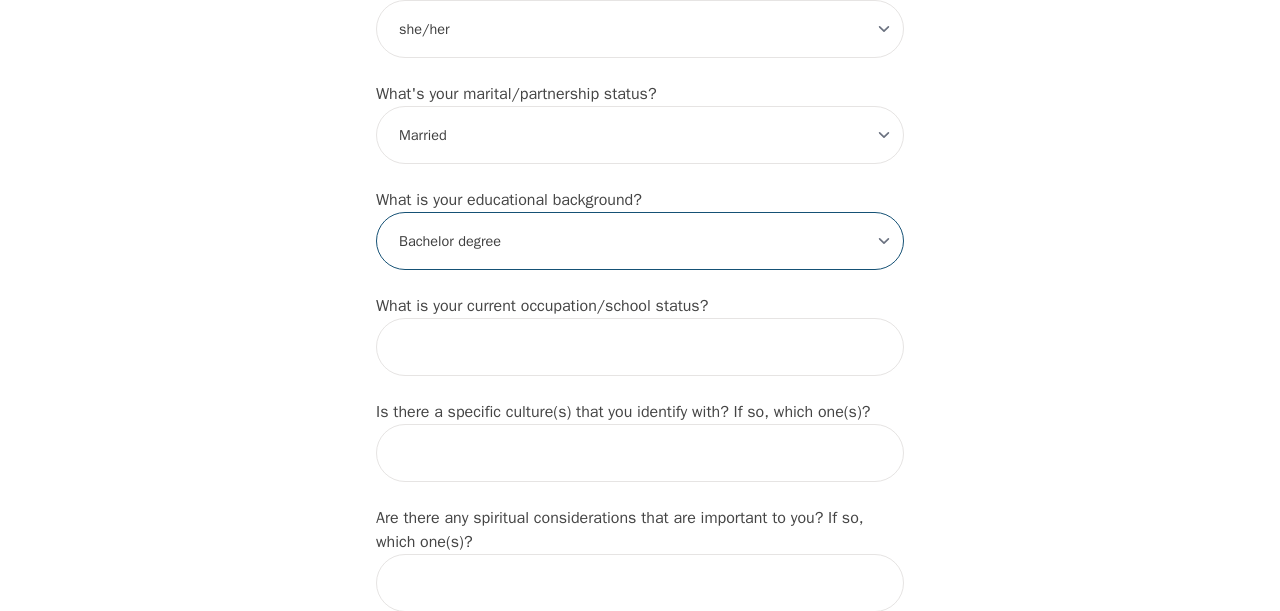 scroll, scrollTop: 1938, scrollLeft: 0, axis: vertical 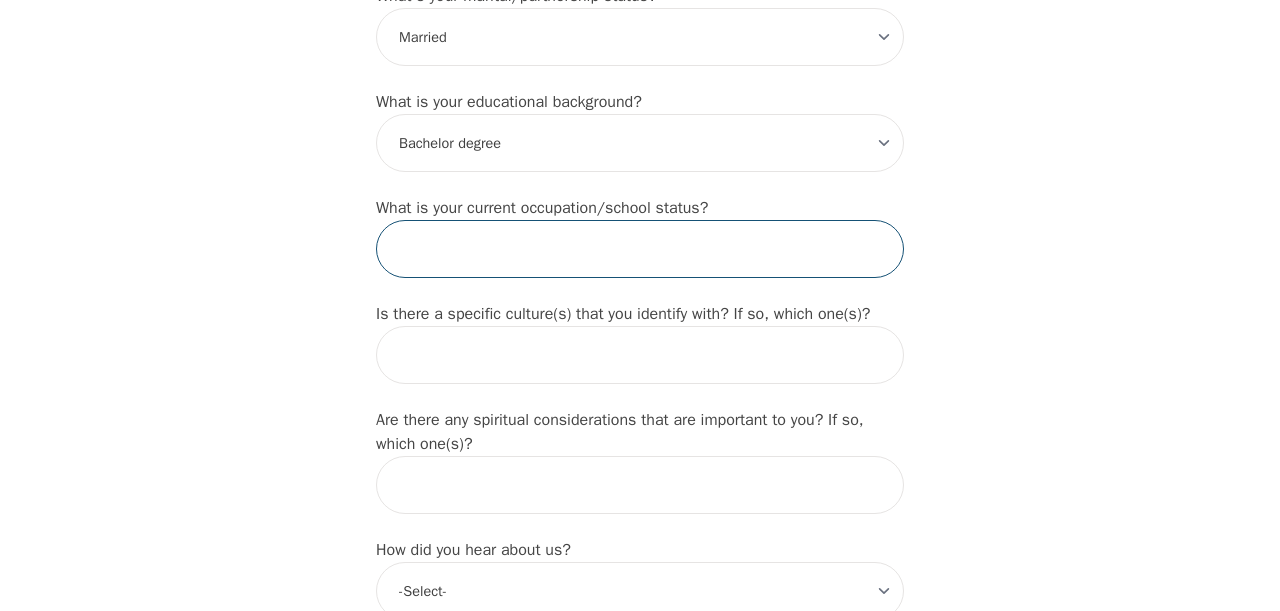 click at bounding box center (640, 249) 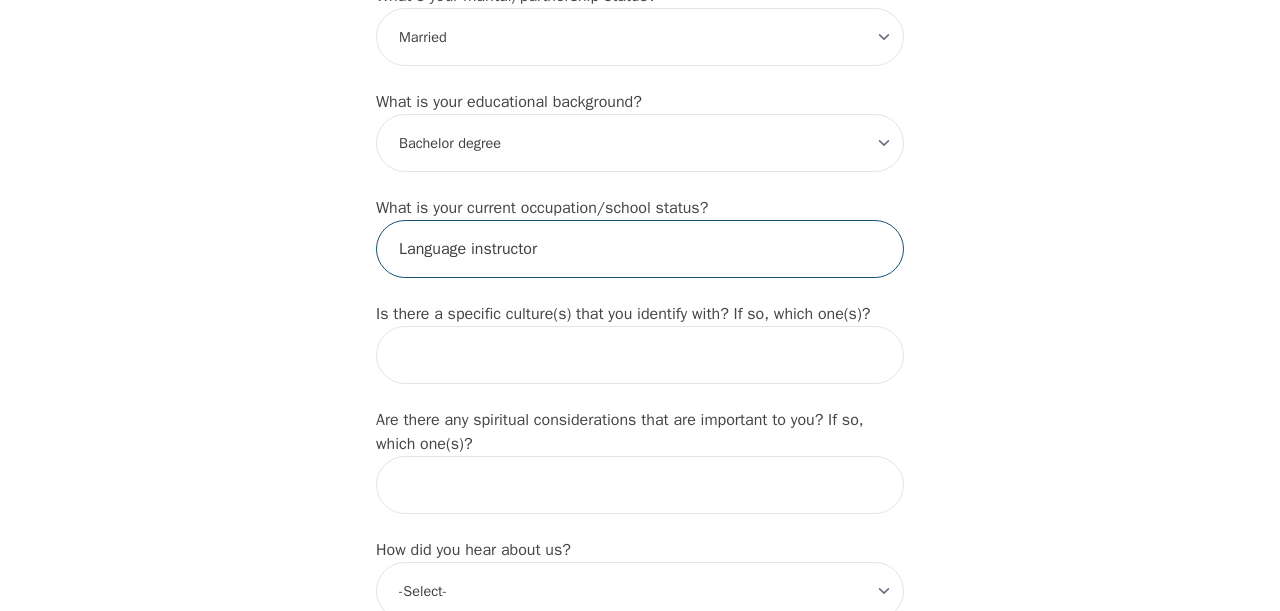 type on "Language instructor" 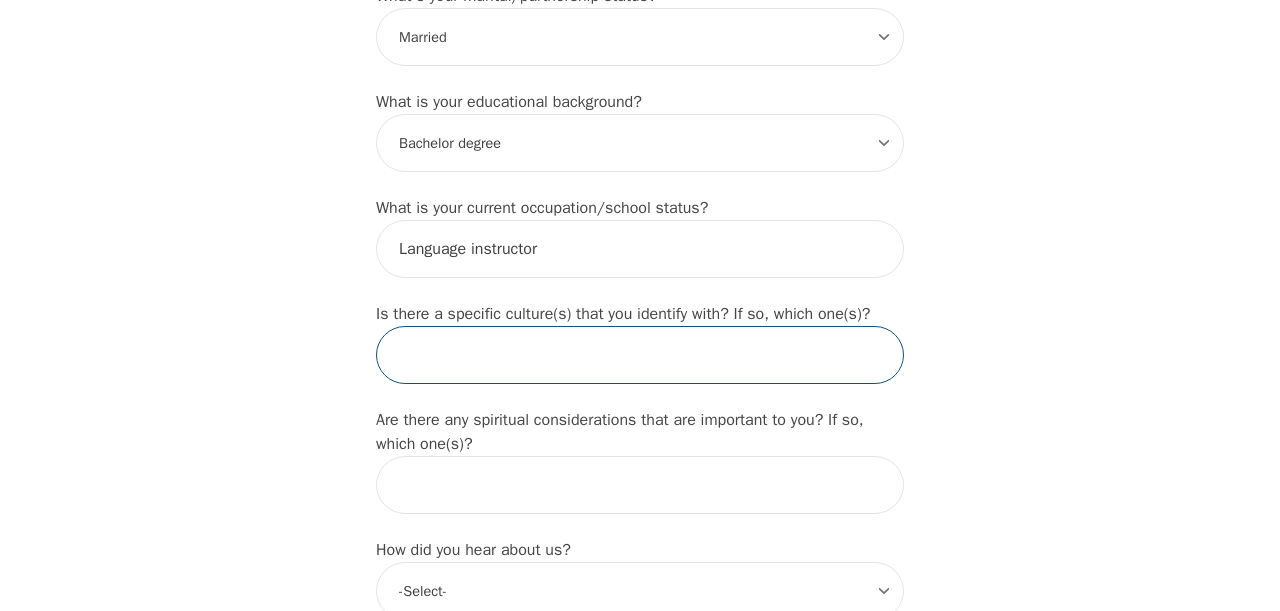 click at bounding box center (640, 355) 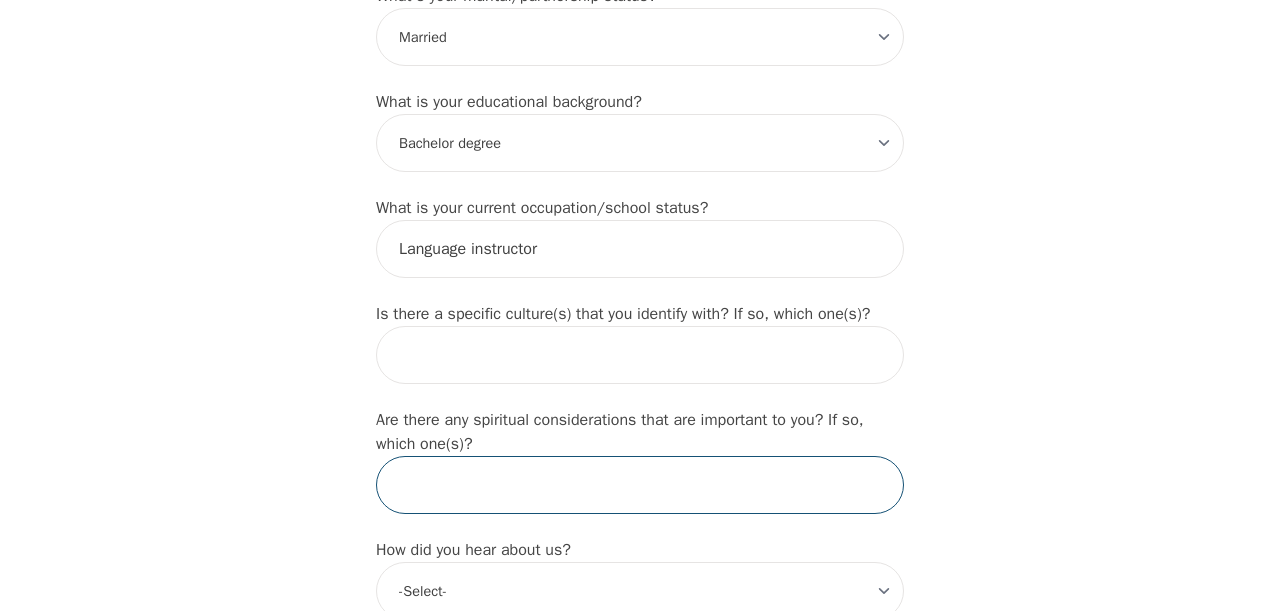 click at bounding box center [640, 485] 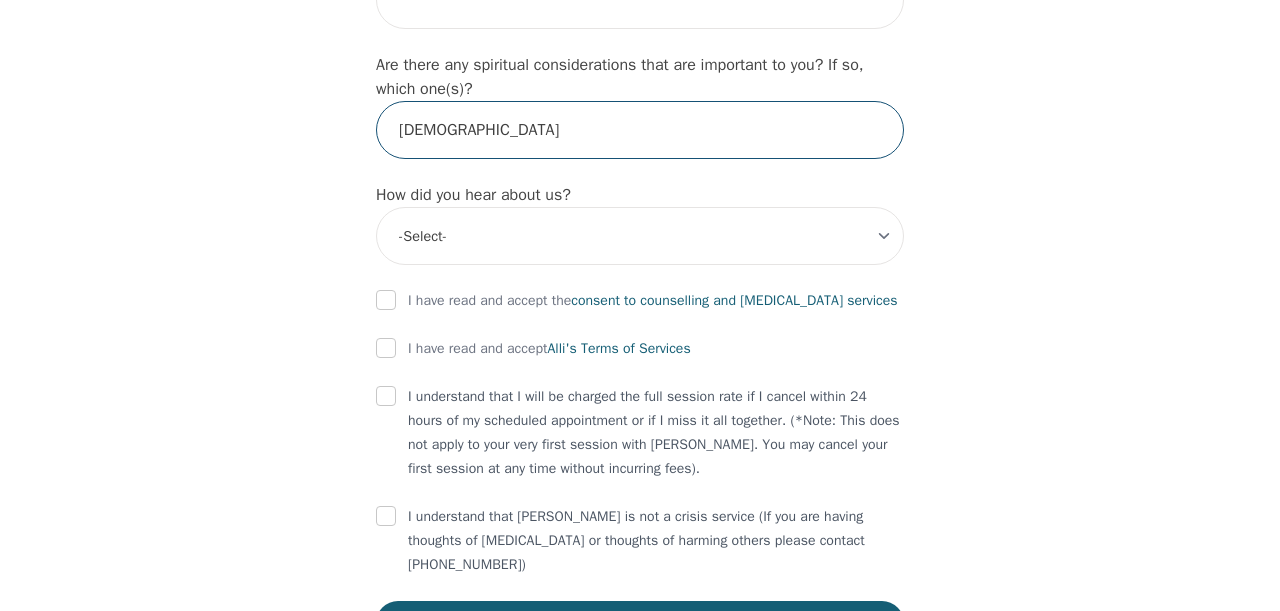 scroll, scrollTop: 2342, scrollLeft: 0, axis: vertical 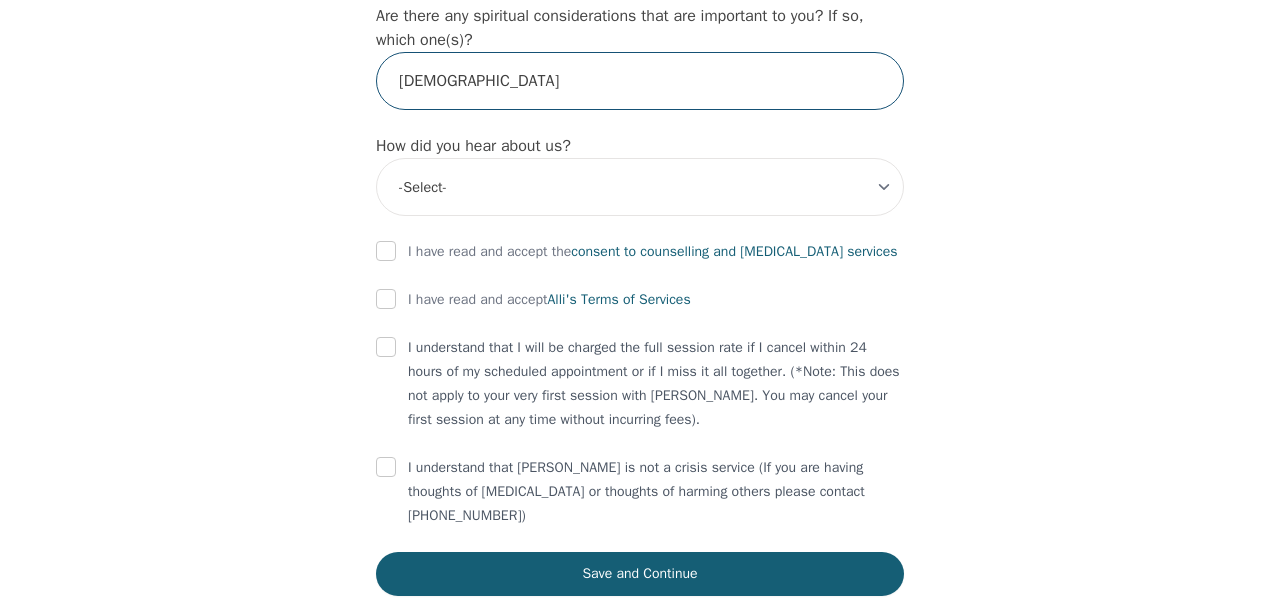 type on "[DEMOGRAPHIC_DATA]" 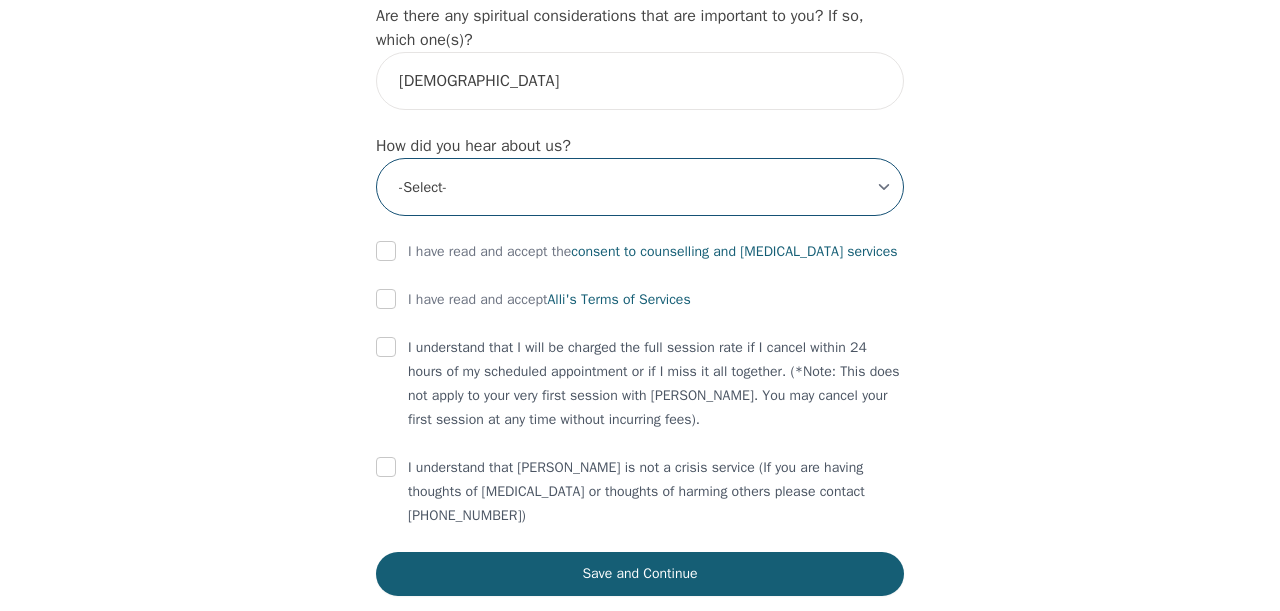 select on "Friend" 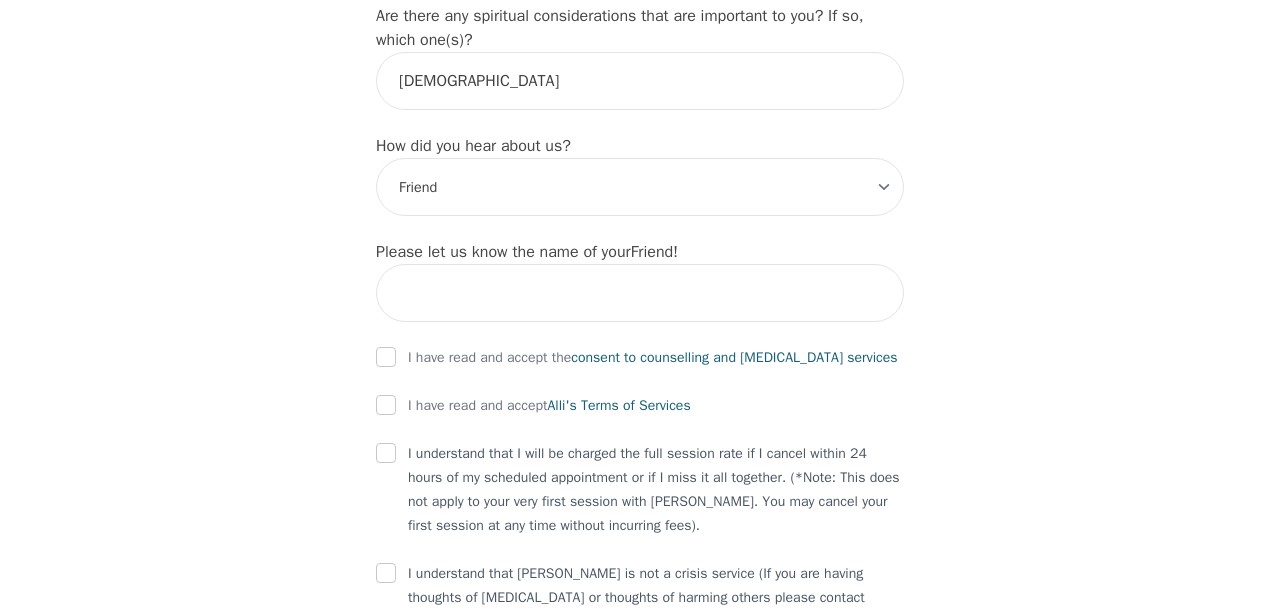 click at bounding box center [386, 357] 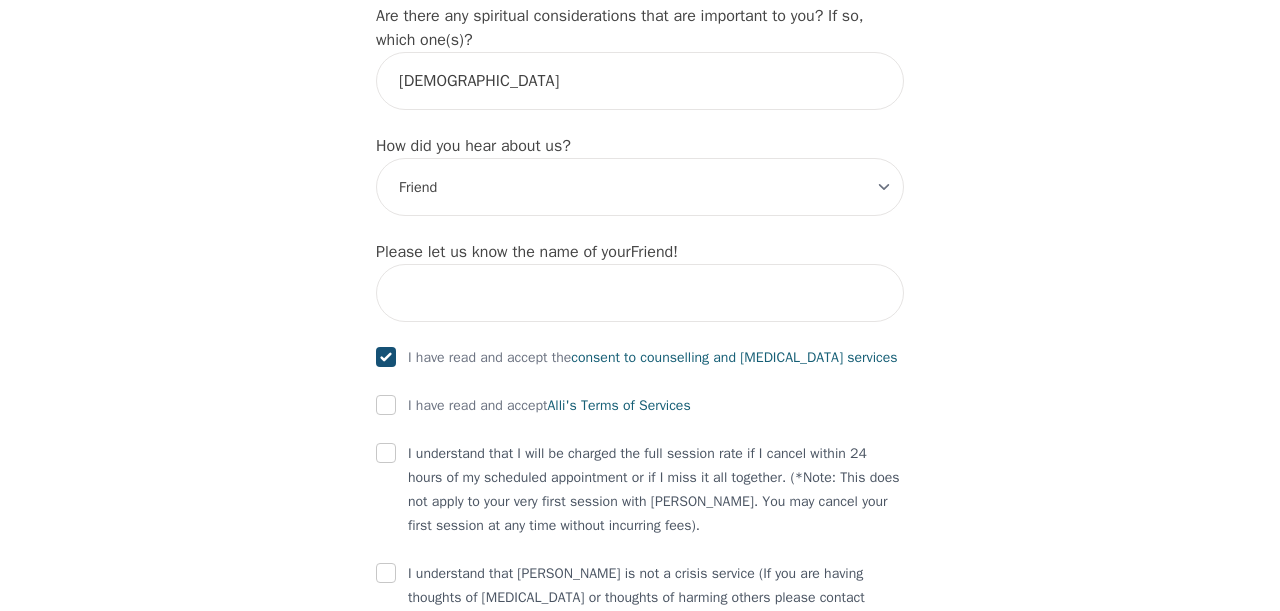 checkbox on "true" 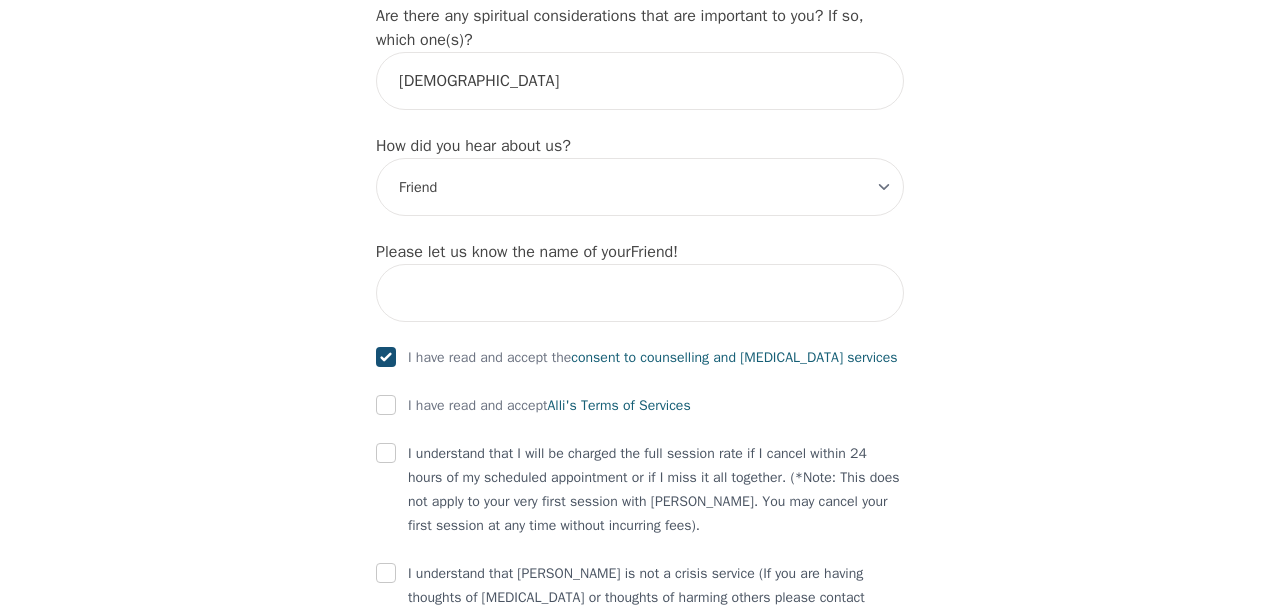 click at bounding box center (386, 405) 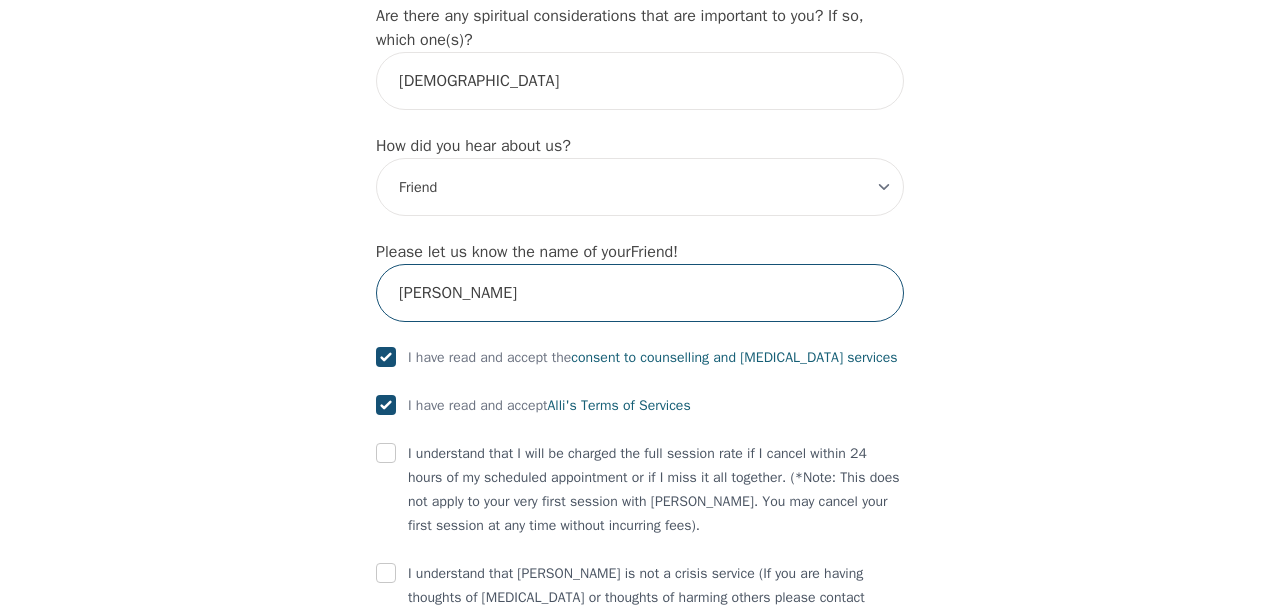 scroll, scrollTop: 2543, scrollLeft: 0, axis: vertical 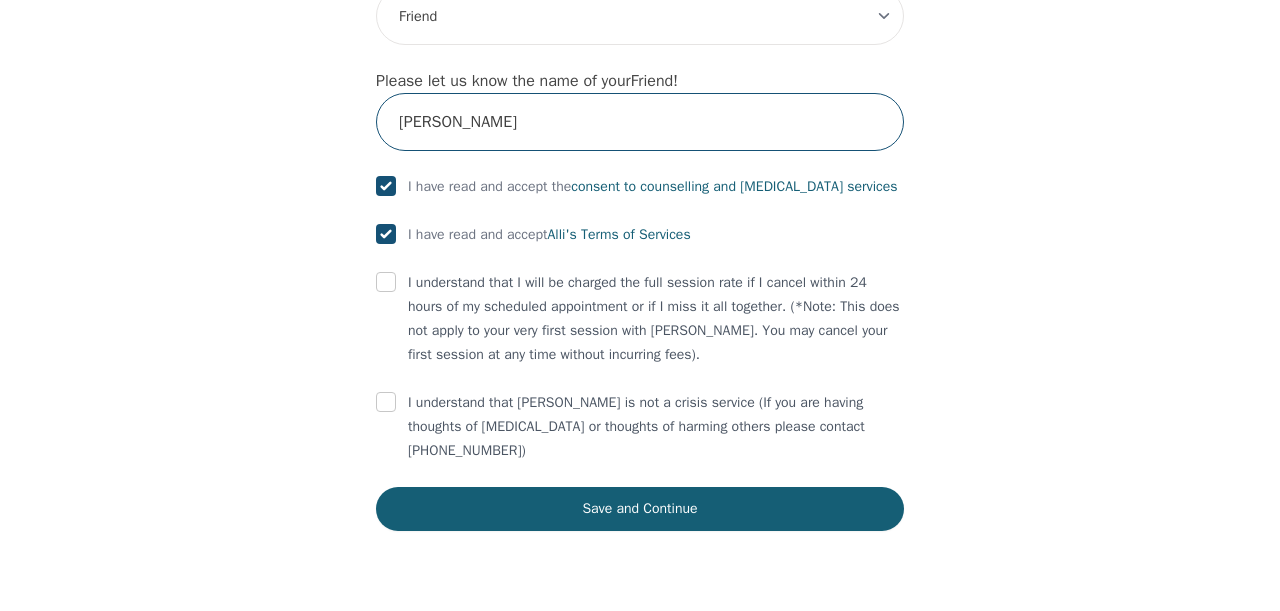 type on "[PERSON_NAME]" 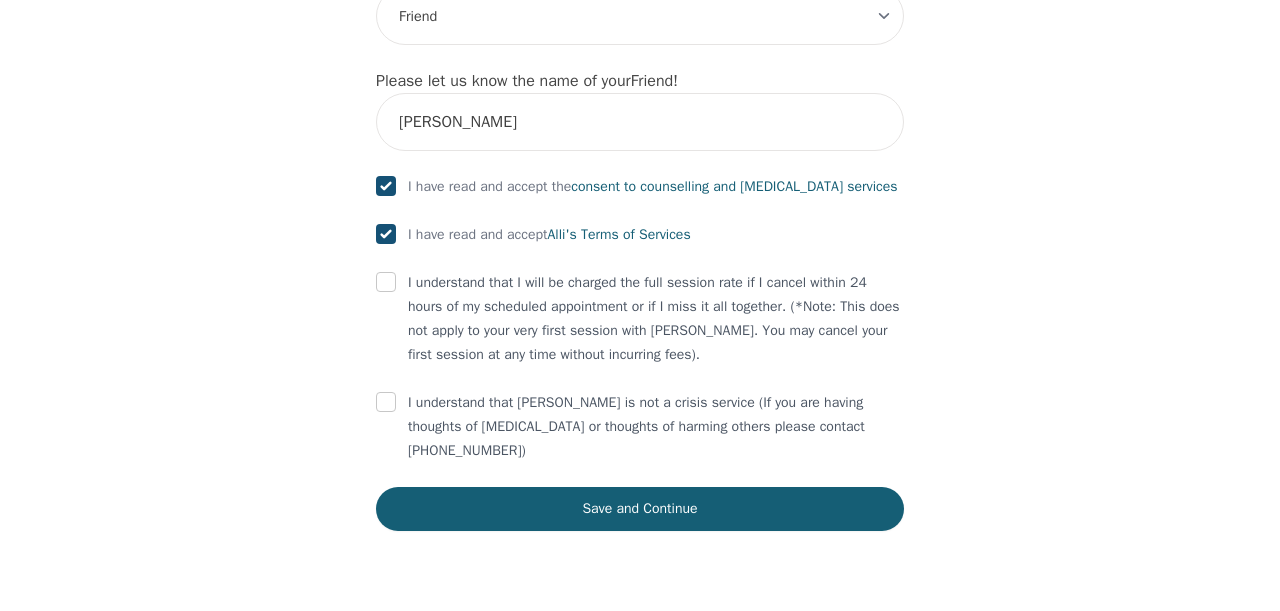 click at bounding box center (386, 282) 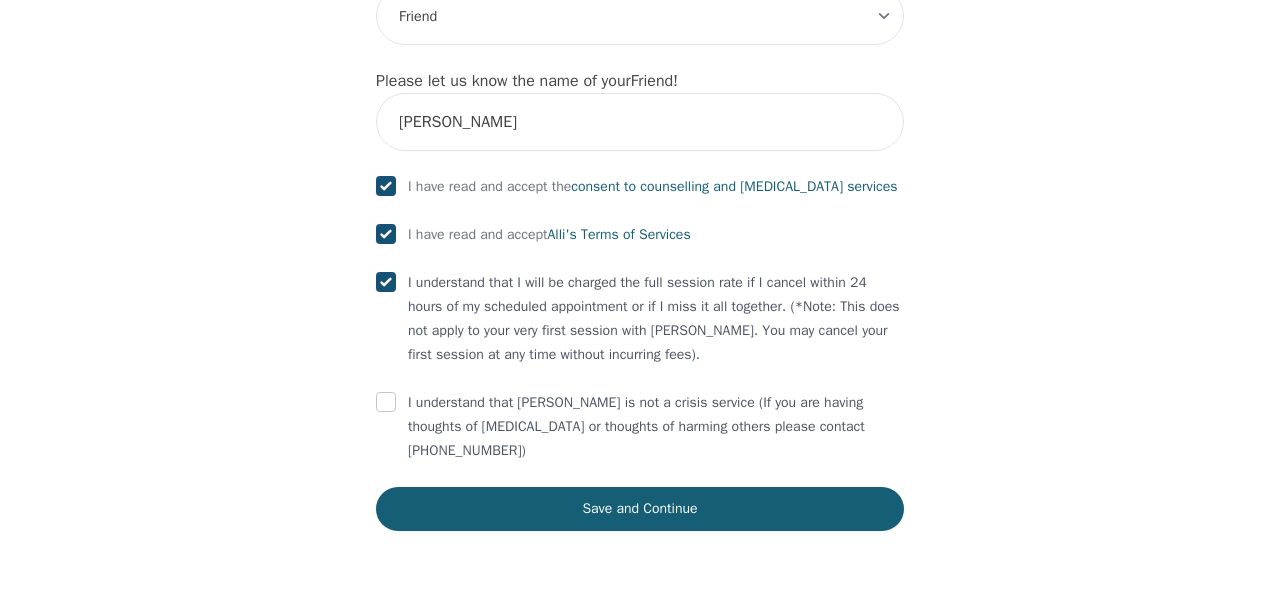 click at bounding box center (386, 402) 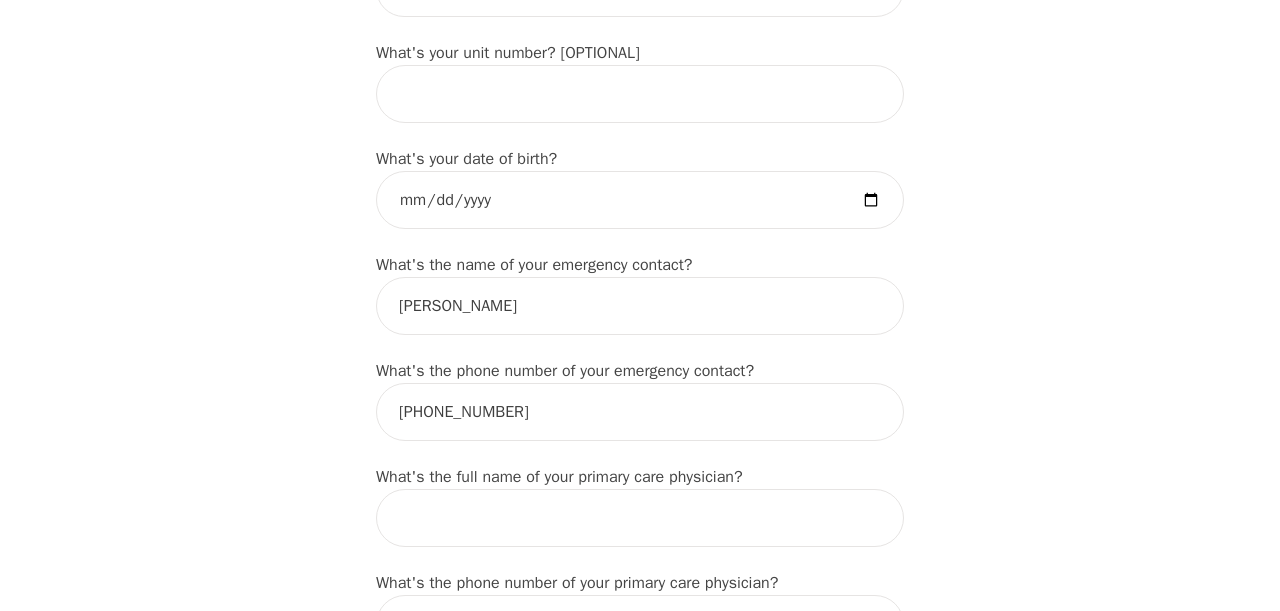 scroll, scrollTop: 906, scrollLeft: 0, axis: vertical 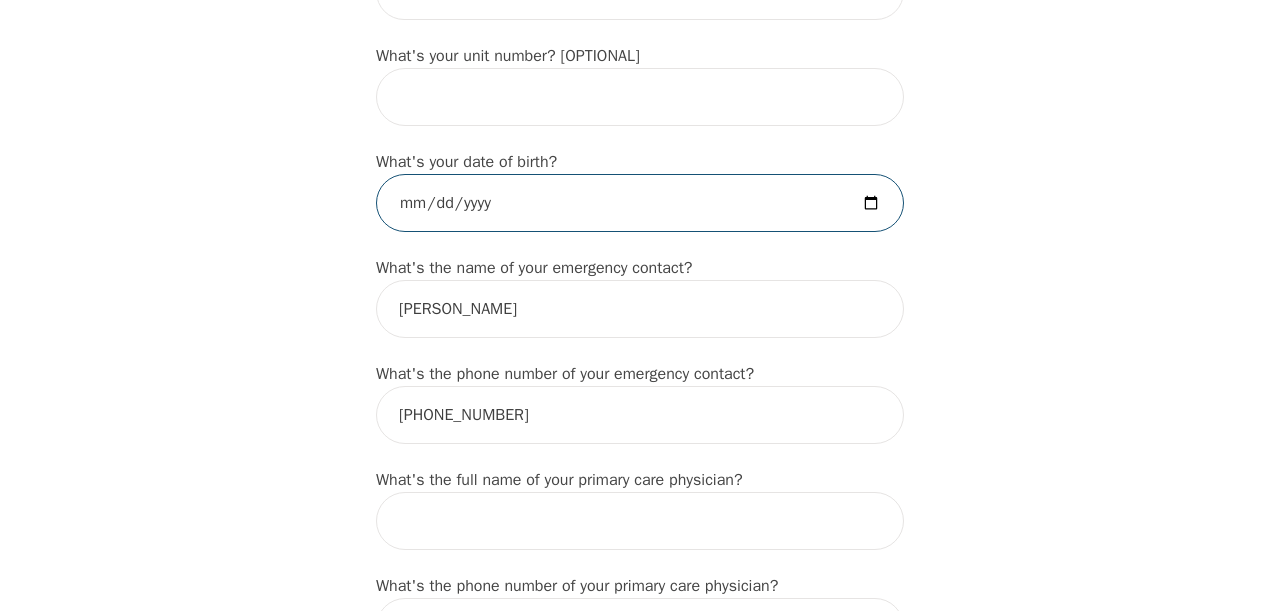 click at bounding box center [640, 203] 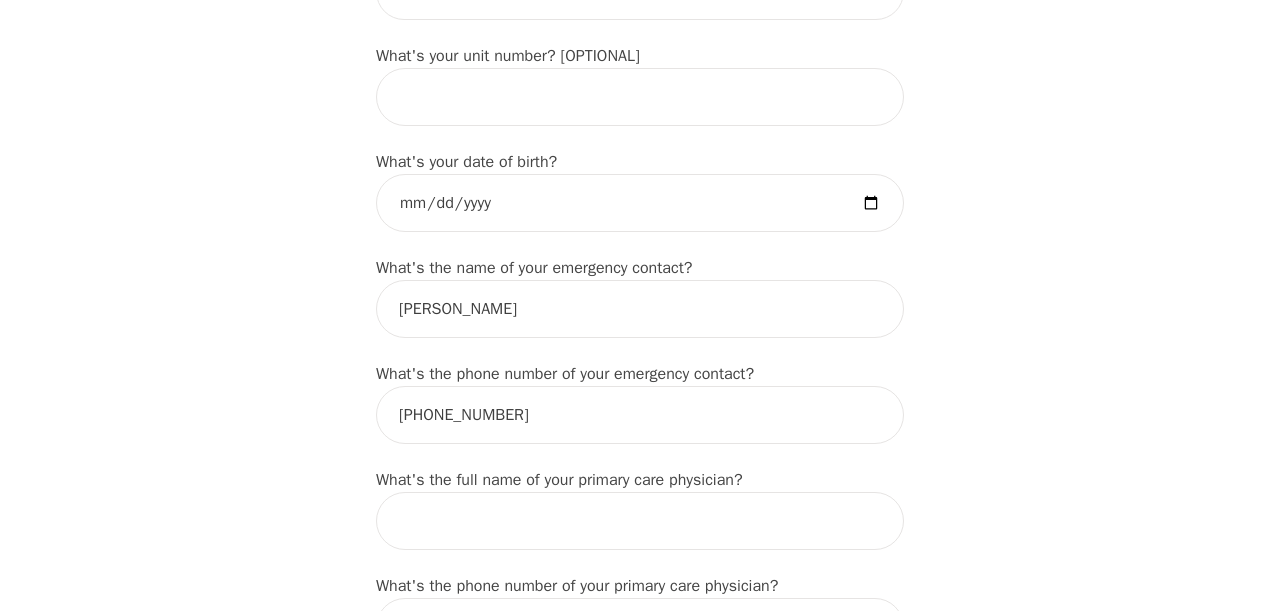 click on "What's your first name? (This will be the name on your insurance receipt) [PERSON_NAME] What's your last name? [PERSON_NAME] What's your preferred name? [OPTIONAL] What's your email? [PERSON_NAME][EMAIL_ADDRESS][PERSON_NAME][DOMAIN_NAME] What's your phone number? [PHONE_NUMBER] What's your address? What's your unit number? [OPTIONAL] What's your date of birth? [DEMOGRAPHIC_DATA] What's the name of your emergency contact? [PERSON_NAME] What's the phone number of your emergency contact? [PHONE_NUMBER] What's the full name of your primary care physician? What's the phone number of your primary care physician? Below are optional questions - Please tell us more about yourself: What is your gender? -Select- [DEMOGRAPHIC_DATA] [DEMOGRAPHIC_DATA] [DEMOGRAPHIC_DATA] [DEMOGRAPHIC_DATA] [DEMOGRAPHIC_DATA] prefer_not_to_say What are your preferred pronouns? -Select- he/him she/her they/them ze/zir xe/xem ey/em ve/ver tey/ter e/e per/per prefer_not_to_say What's your marital/partnership status? -Select- Single Partnered Married Common Law Widowed Separated Divorced What is your educational background? -Select- [DEMOGRAPHIC_DATA]" at bounding box center (640, 762) 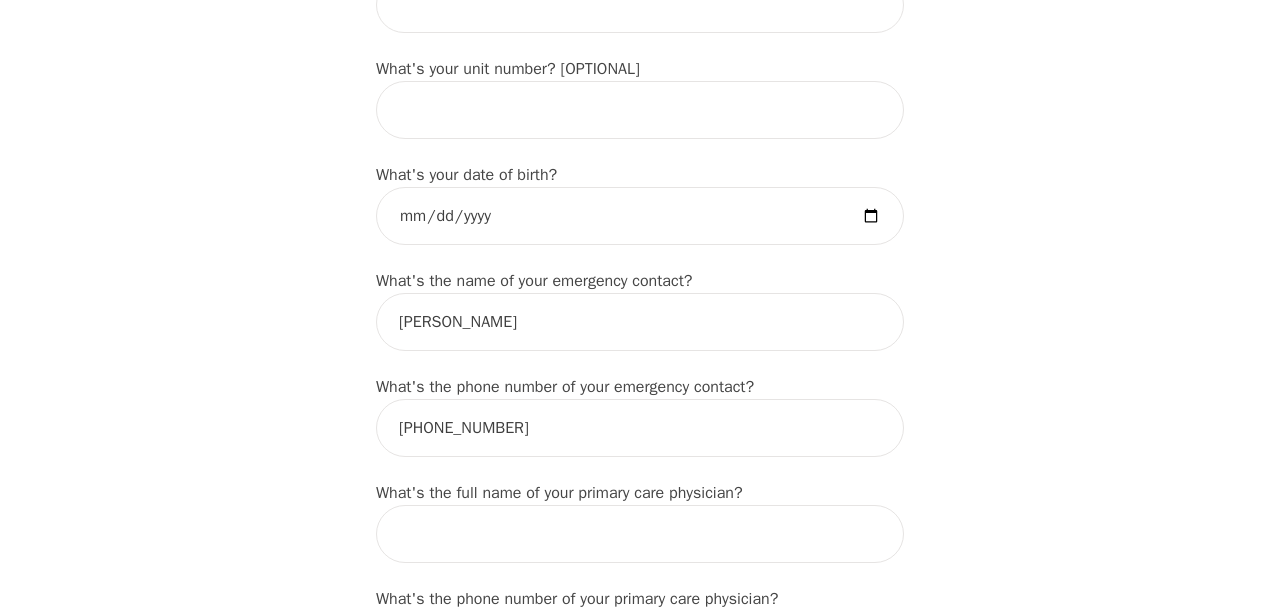 scroll, scrollTop: 616, scrollLeft: 0, axis: vertical 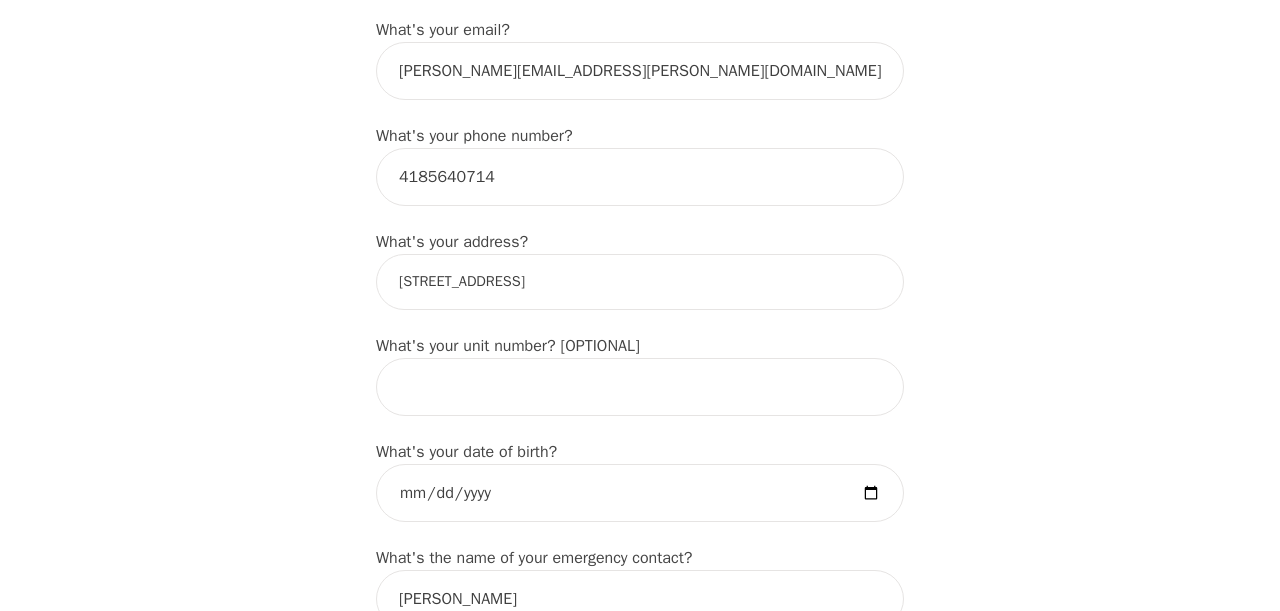 type on "[STREET_ADDRESS]" 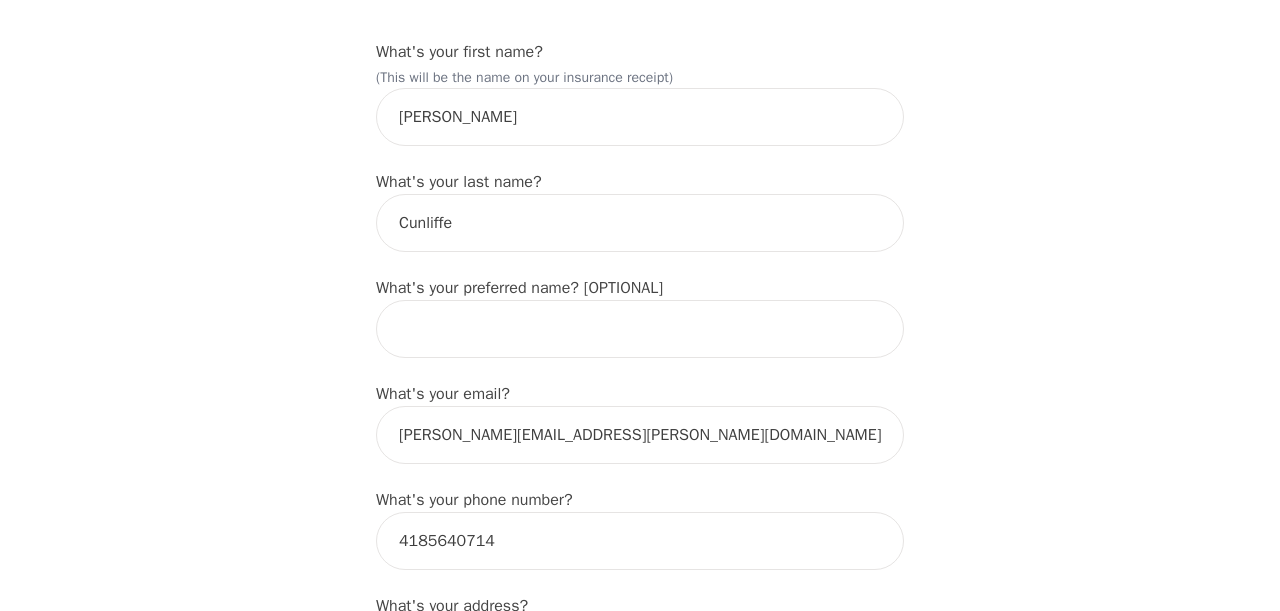scroll, scrollTop: 249, scrollLeft: 0, axis: vertical 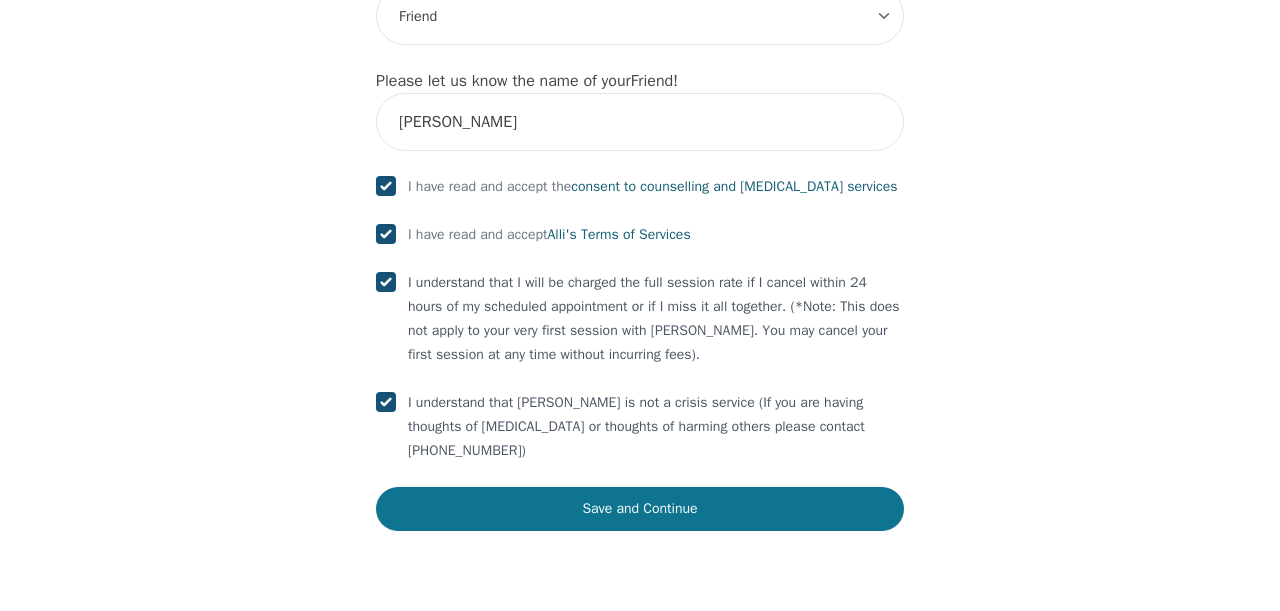 type on "[PERSON_NAME]" 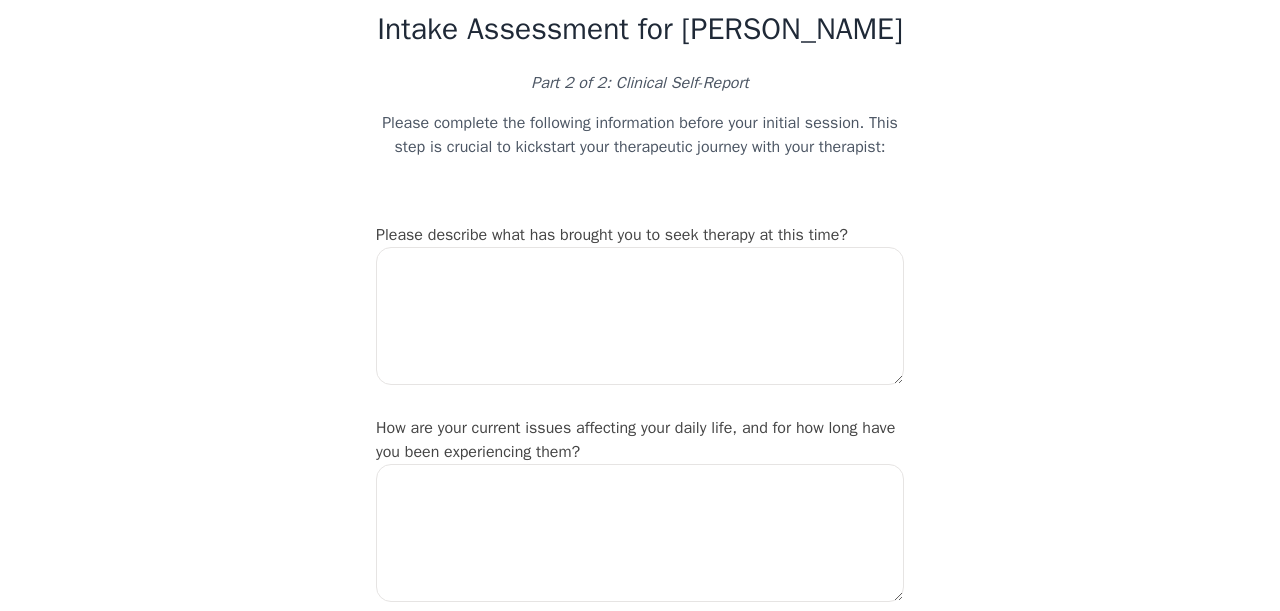scroll, scrollTop: 71, scrollLeft: 0, axis: vertical 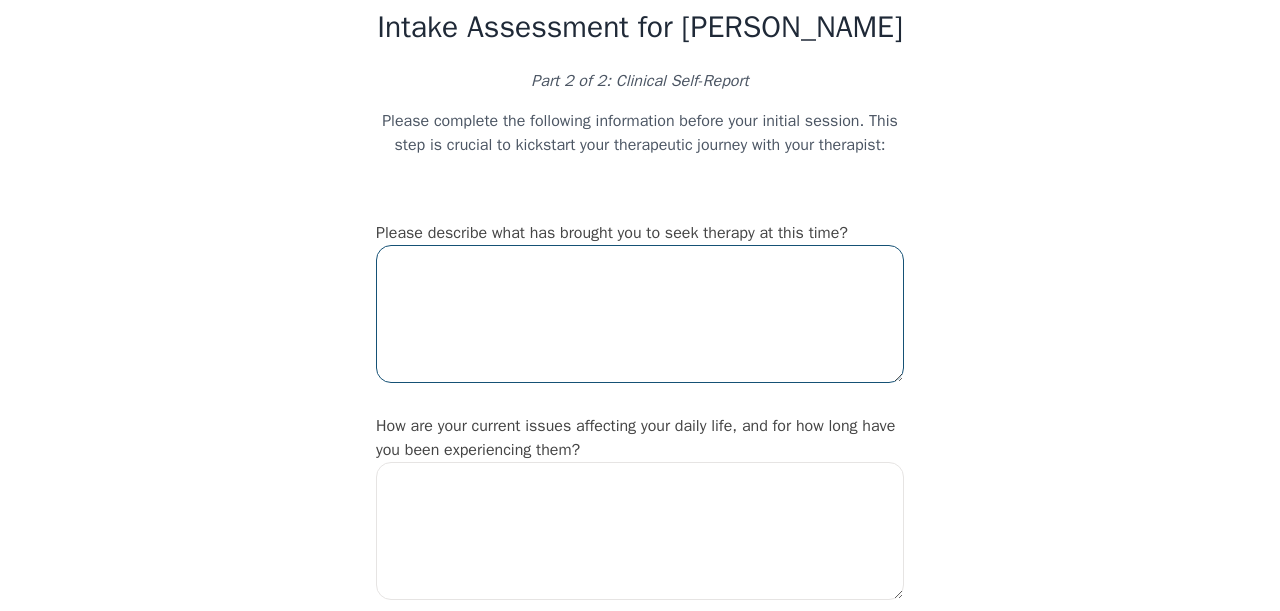 click at bounding box center [640, 314] 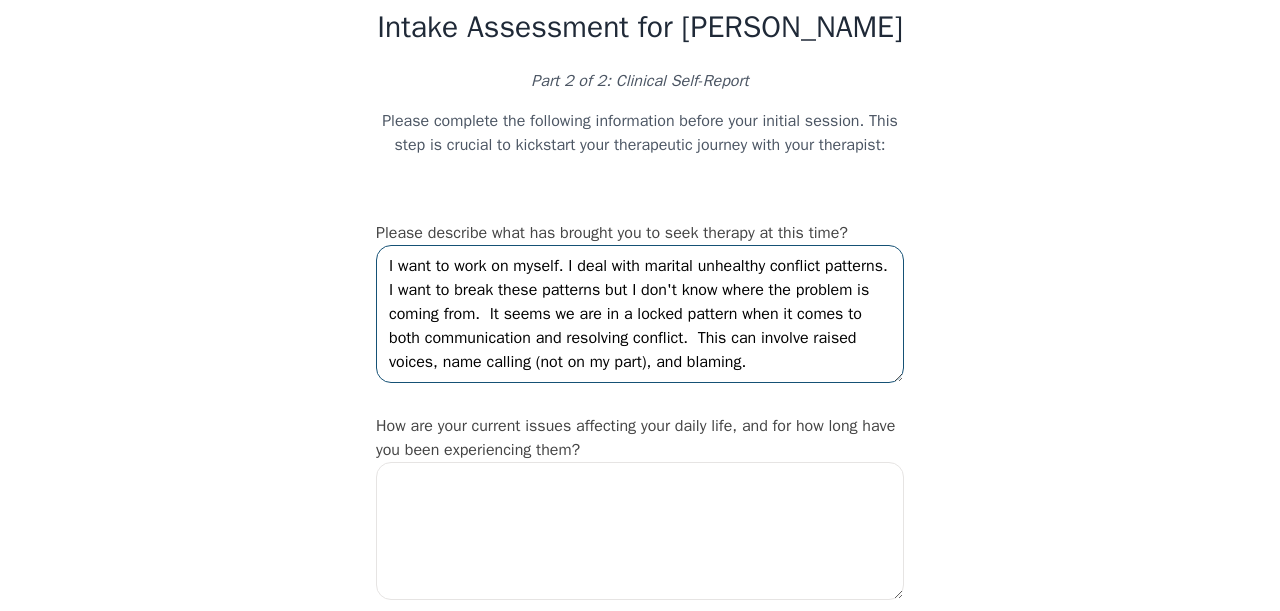 type on "I want to work on myself. I deal with marital unhealthy conflict patterns.  I want to break these patterns but I don't know where the problem is coming from.  It seems we are in a locked pattern when it comes to both communication and resolving conflict.  This can involve raised voices, name calling (not on my part), and blaming." 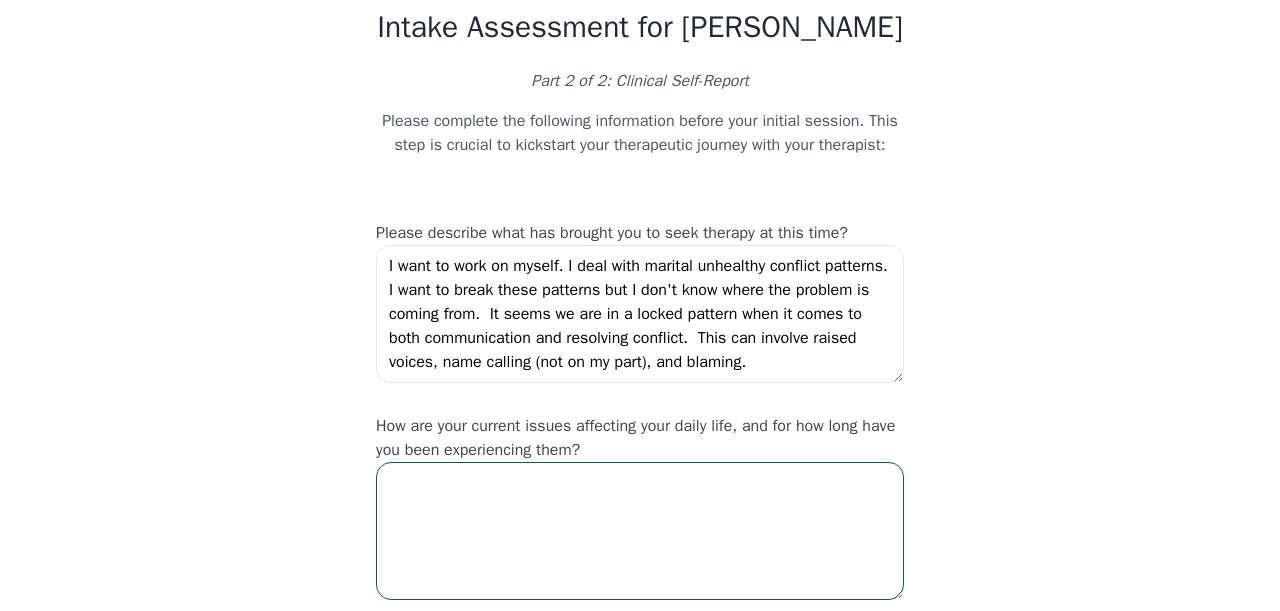 click at bounding box center [640, 531] 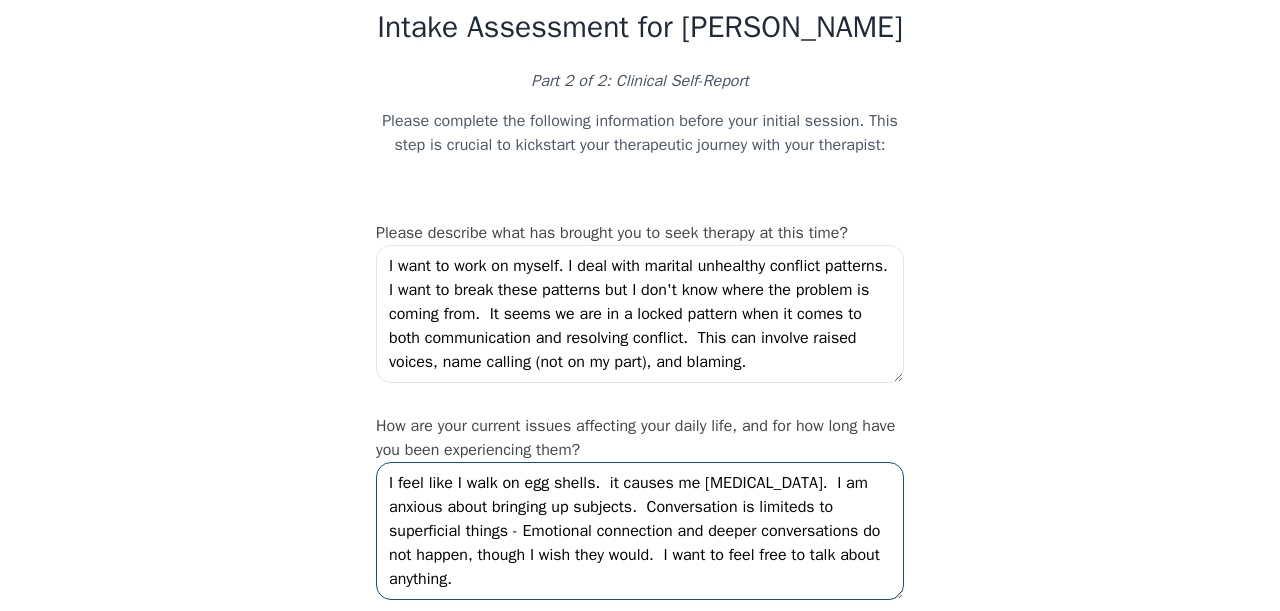 click on "I feel like I walk on egg shells.  it causes me [MEDICAL_DATA].  I am anxious about bringing up subjects.  Conversation is limiteds to superficial things - Emotional connection and deeper conversations do not happen, though I wish they would.  I want to feel free to talk about anything." at bounding box center (640, 531) 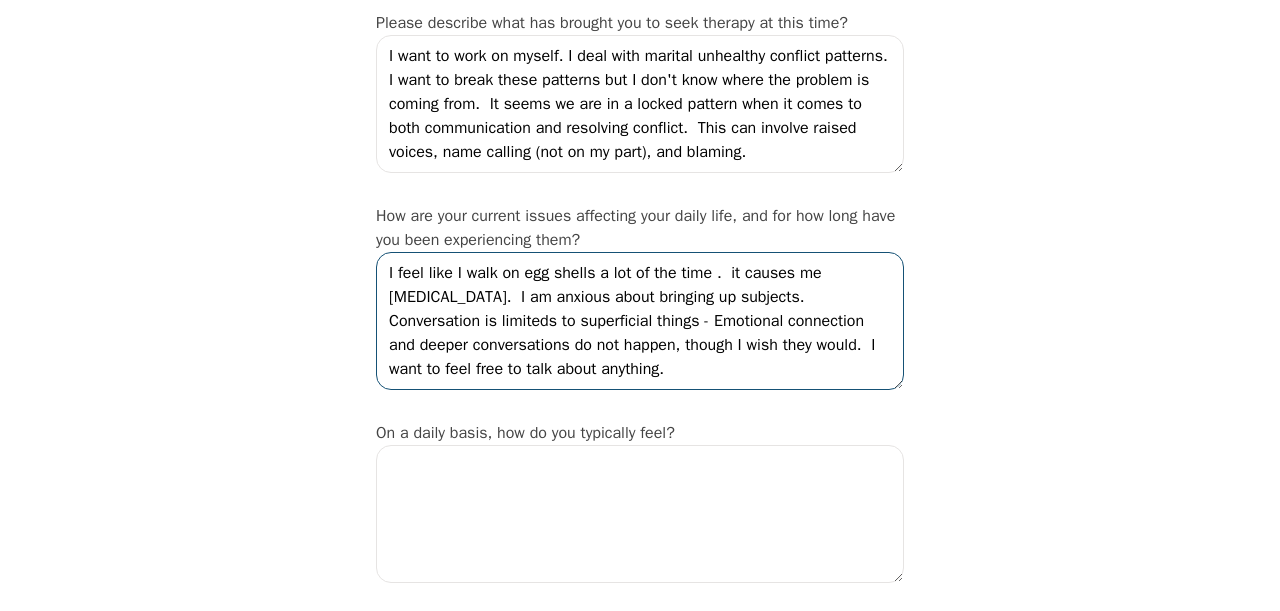 scroll, scrollTop: 291, scrollLeft: 0, axis: vertical 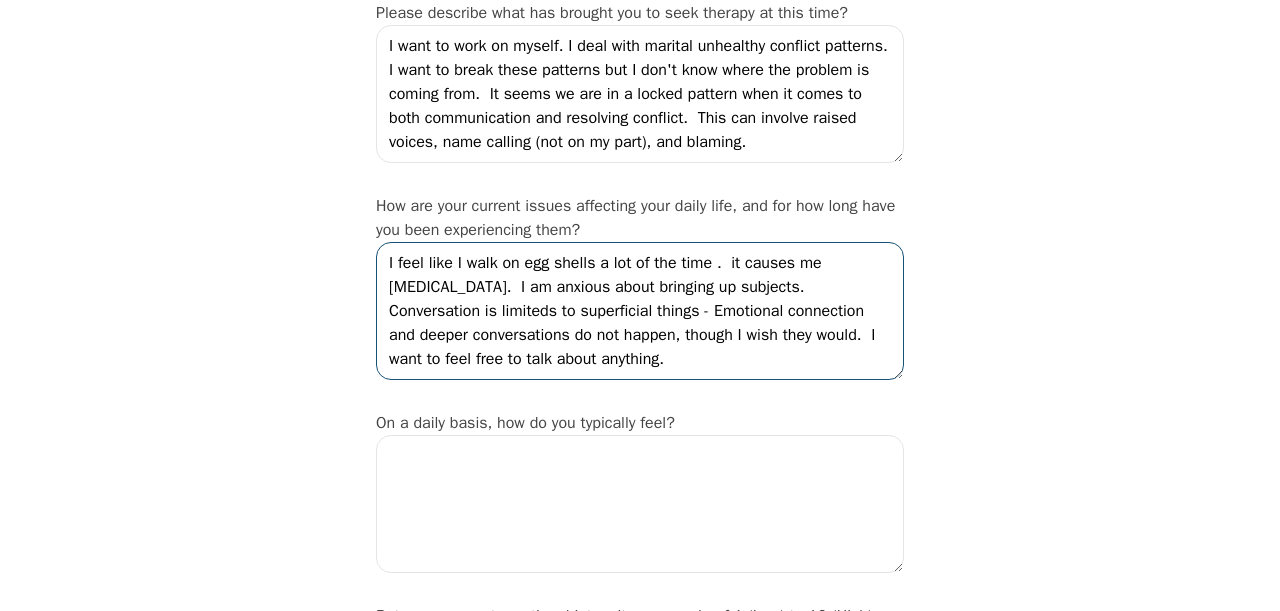 type on "I feel like I walk on egg shells a lot of the time .  it causes me [MEDICAL_DATA].  I am anxious about bringing up subjects.  Conversation is limiteds to superficial things - Emotional connection and deeper conversations do not happen, though I wish they would.  I want to feel free to talk about anything." 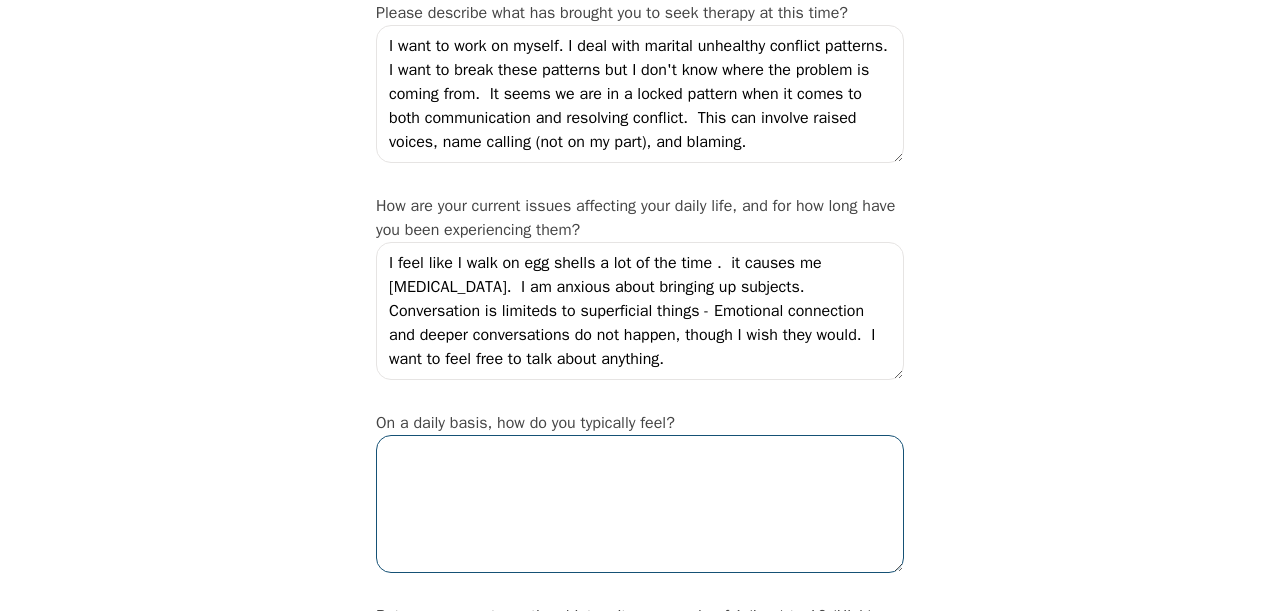 click at bounding box center (640, 504) 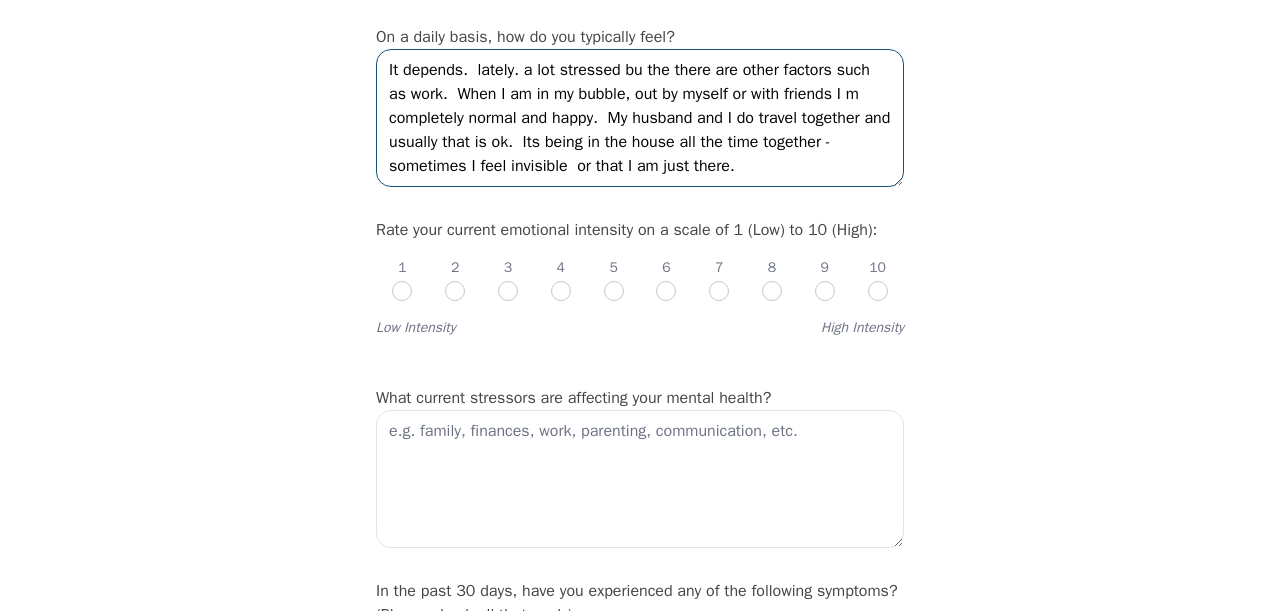 scroll, scrollTop: 731, scrollLeft: 0, axis: vertical 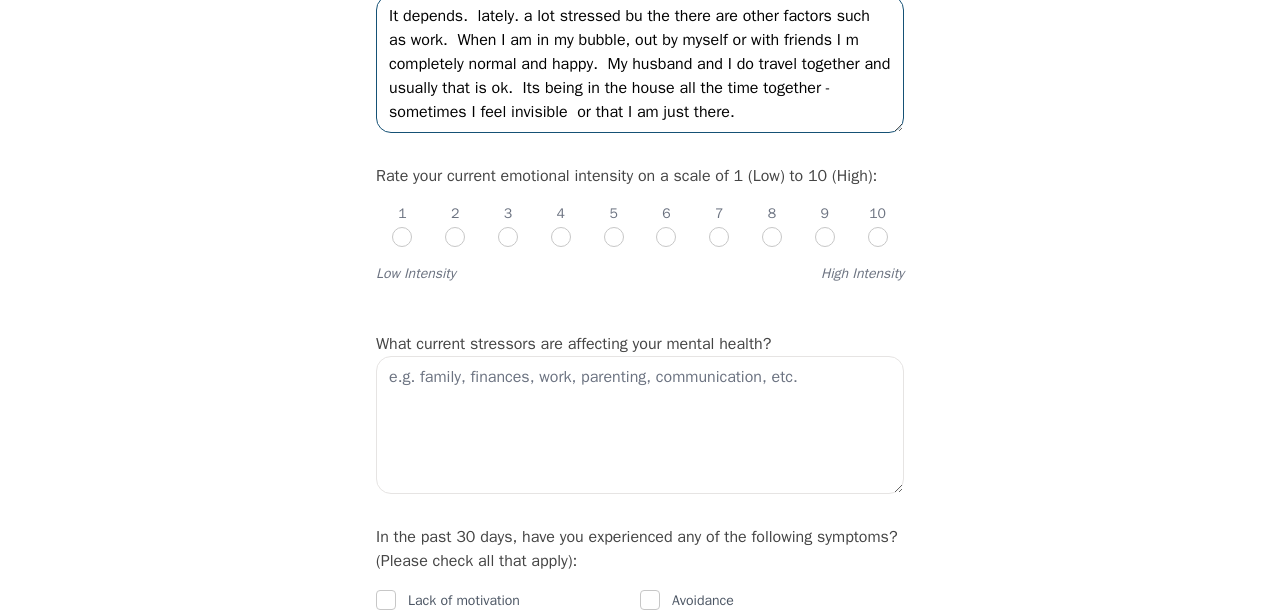 type on "It depends.  lately. a lot stressed bu the there are other factors such as work.  When I am in my bubble, out by myself or with friends I m completely normal and happy.  My husband and I do travel together and usually that is ok.  Its being in the house all the time together - sometimes I feel invisible  or that I am just there." 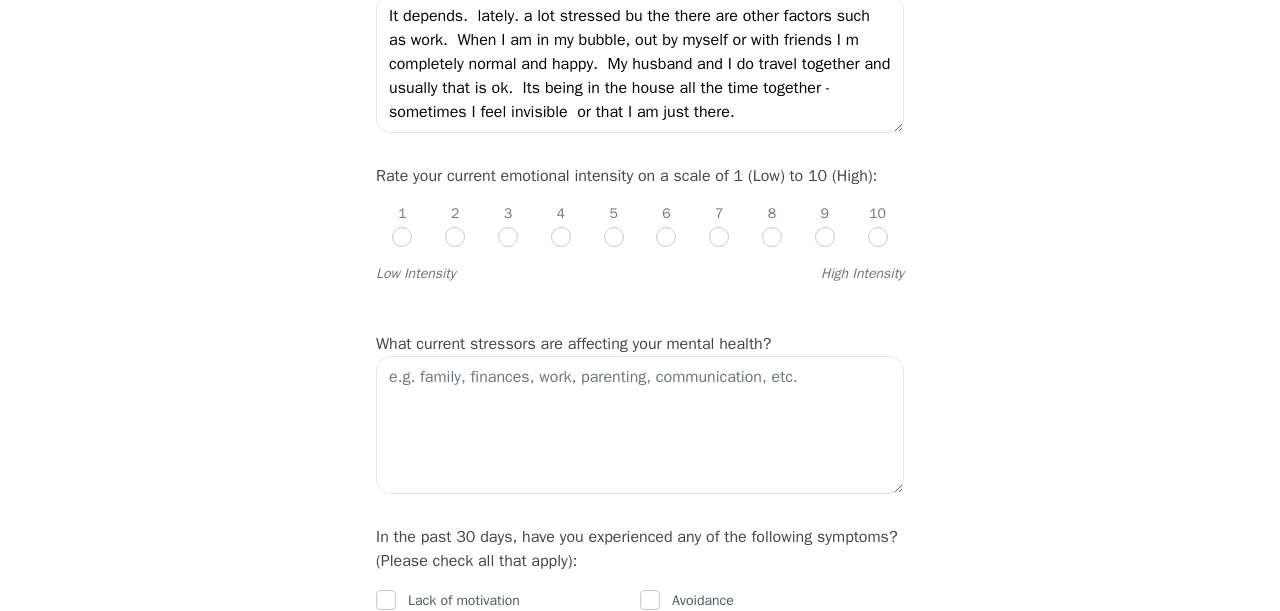 click at bounding box center (666, 237) 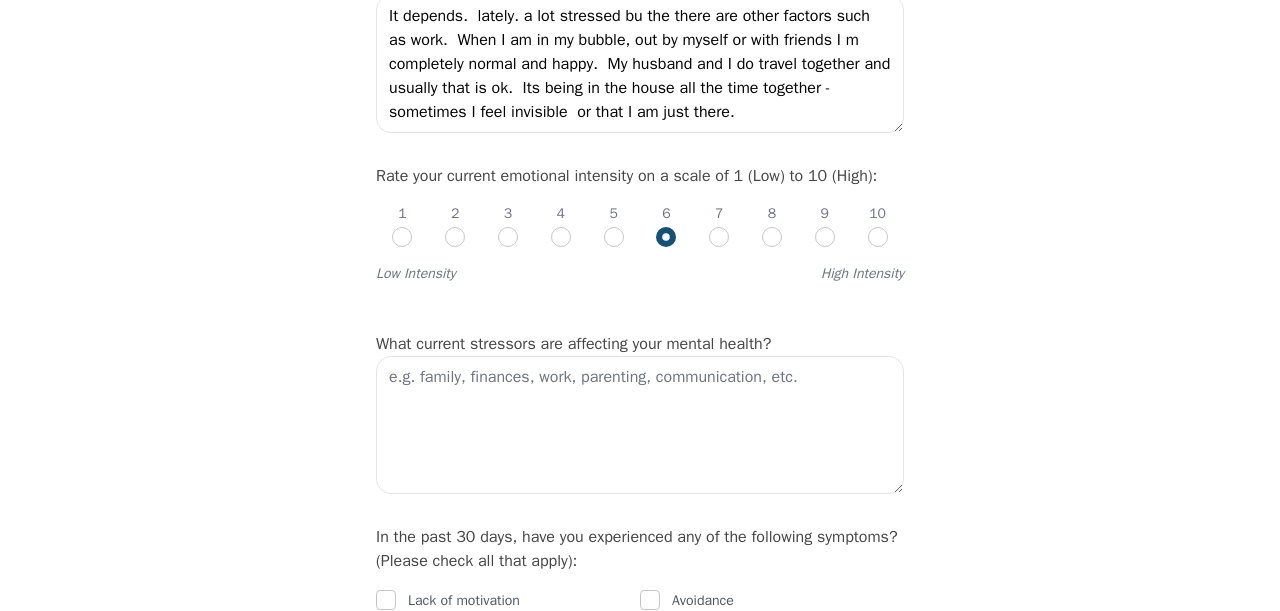 radio on "true" 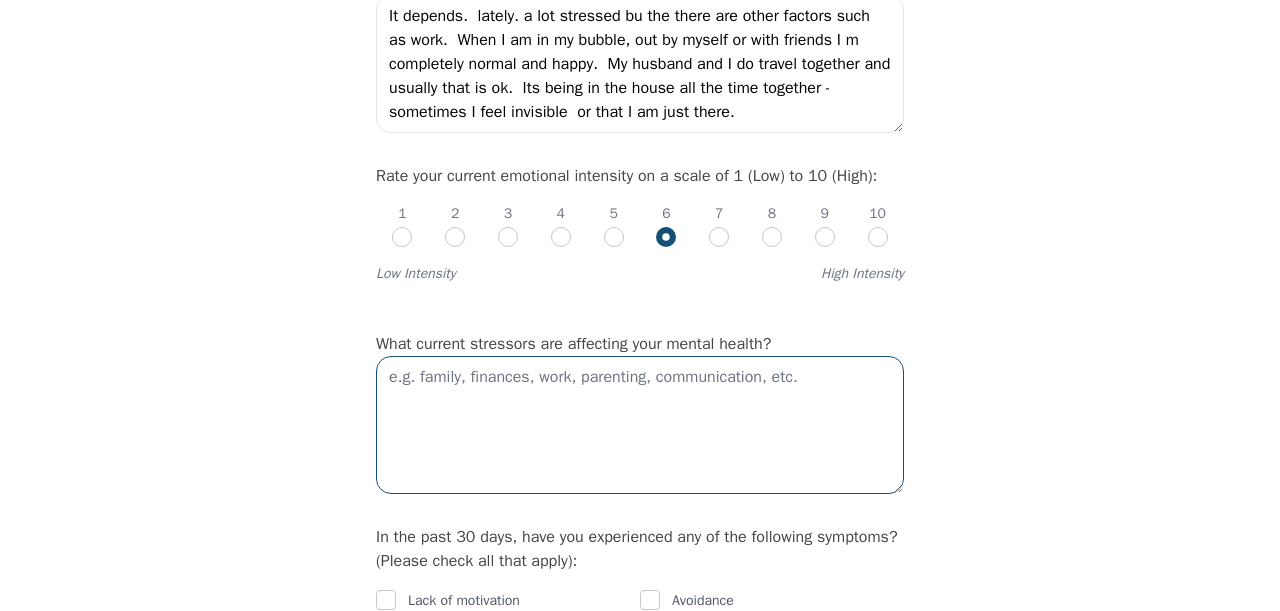click at bounding box center [640, 425] 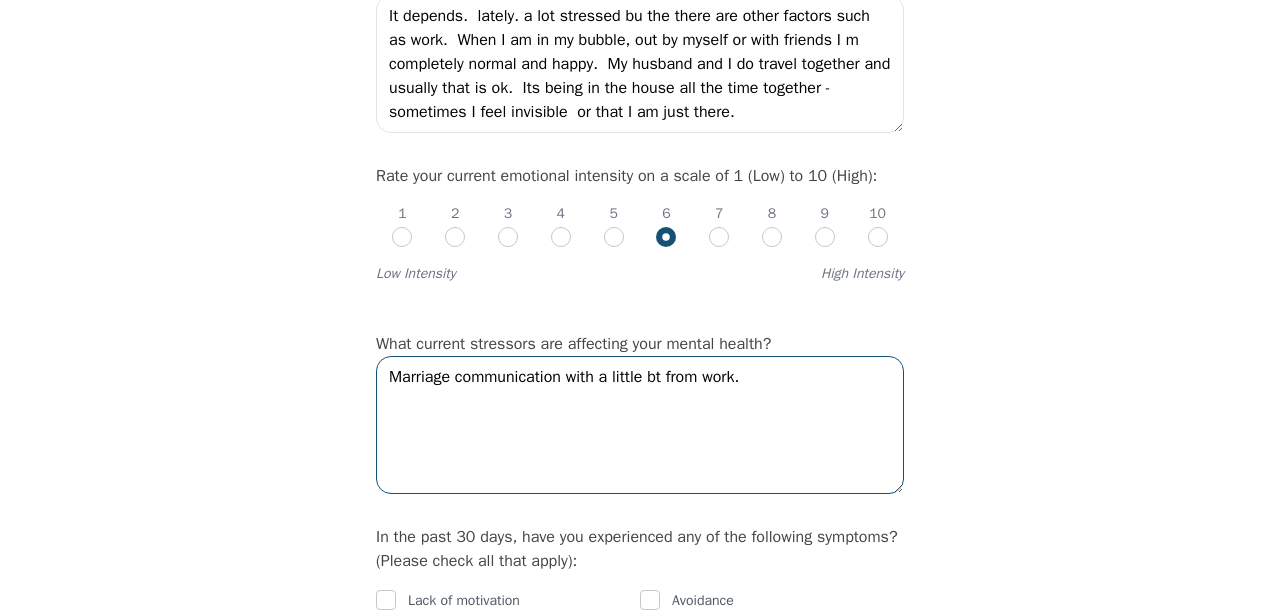 click on "Marriage communication with a little bt from work." at bounding box center (640, 425) 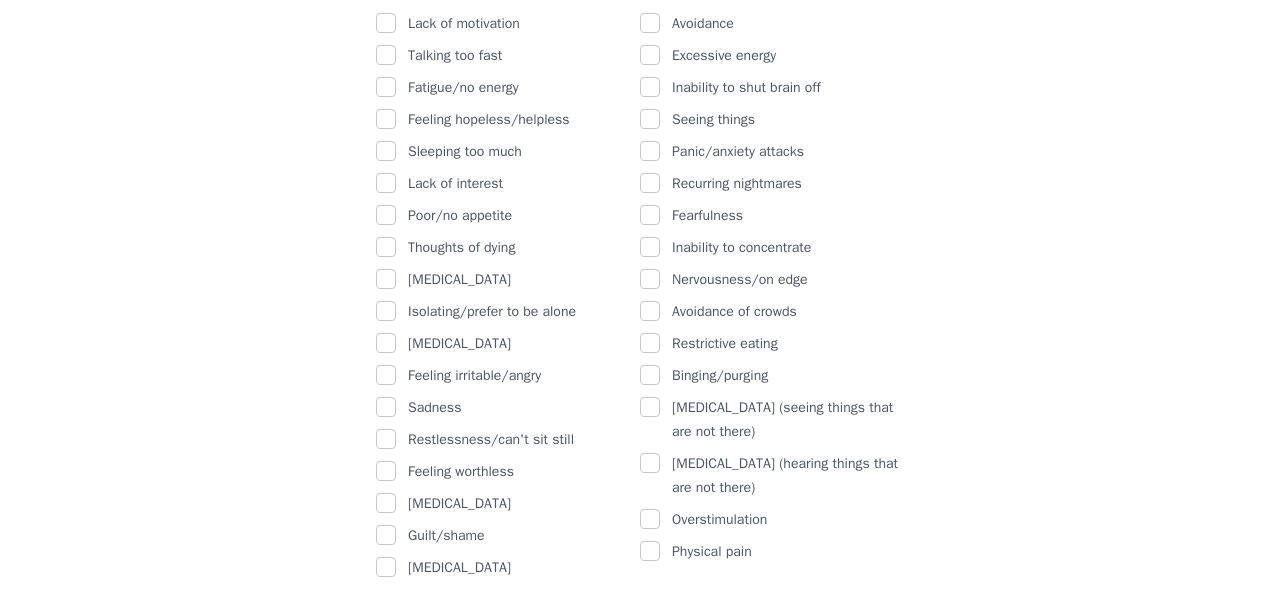 scroll, scrollTop: 1341, scrollLeft: 0, axis: vertical 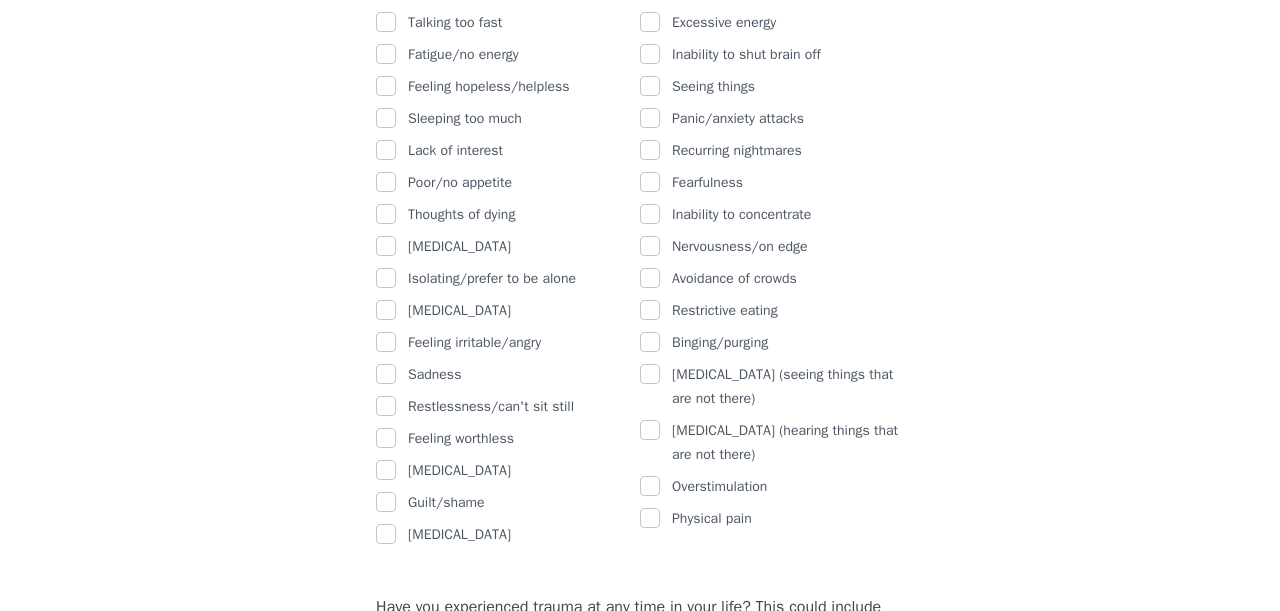 type on "Marriage communication  mostly (biggest stress) with a little bt from work." 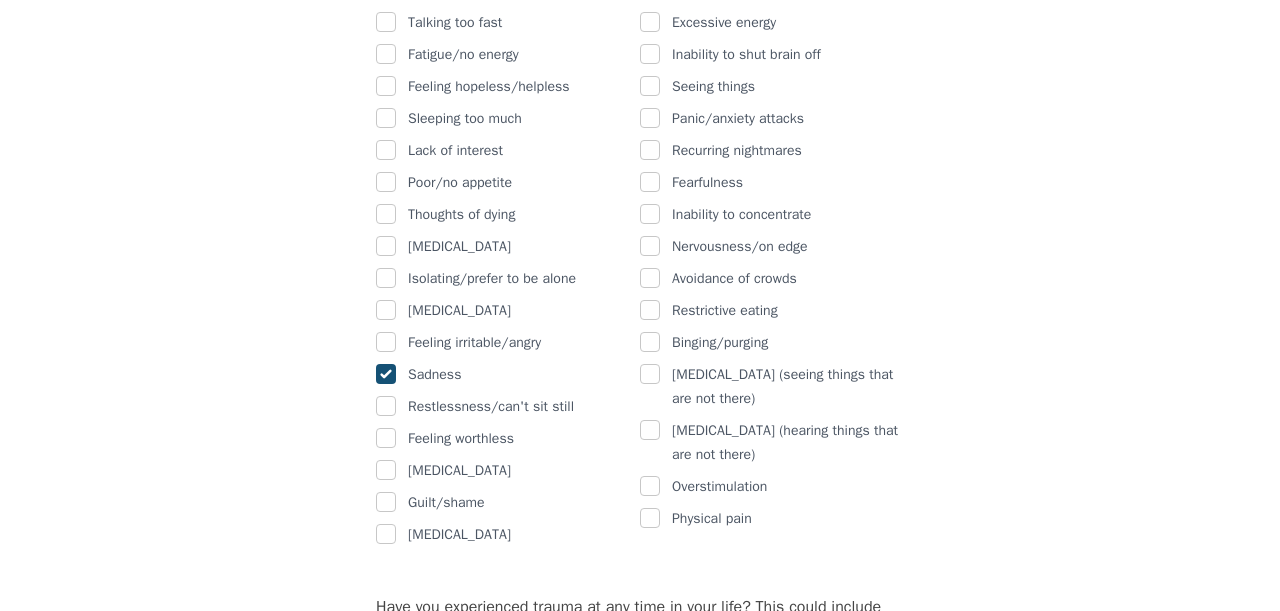 click at bounding box center (386, 502) 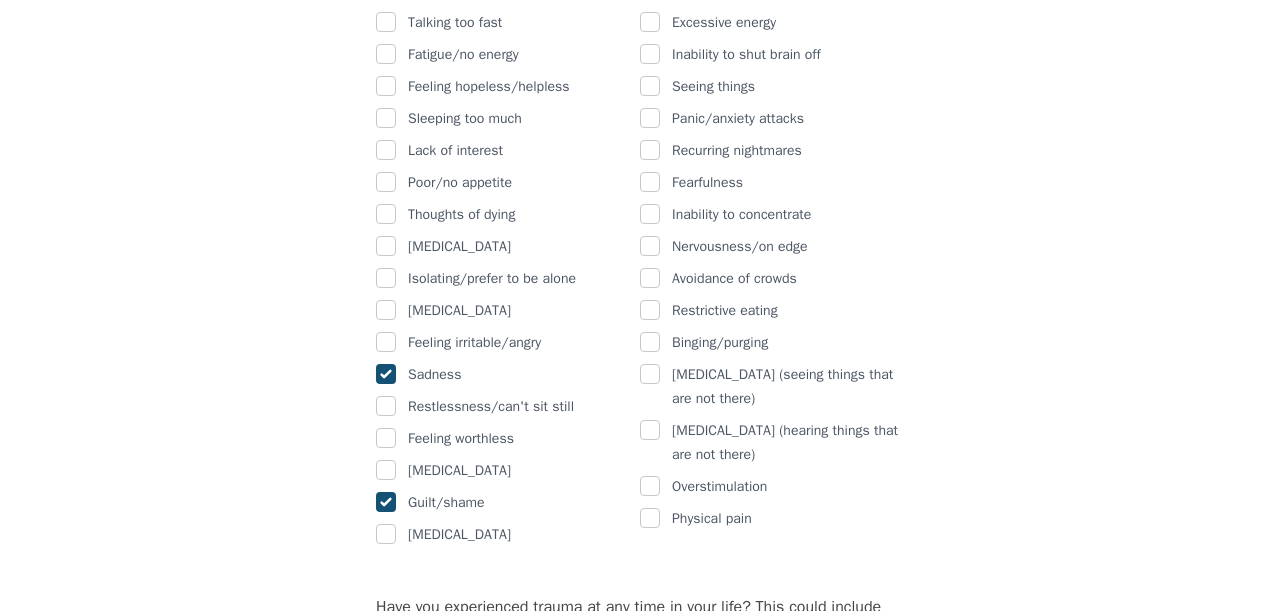 checkbox on "true" 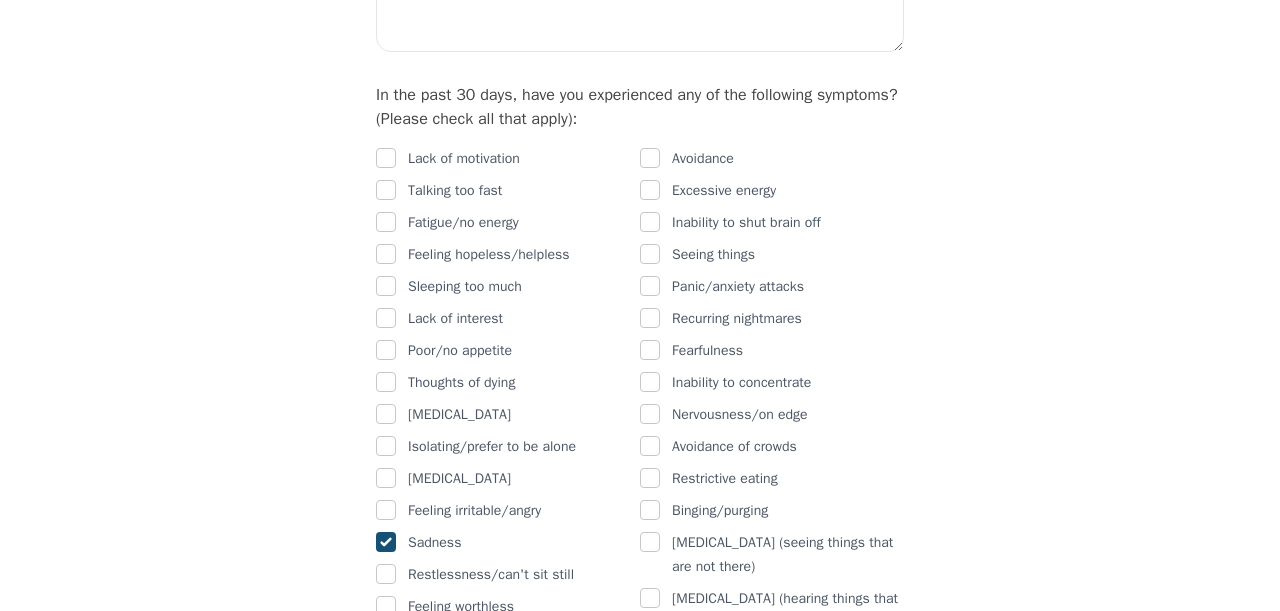 scroll, scrollTop: 1037, scrollLeft: 0, axis: vertical 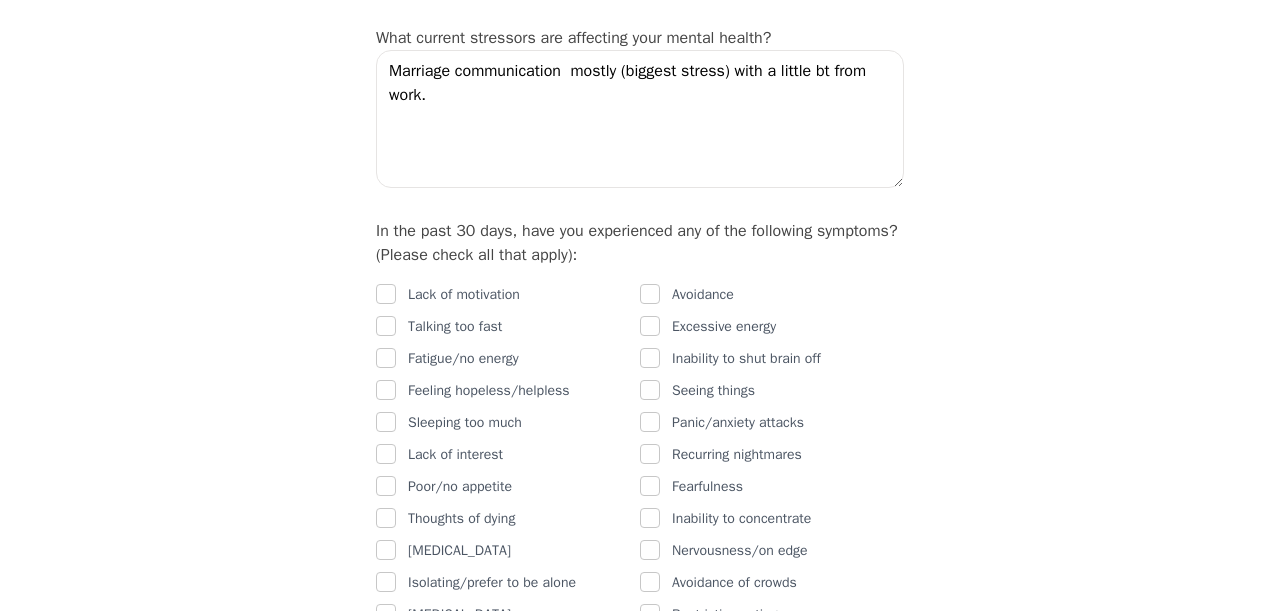 click at bounding box center [650, 294] 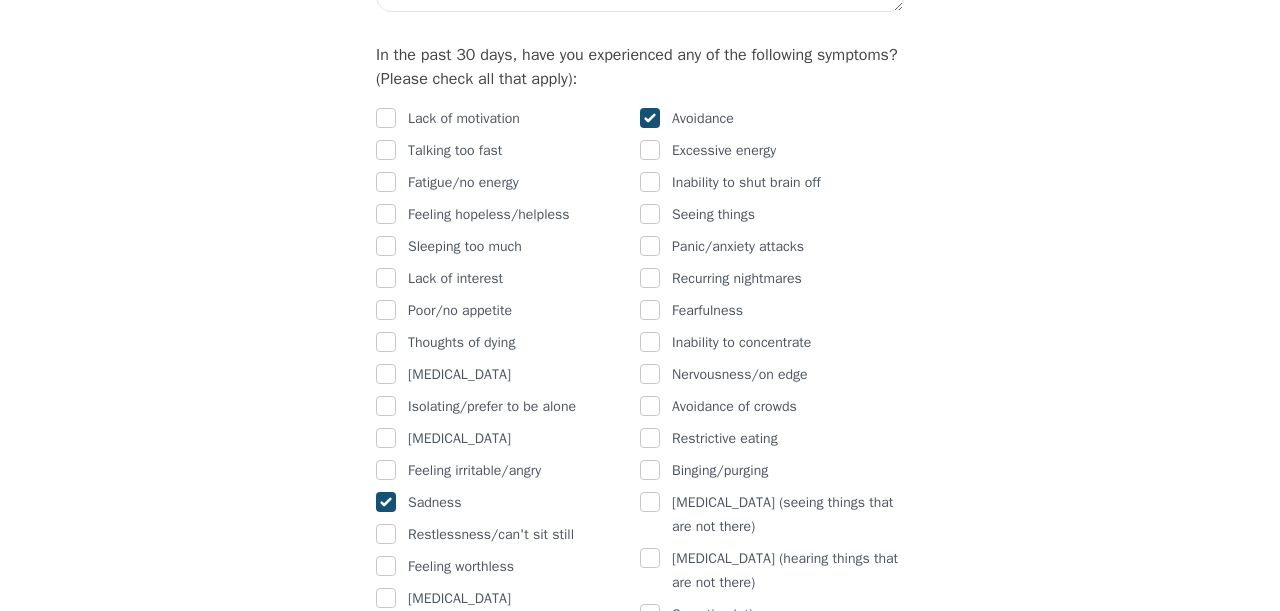 scroll, scrollTop: 1261, scrollLeft: 0, axis: vertical 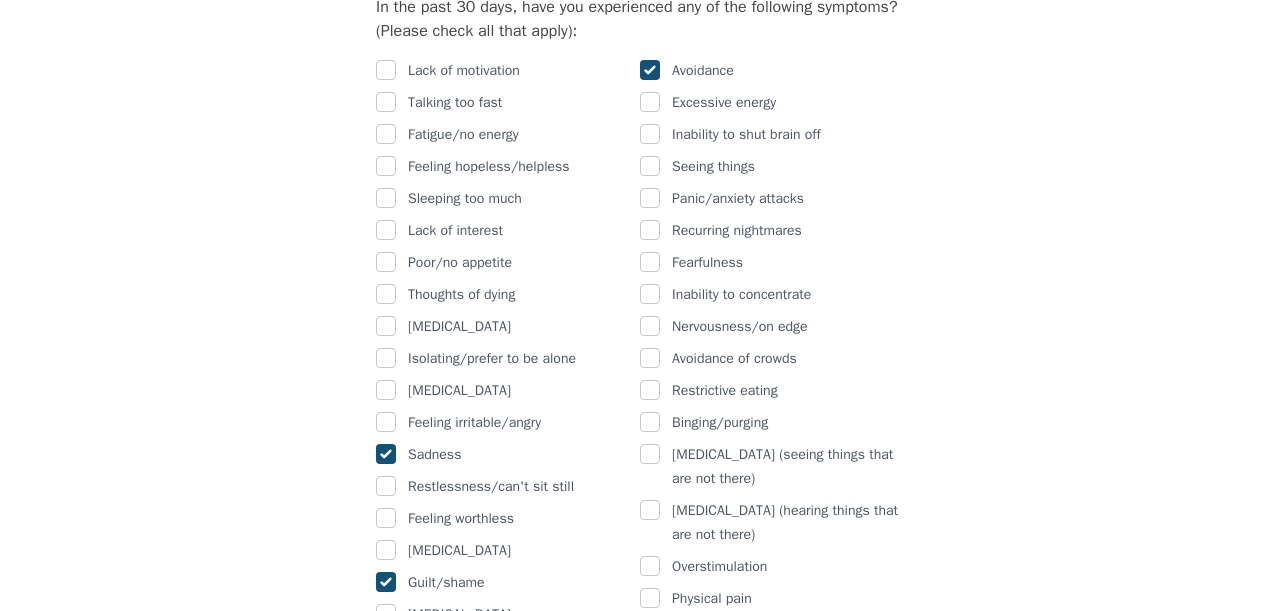 click at bounding box center [650, 294] 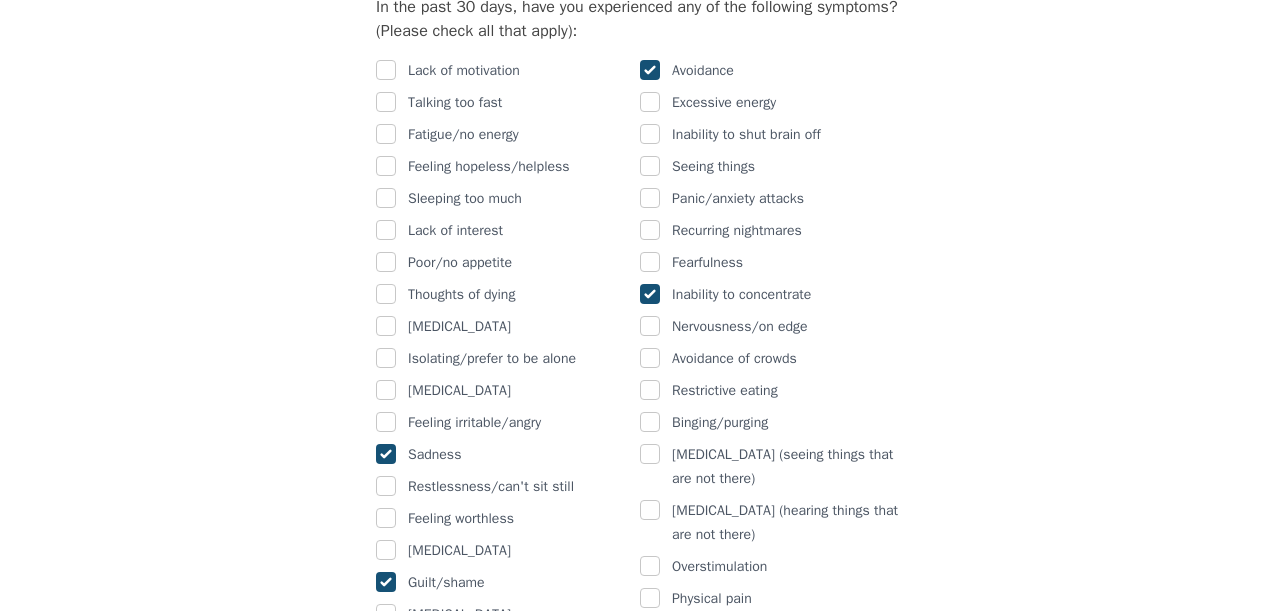 checkbox on "true" 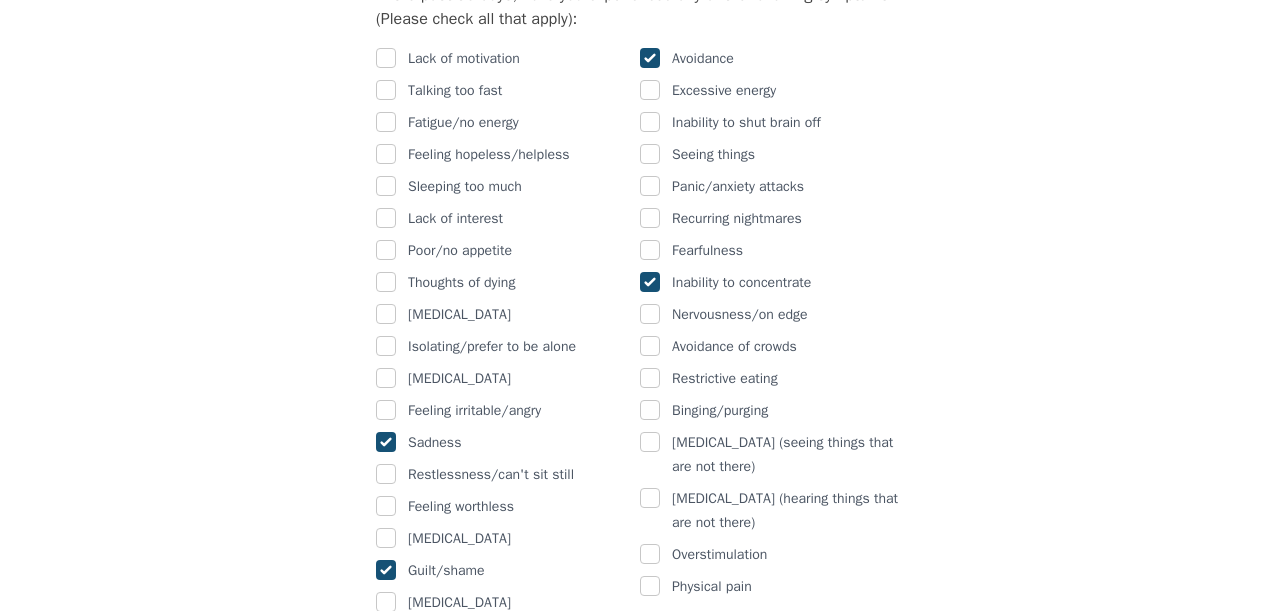 scroll, scrollTop: 1264, scrollLeft: 0, axis: vertical 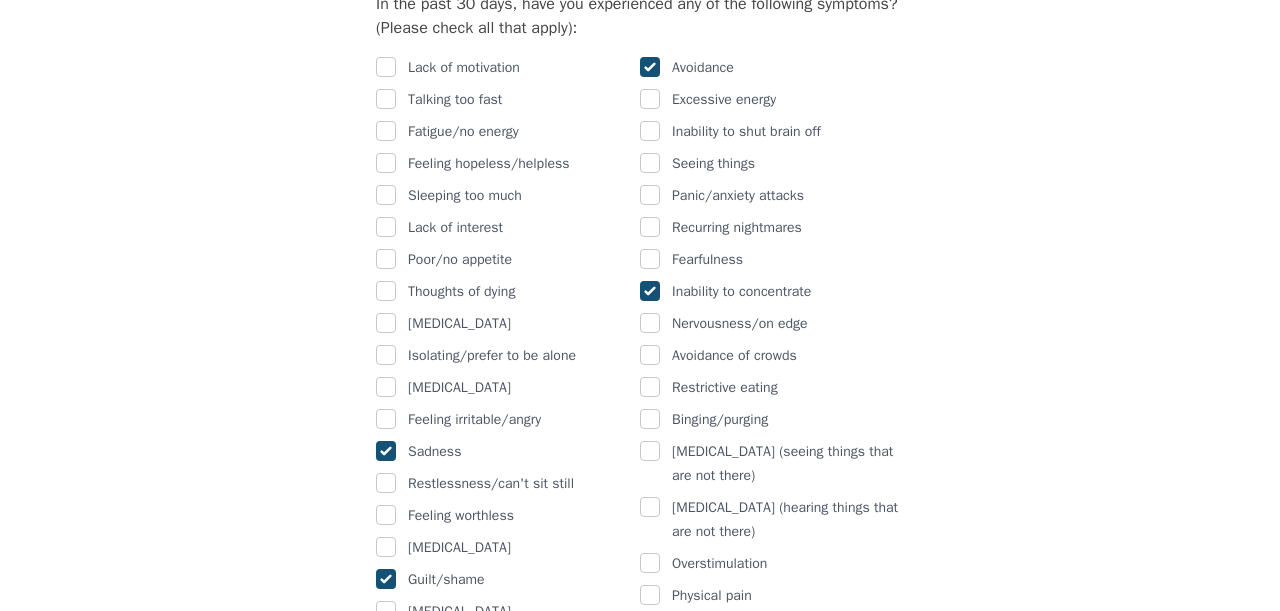click at bounding box center (386, 355) 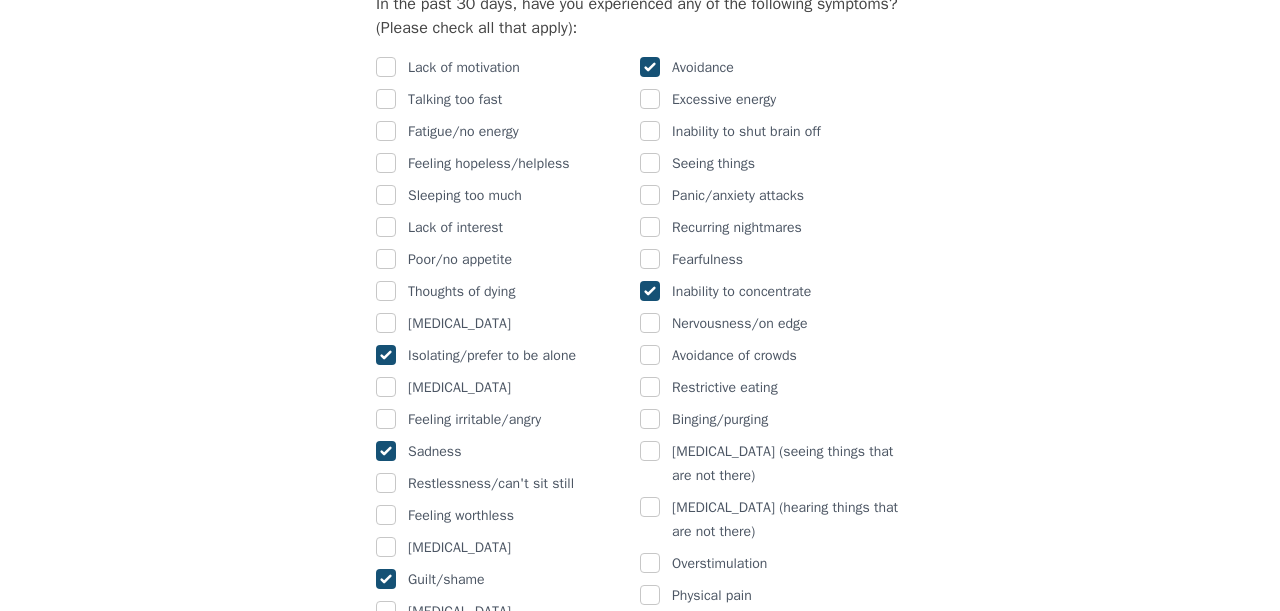 checkbox on "true" 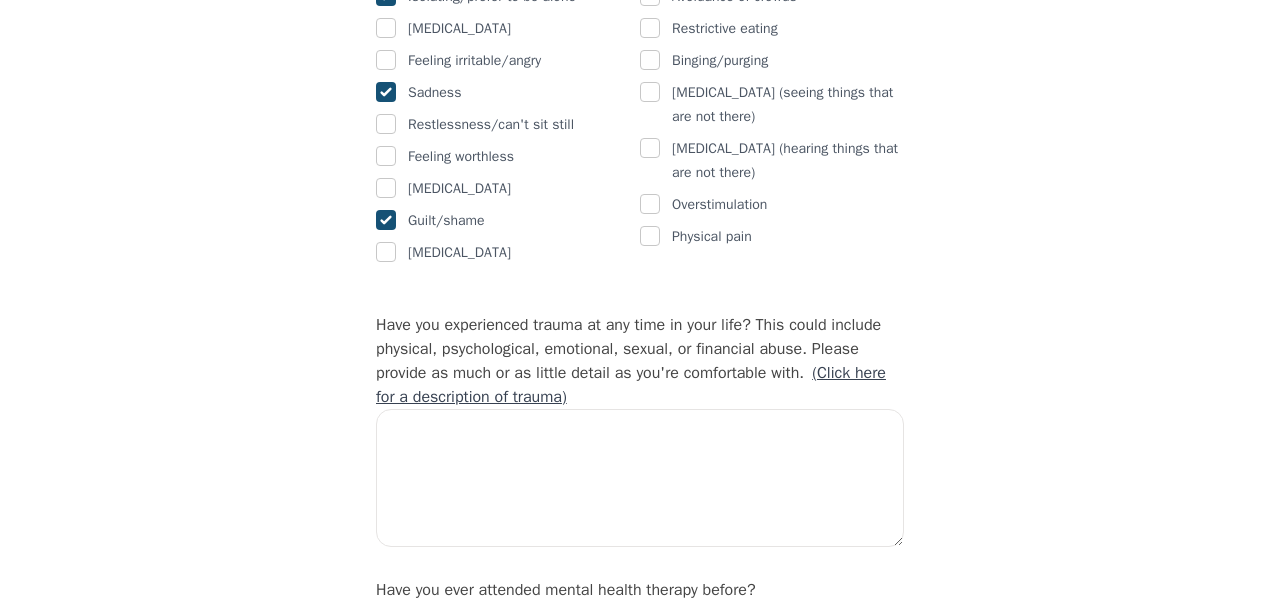 scroll, scrollTop: 1628, scrollLeft: 0, axis: vertical 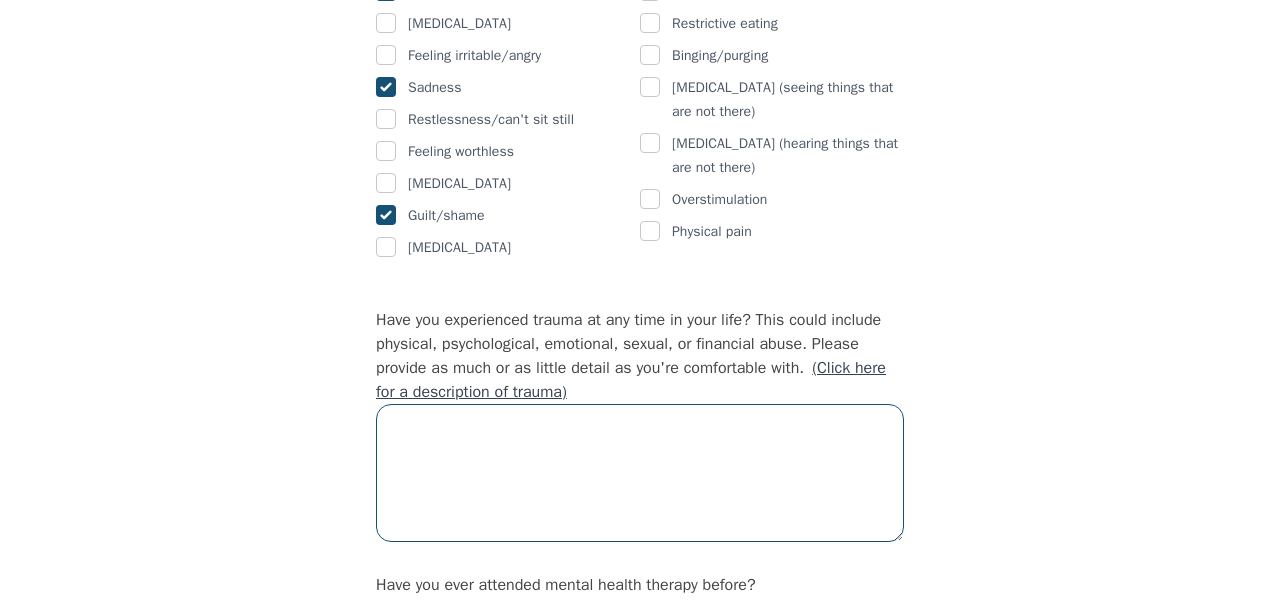 click at bounding box center [640, 473] 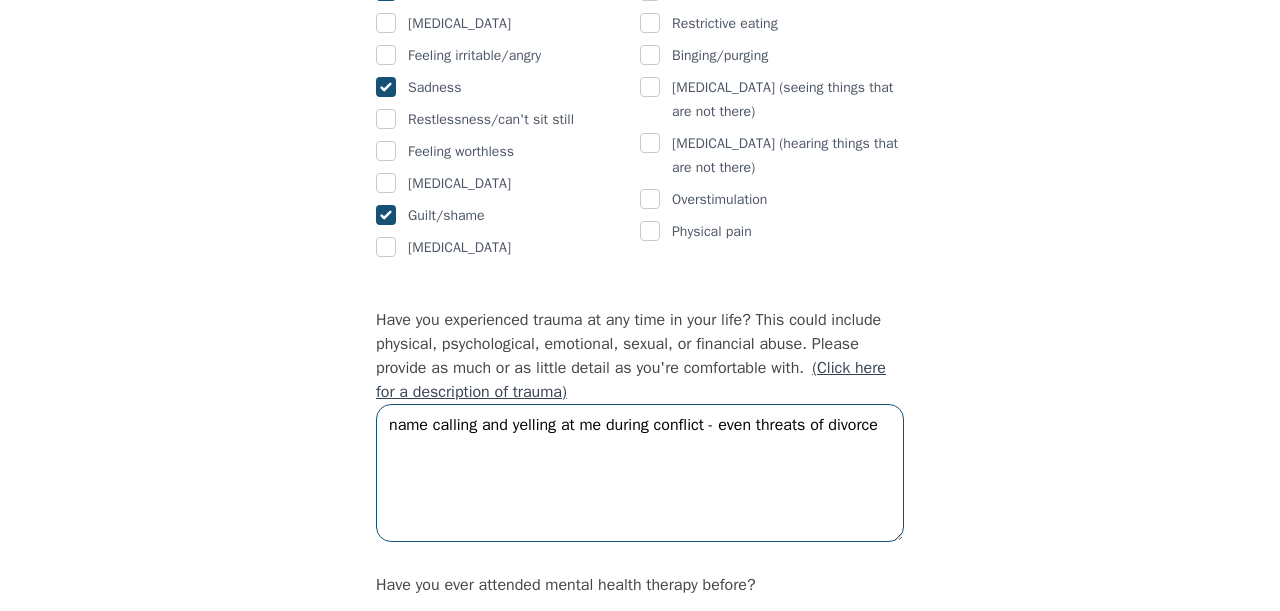 drag, startPoint x: 729, startPoint y: 441, endPoint x: 753, endPoint y: 467, distance: 35.383614 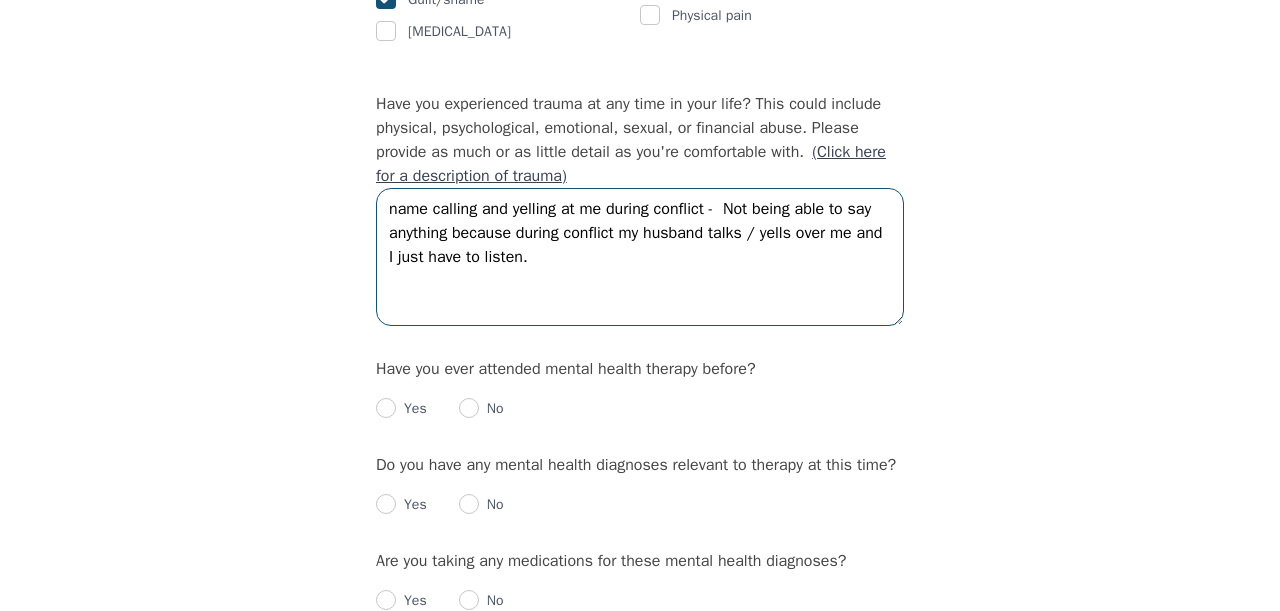 scroll, scrollTop: 1900, scrollLeft: 0, axis: vertical 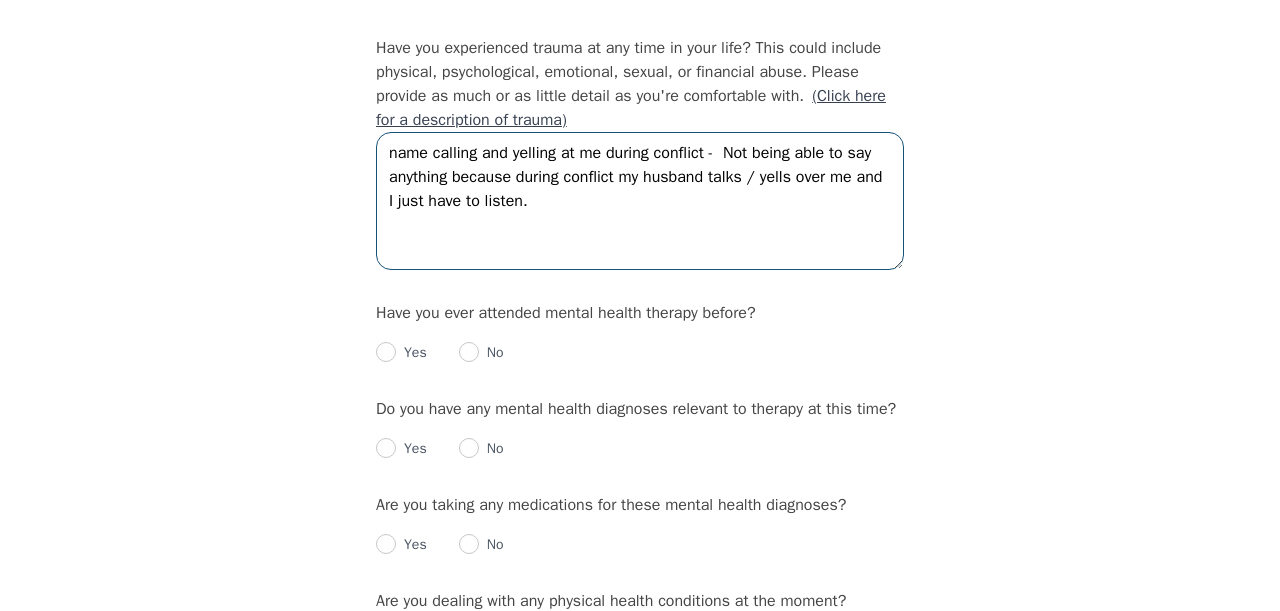 type on "name calling and yelling at me during conflict -  Not being able to say anything because during conflict my husband talks / yells over me and I just have to listen." 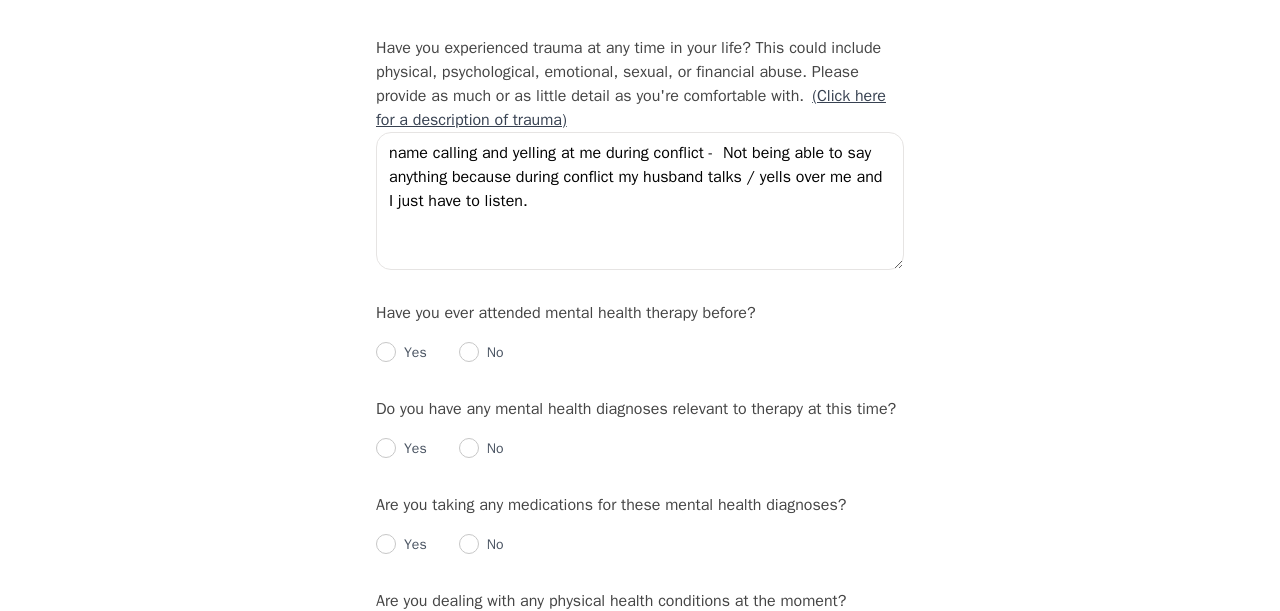 click at bounding box center [469, 352] 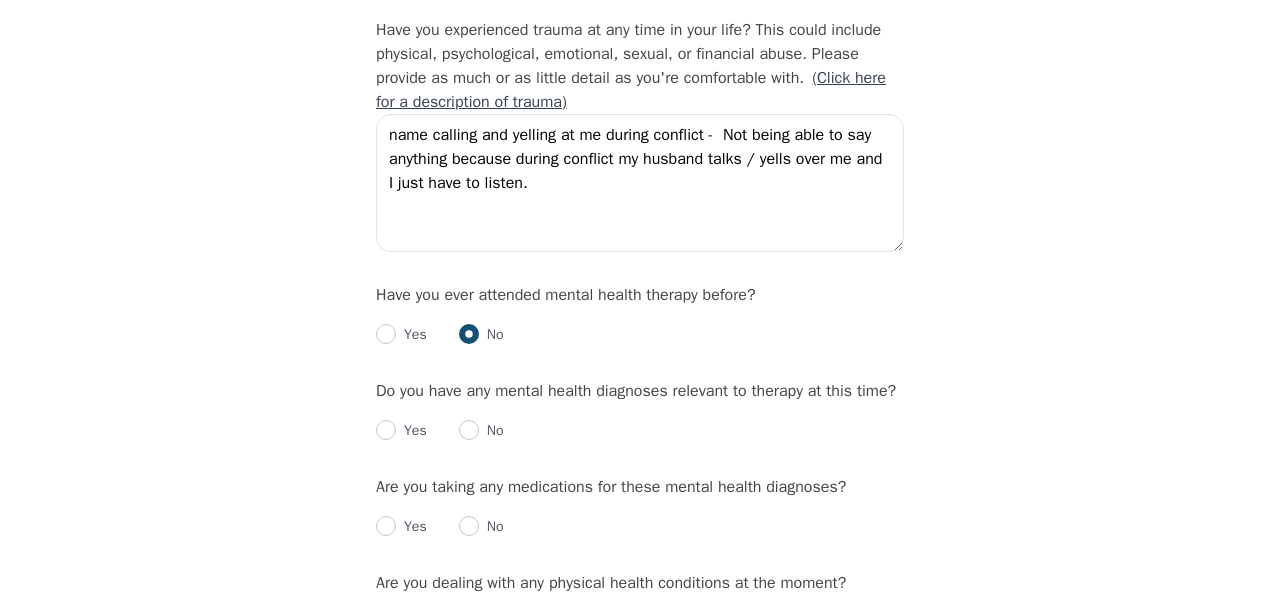 scroll, scrollTop: 1927, scrollLeft: 0, axis: vertical 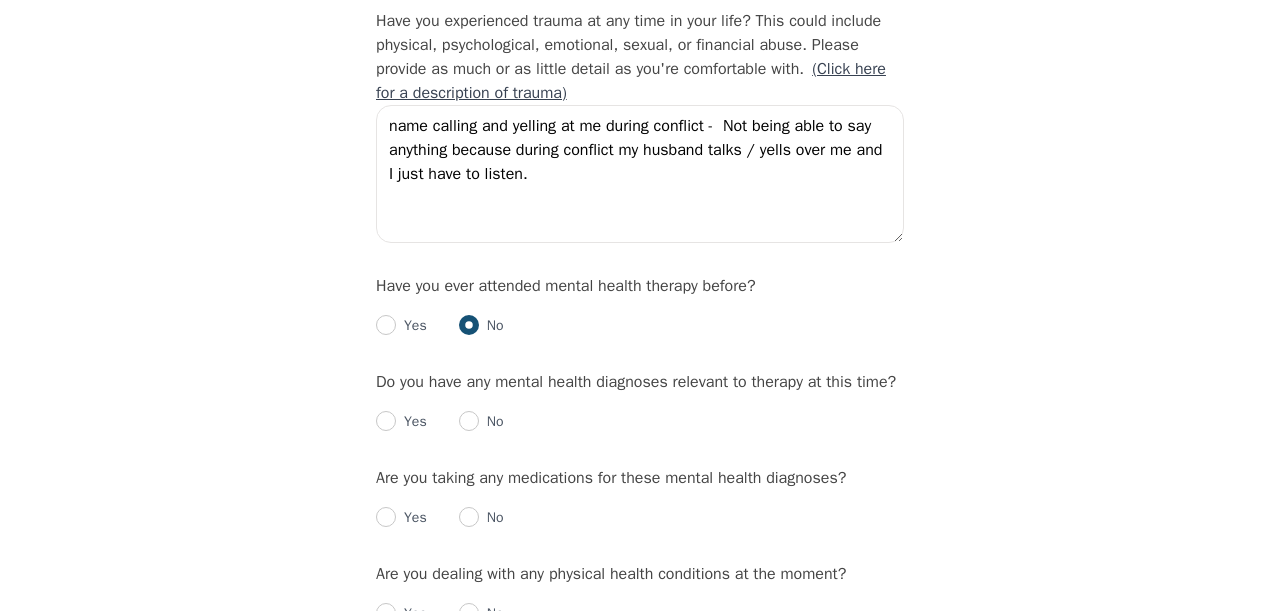 click at bounding box center (469, 421) 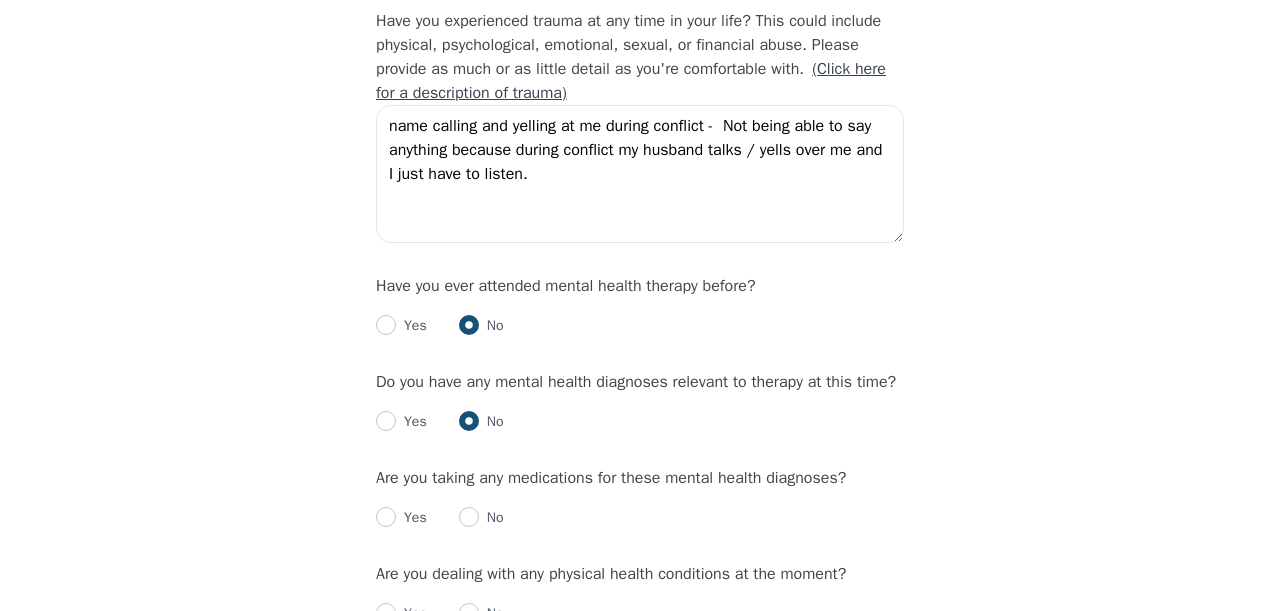 radio on "true" 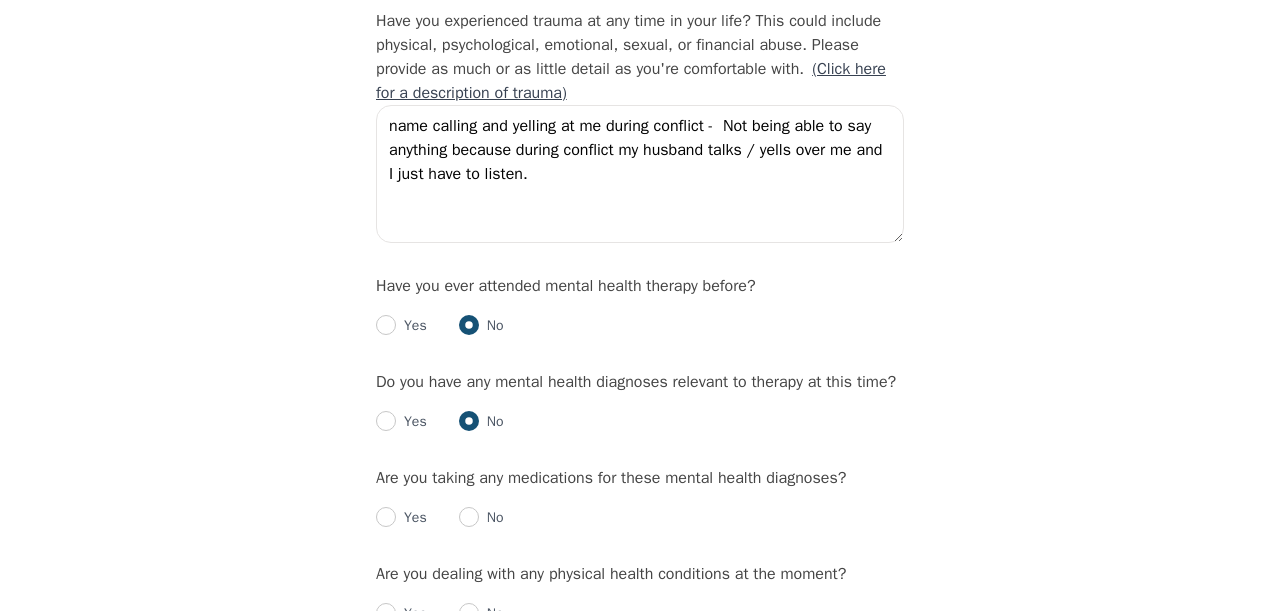 click at bounding box center (469, 517) 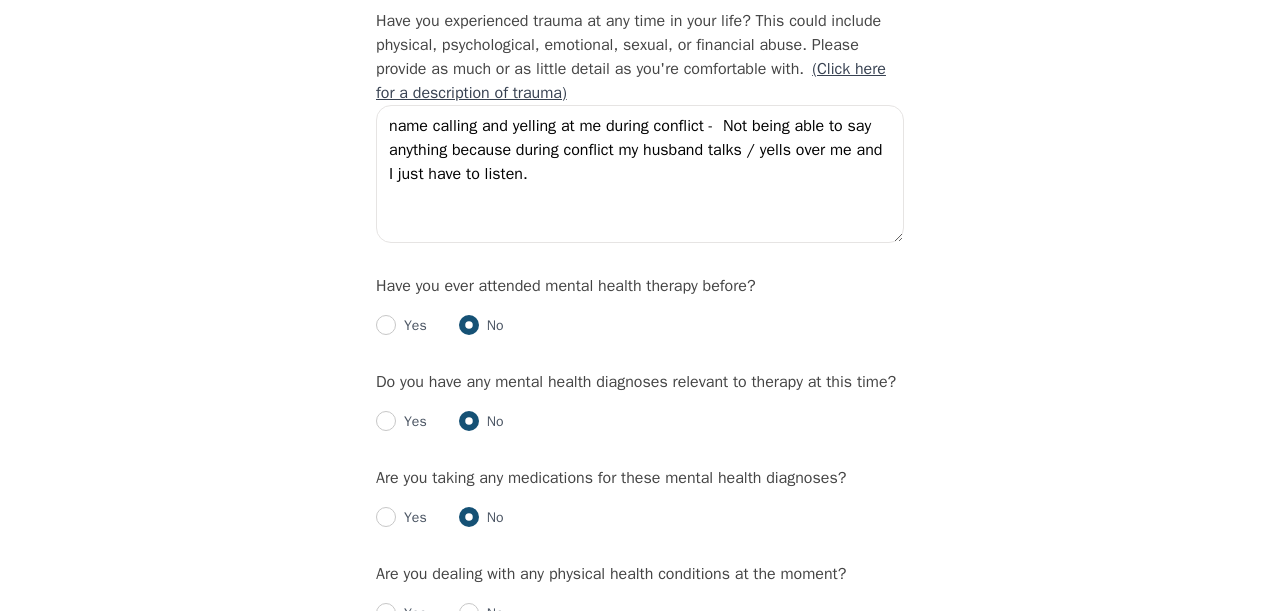 radio on "true" 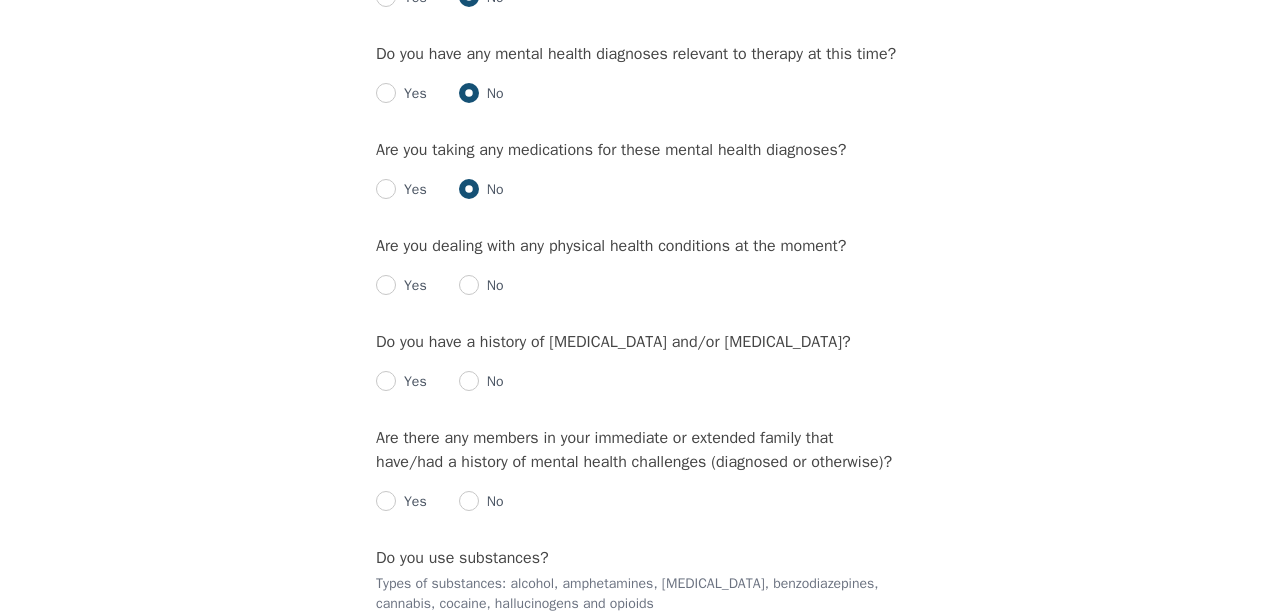 scroll, scrollTop: 2251, scrollLeft: 0, axis: vertical 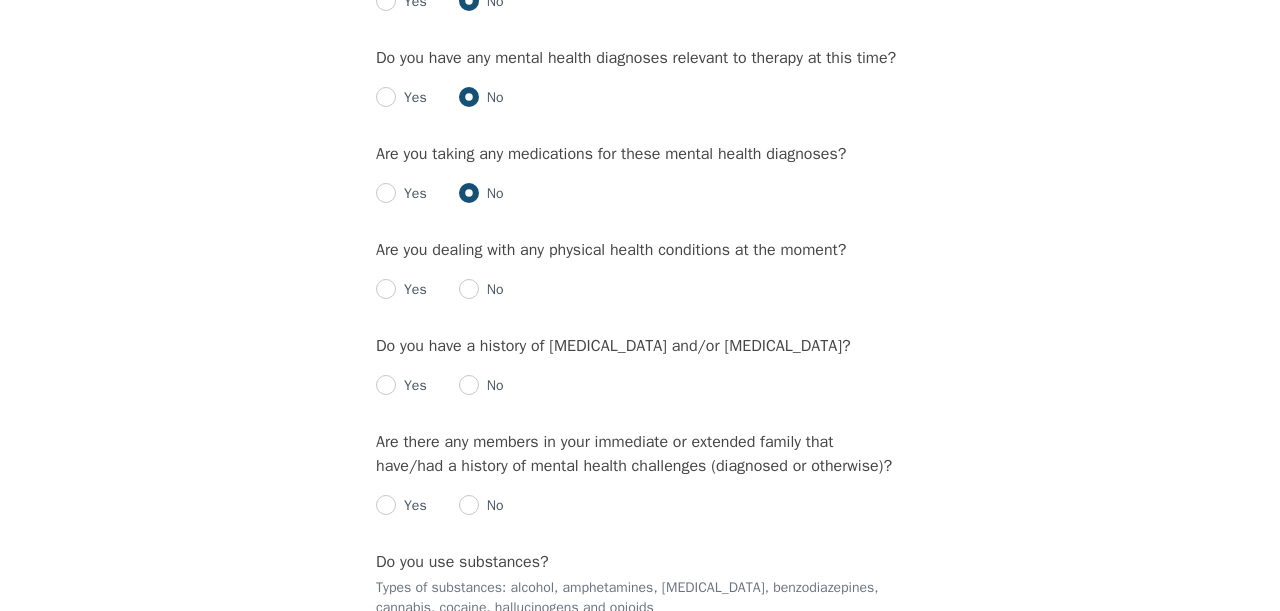 click at bounding box center (386, 289) 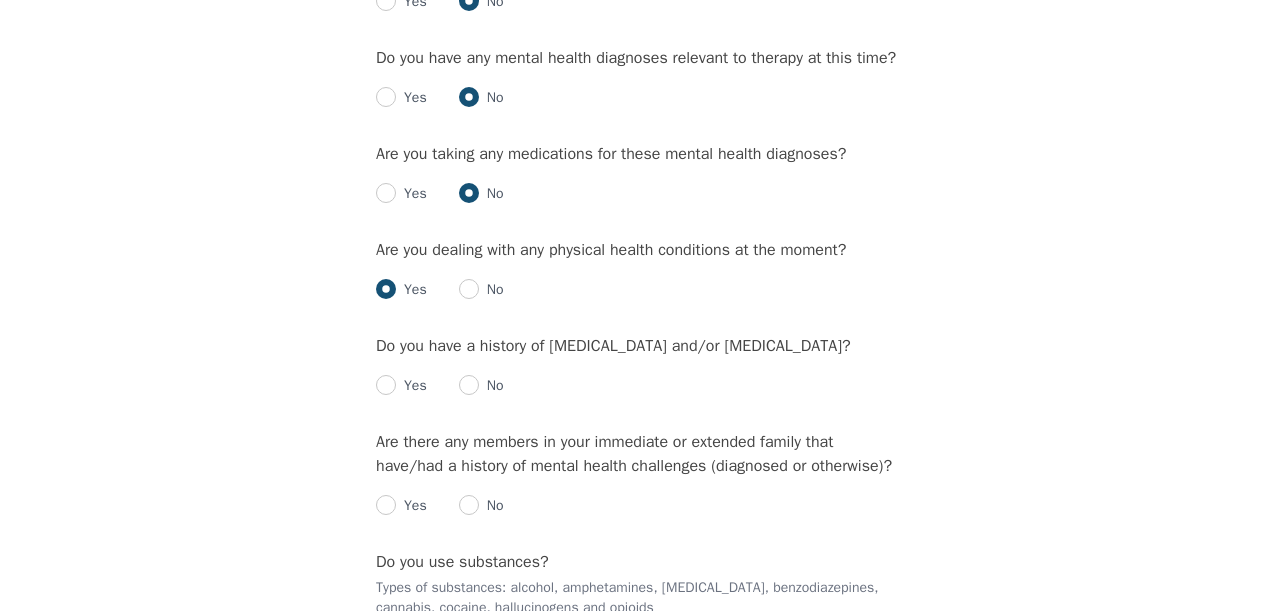 radio on "true" 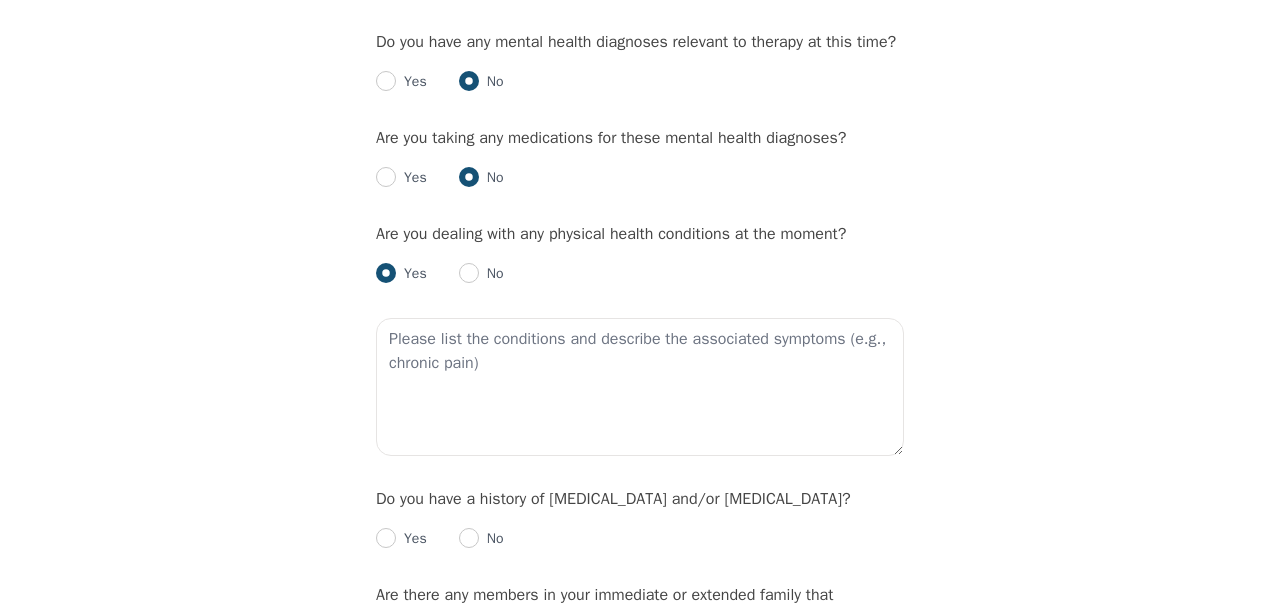 scroll, scrollTop: 2274, scrollLeft: 0, axis: vertical 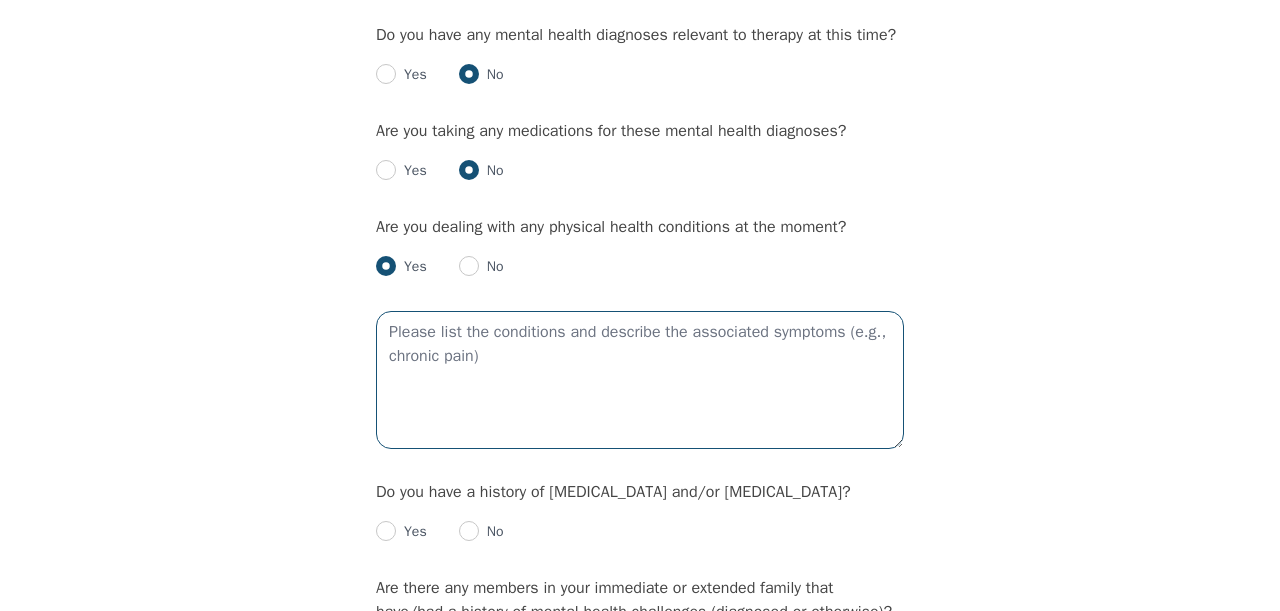 click at bounding box center [640, 380] 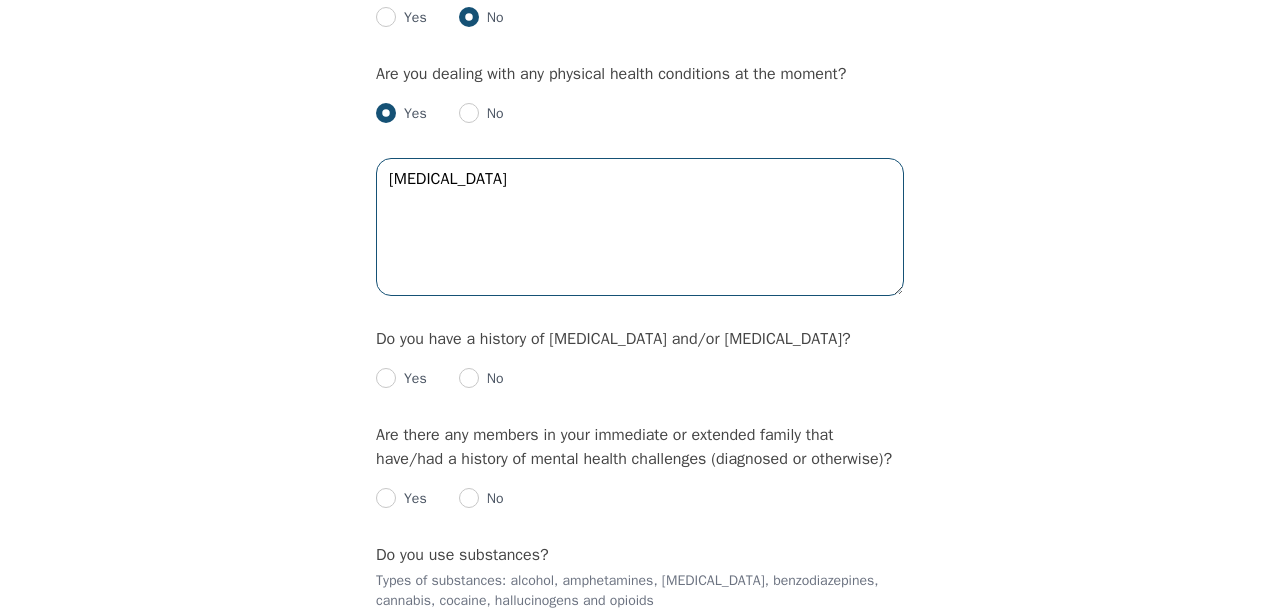 scroll, scrollTop: 2446, scrollLeft: 0, axis: vertical 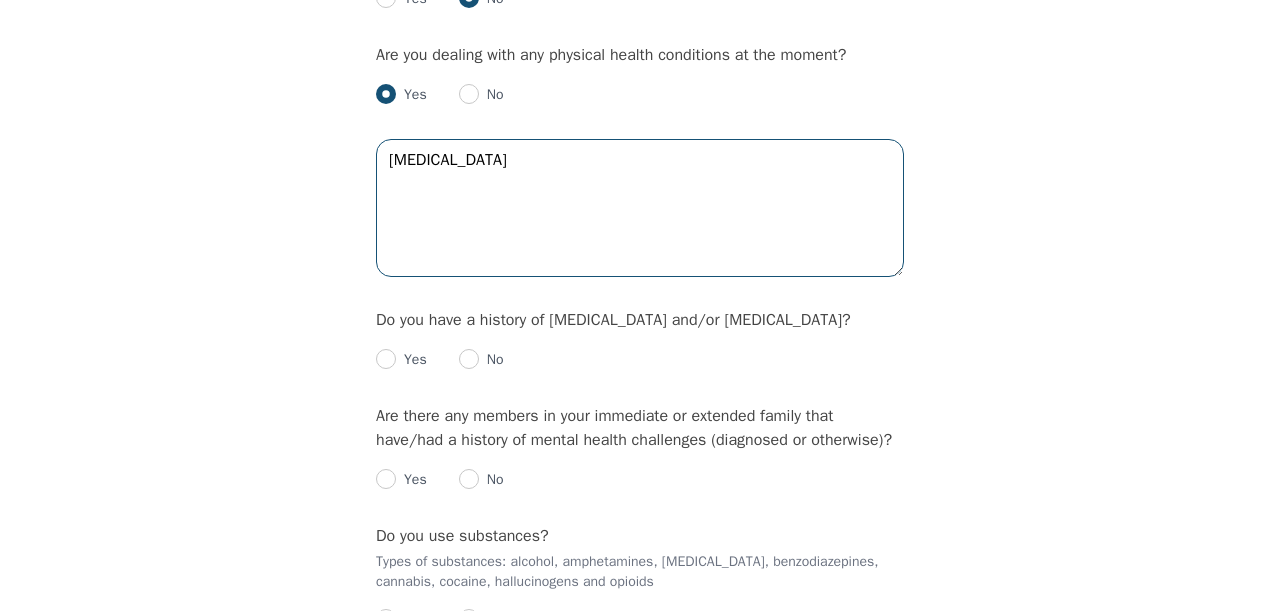type on "[MEDICAL_DATA]" 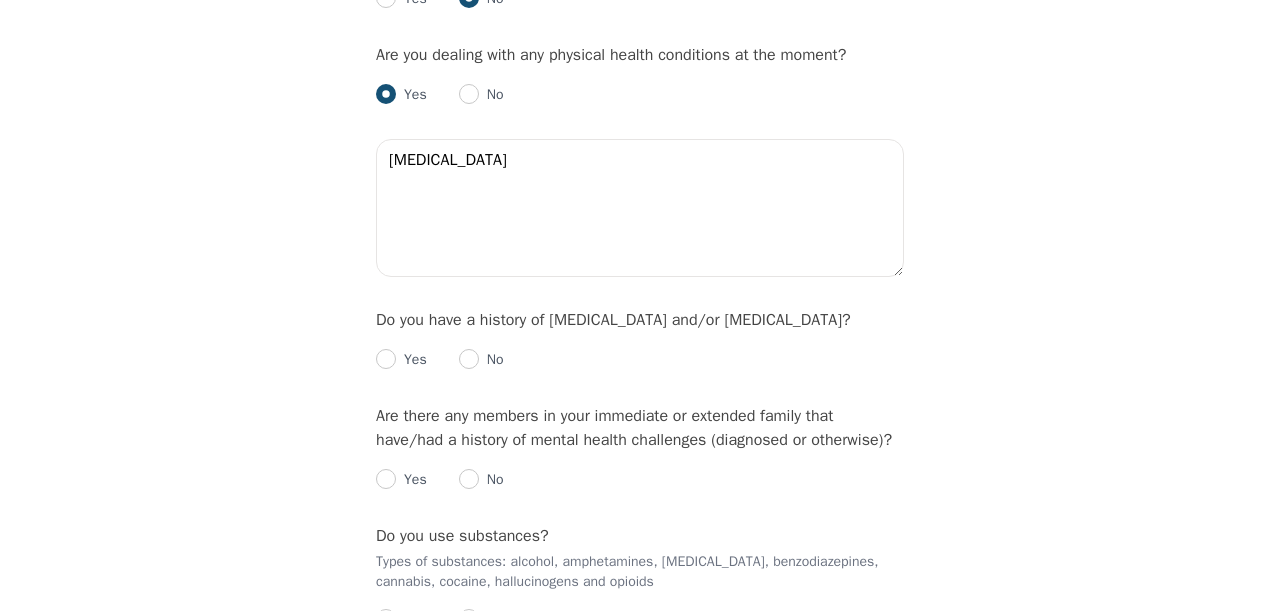 click at bounding box center (469, 359) 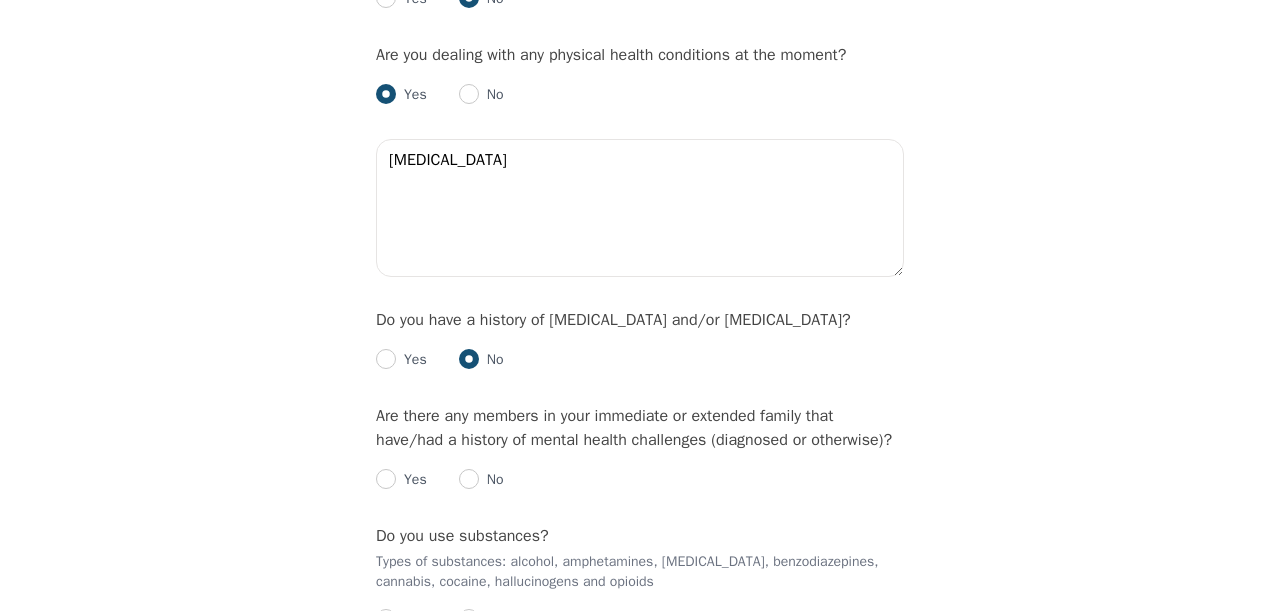 radio on "true" 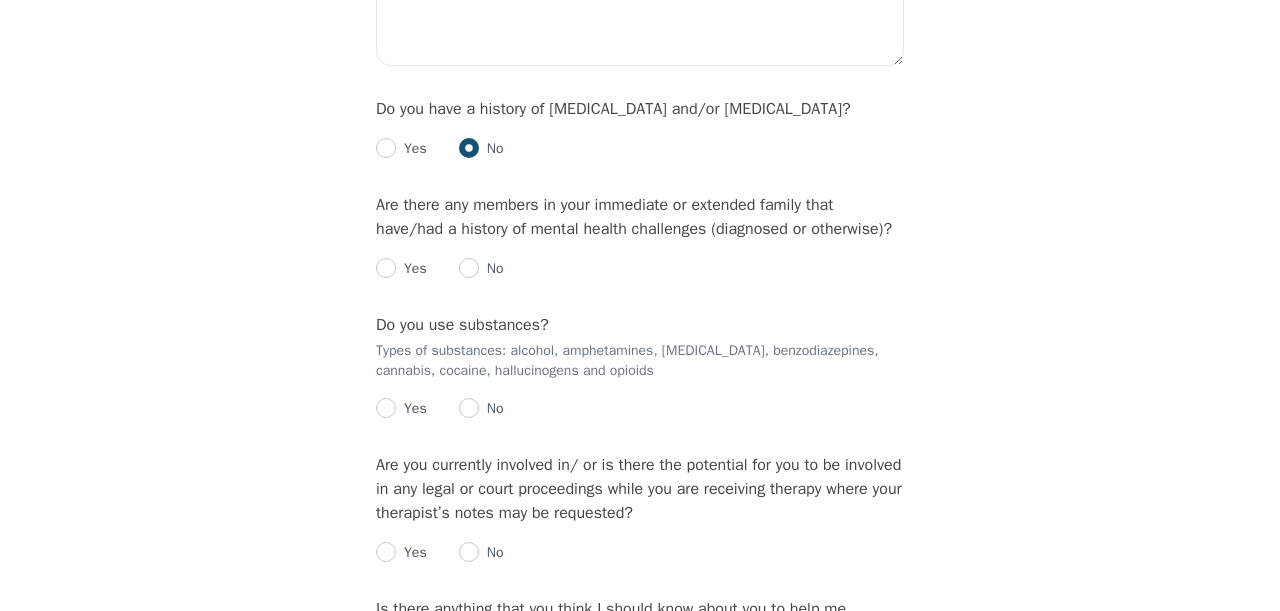 scroll, scrollTop: 2685, scrollLeft: 0, axis: vertical 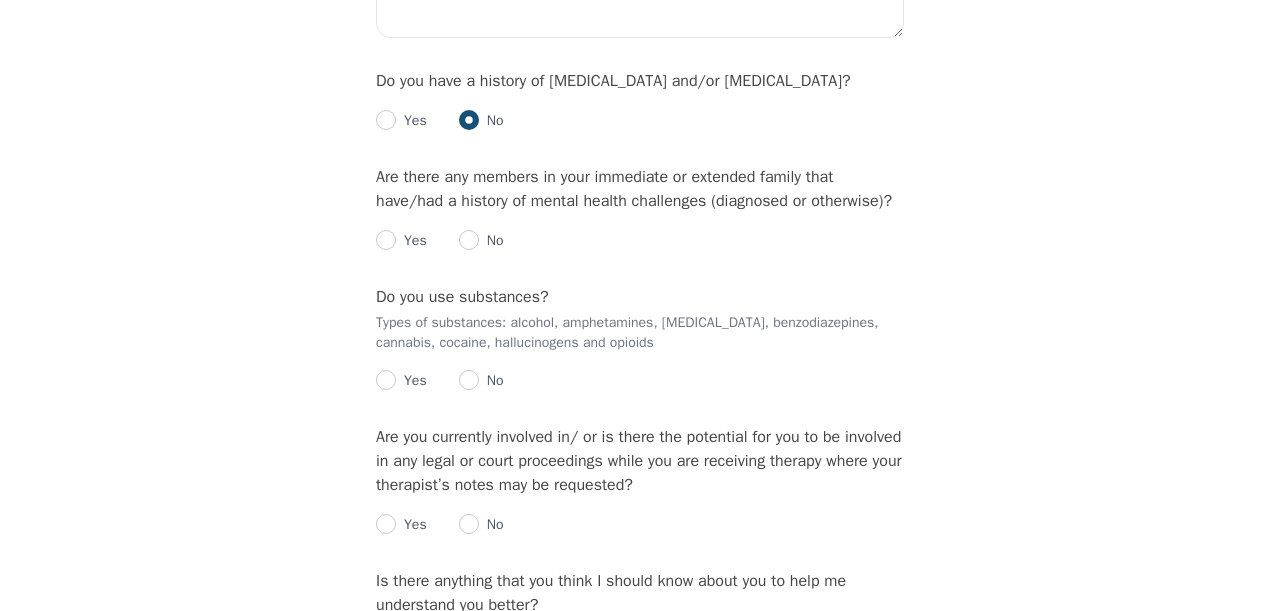 click at bounding box center (469, 240) 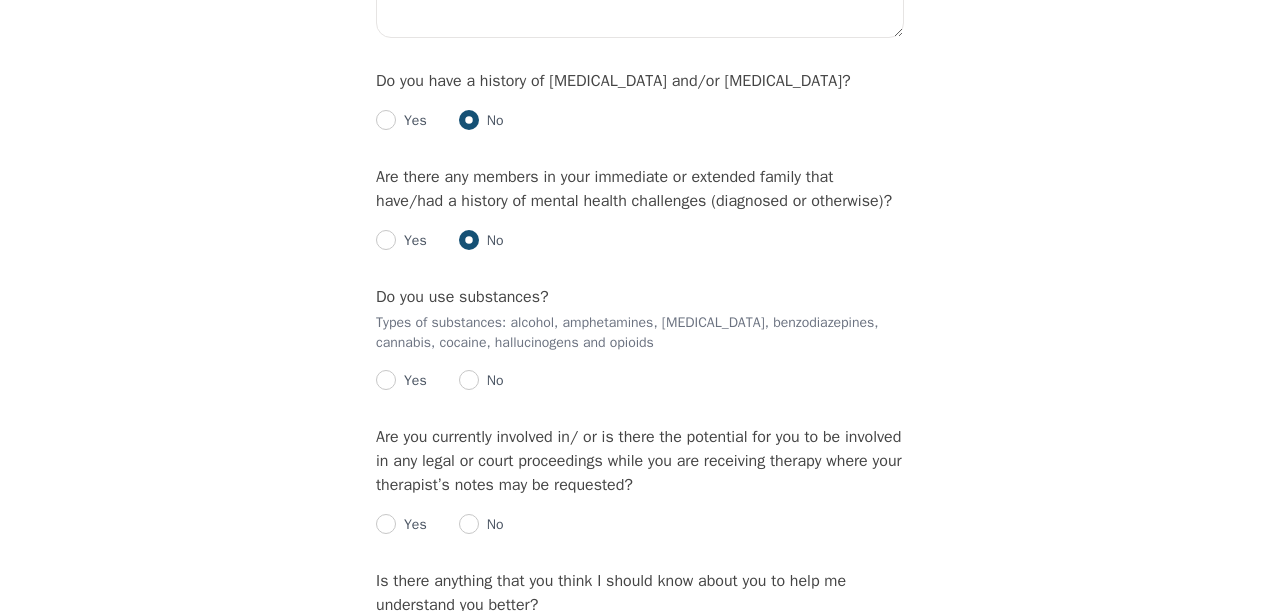 click at bounding box center [469, 240] 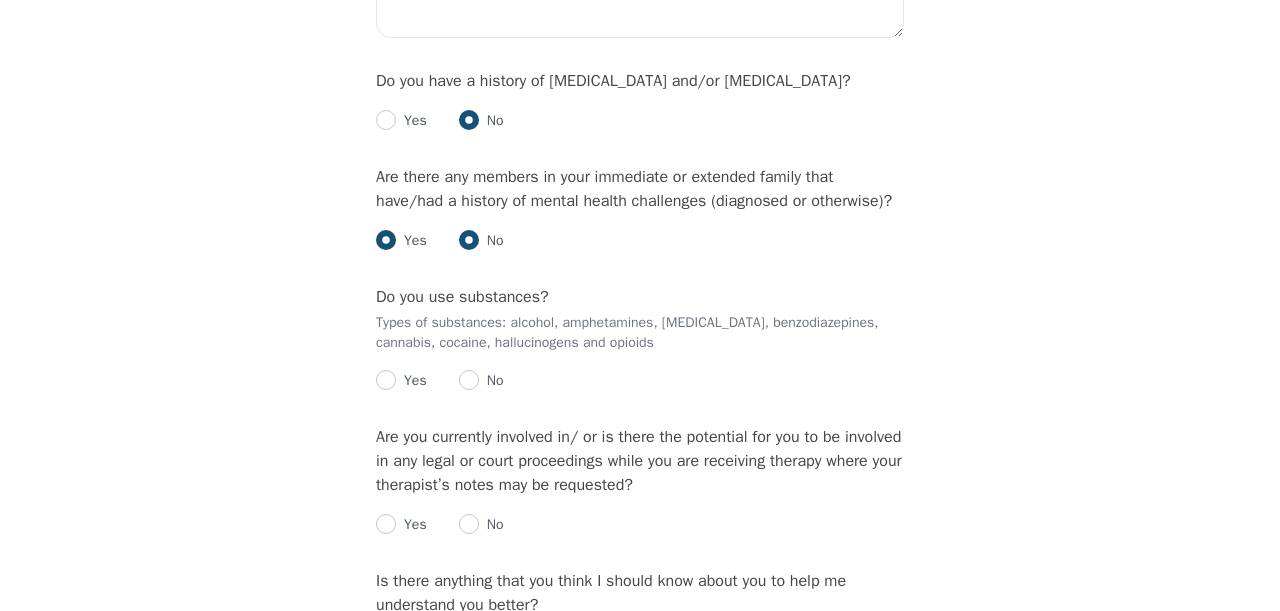 radio on "true" 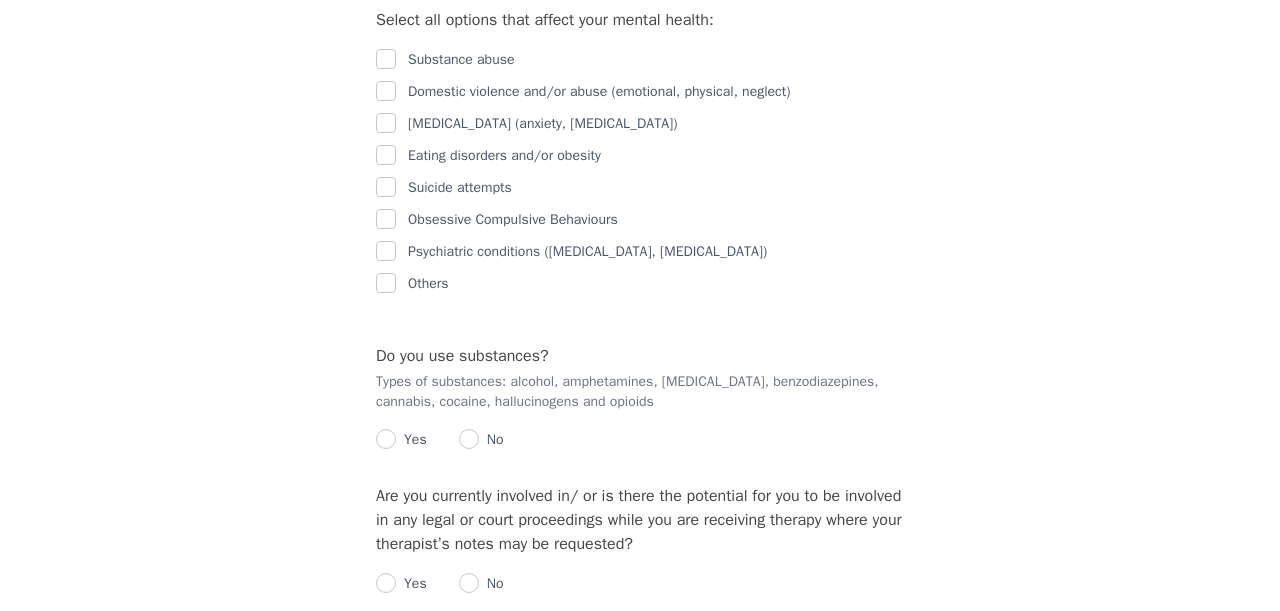 scroll, scrollTop: 2975, scrollLeft: 0, axis: vertical 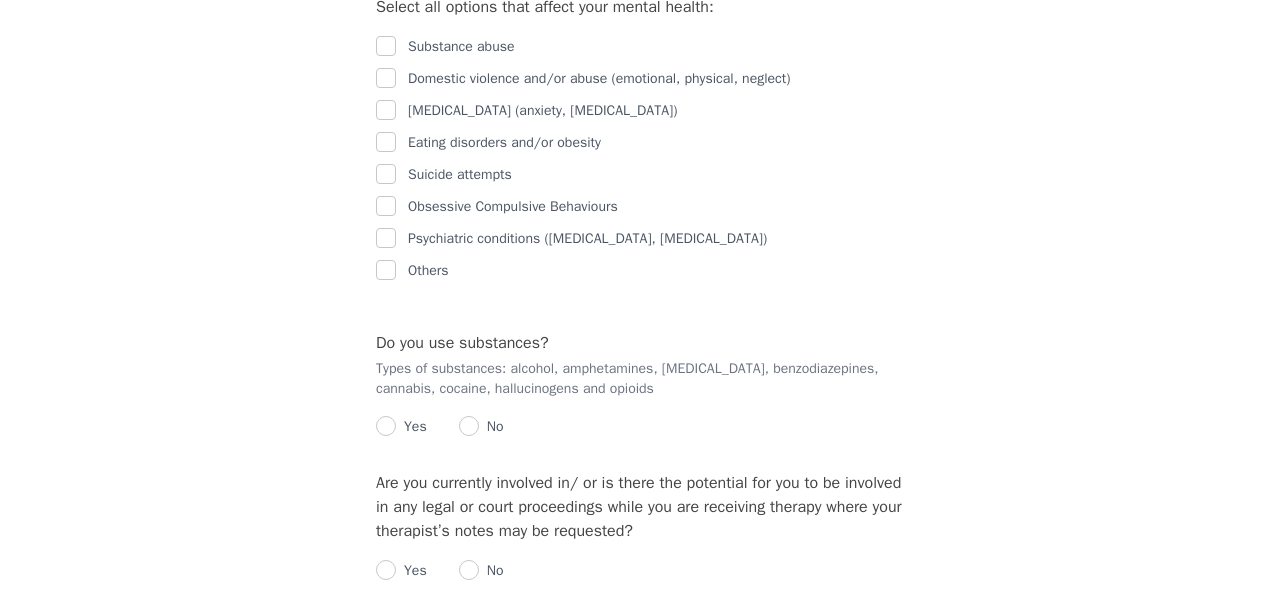click at bounding box center (469, 426) 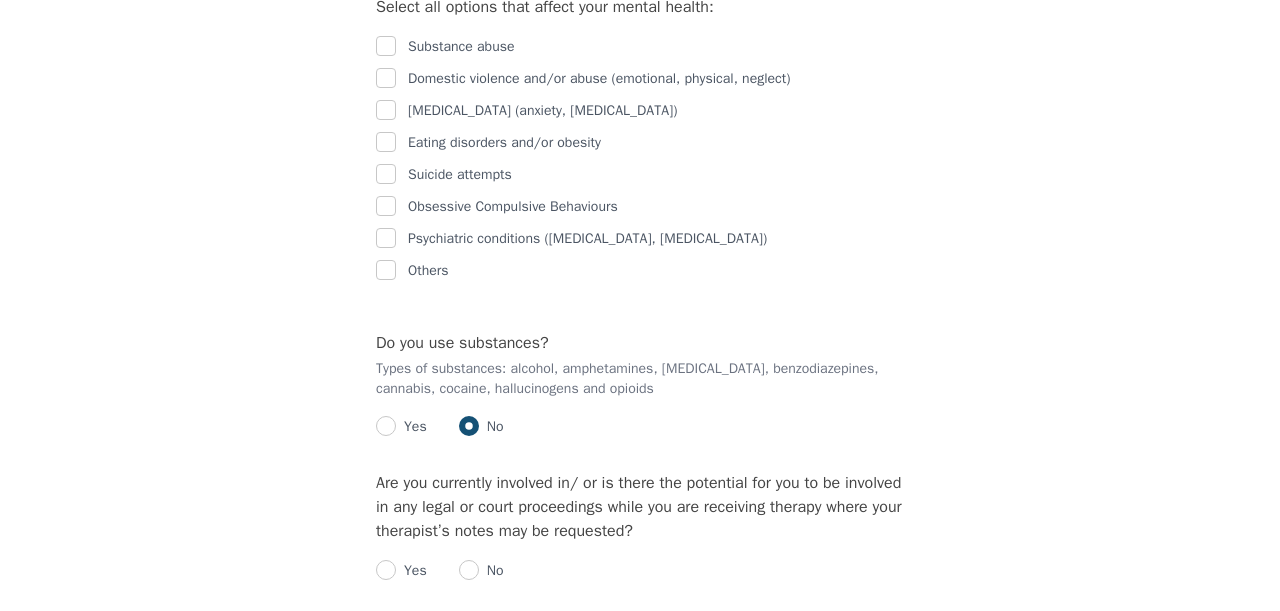 radio on "true" 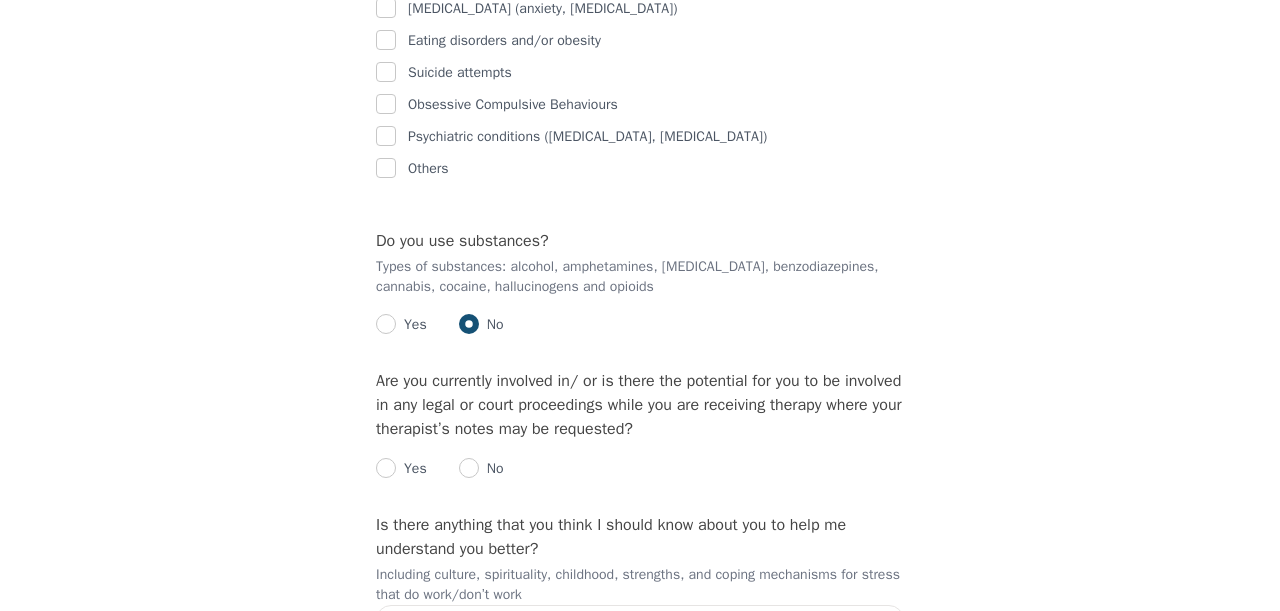 scroll, scrollTop: 3235, scrollLeft: 0, axis: vertical 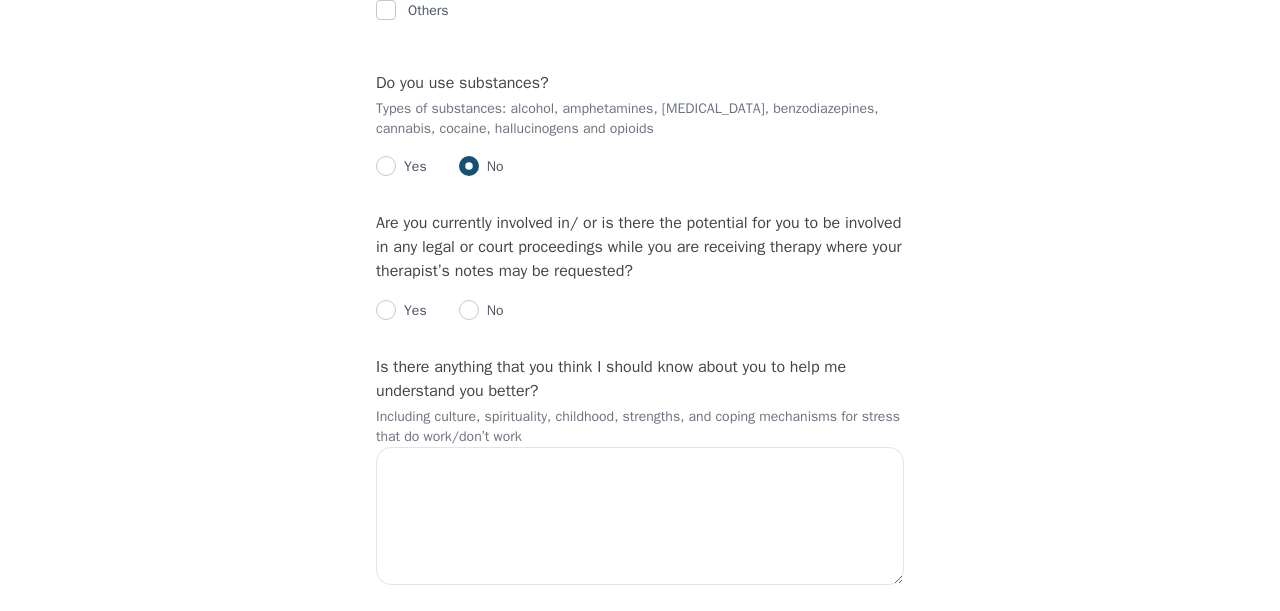click at bounding box center (469, 310) 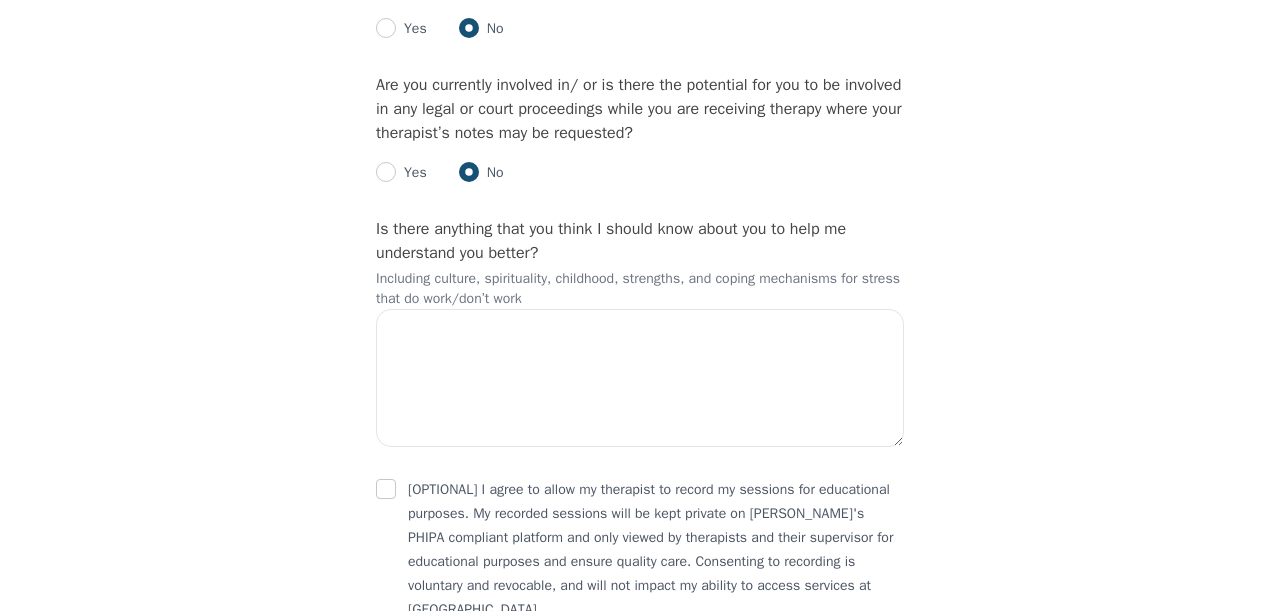 scroll, scrollTop: 3392, scrollLeft: 0, axis: vertical 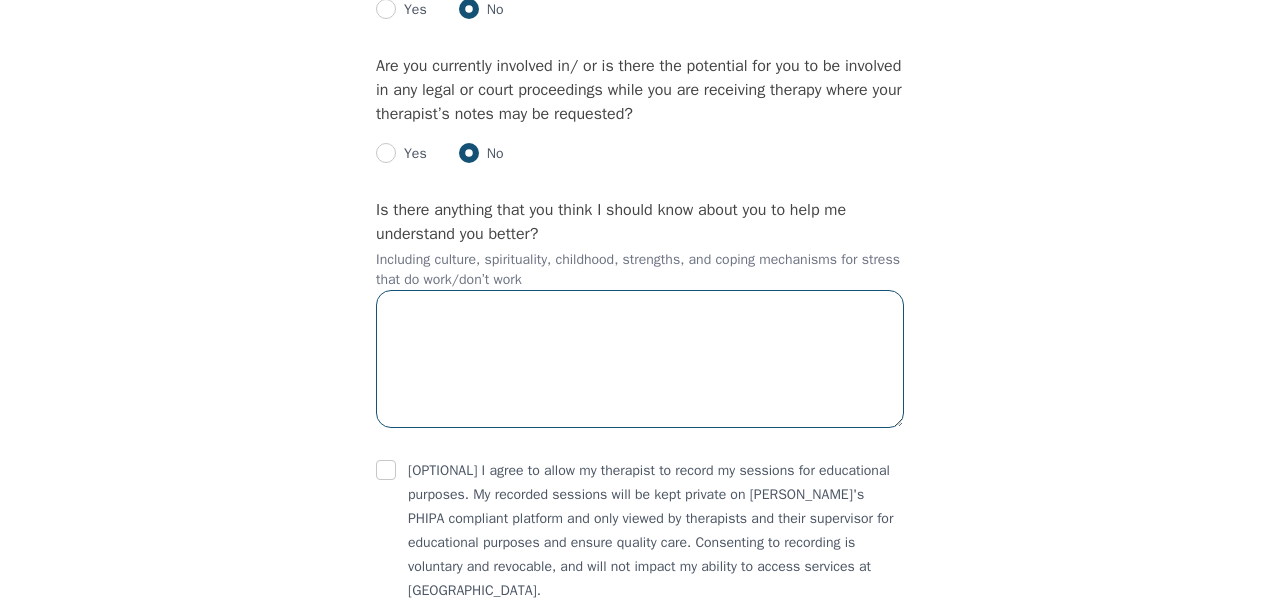 click at bounding box center (640, 359) 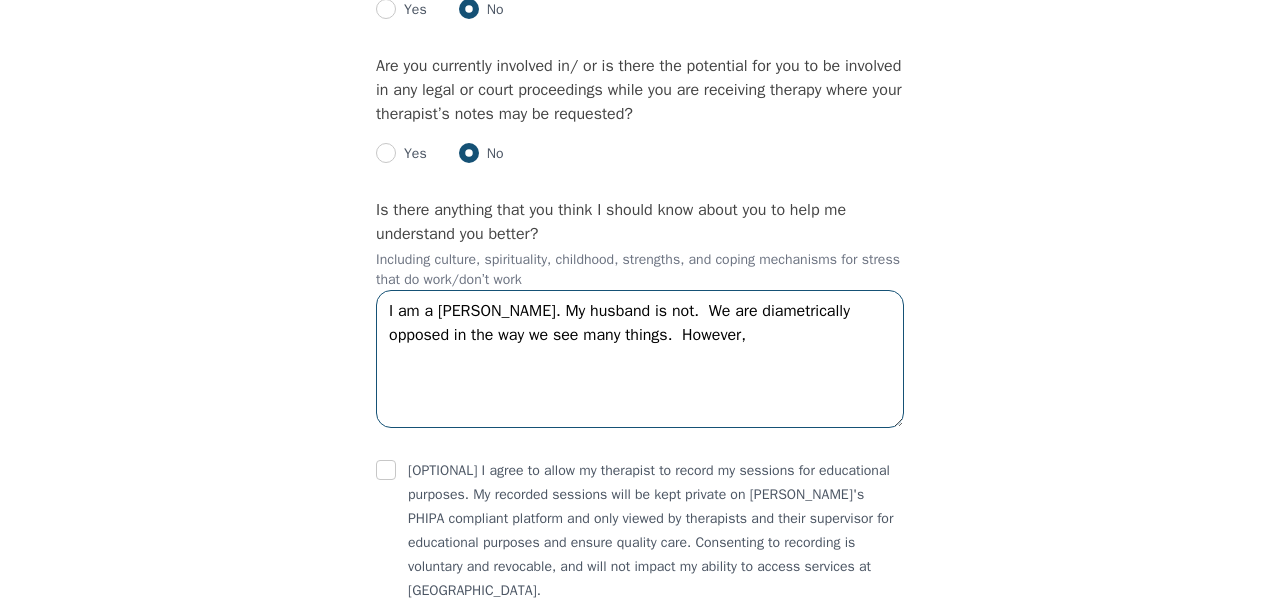 click on "I am a [PERSON_NAME]. My husband is not.  We are diametrically opposed in the way we see many things.  However," at bounding box center (640, 359) 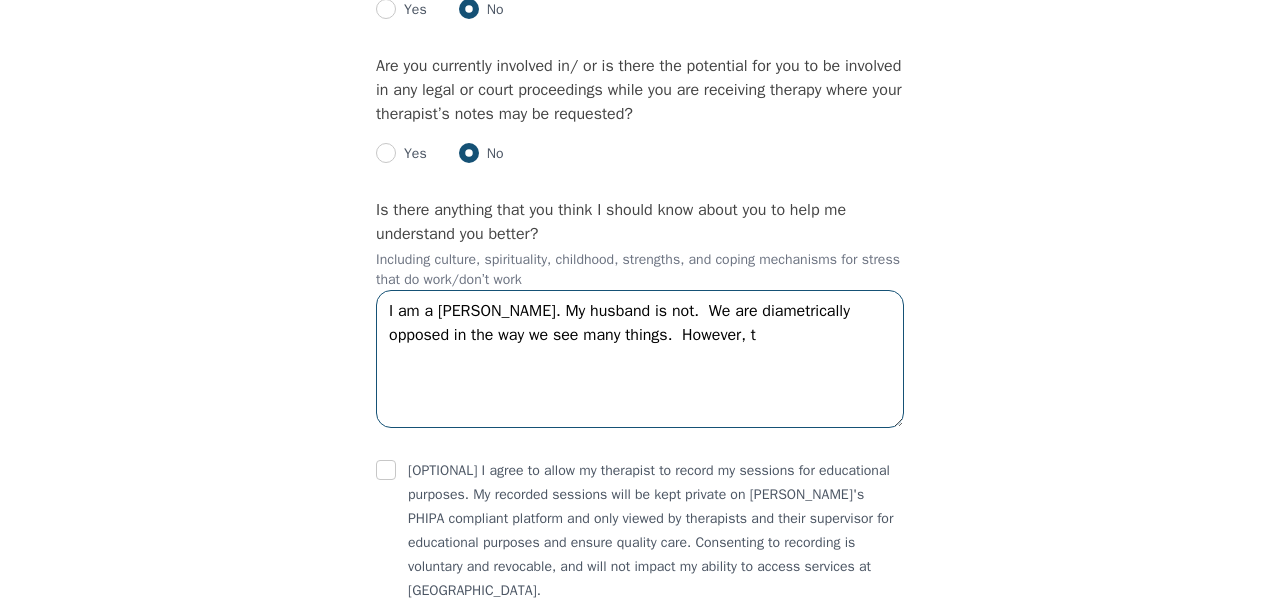drag, startPoint x: 655, startPoint y: 380, endPoint x: 681, endPoint y: 421, distance: 48.548943 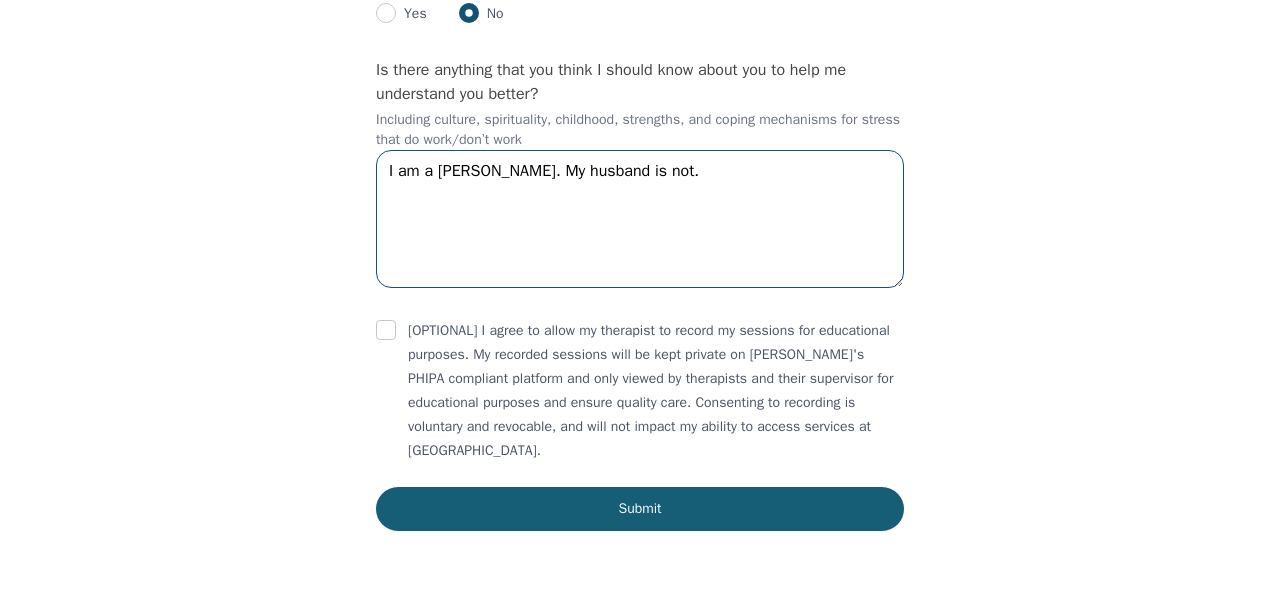 scroll, scrollTop: 3597, scrollLeft: 0, axis: vertical 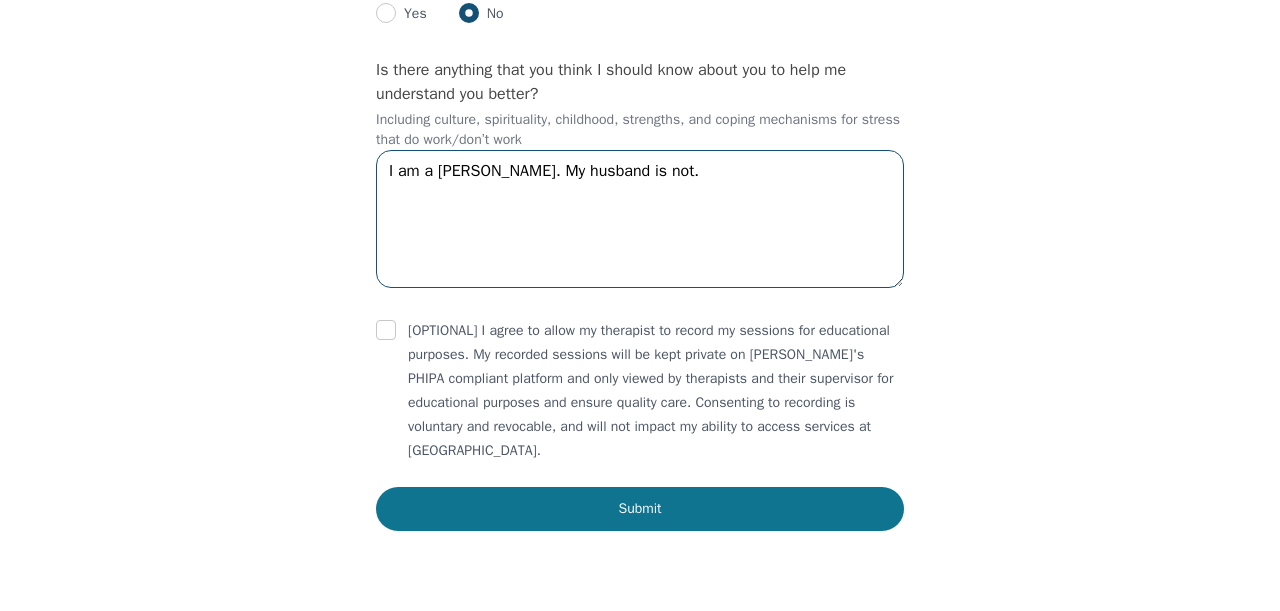type on "I am a [PERSON_NAME]. My husband is not." 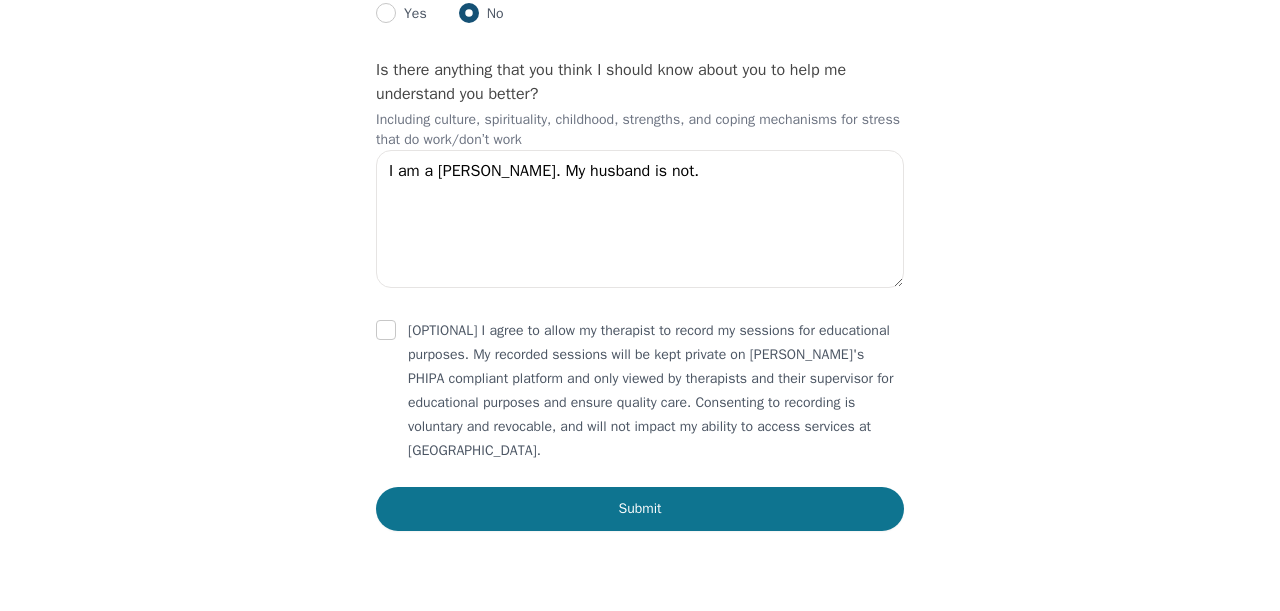 click on "Submit" at bounding box center [640, 509] 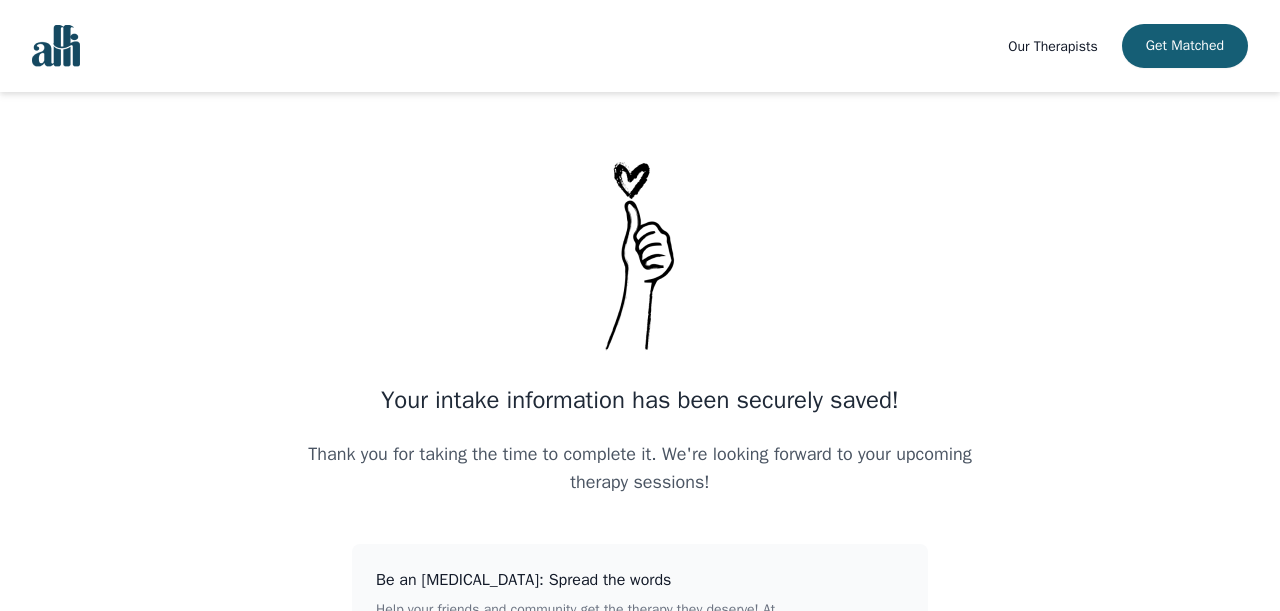 scroll, scrollTop: 0, scrollLeft: 0, axis: both 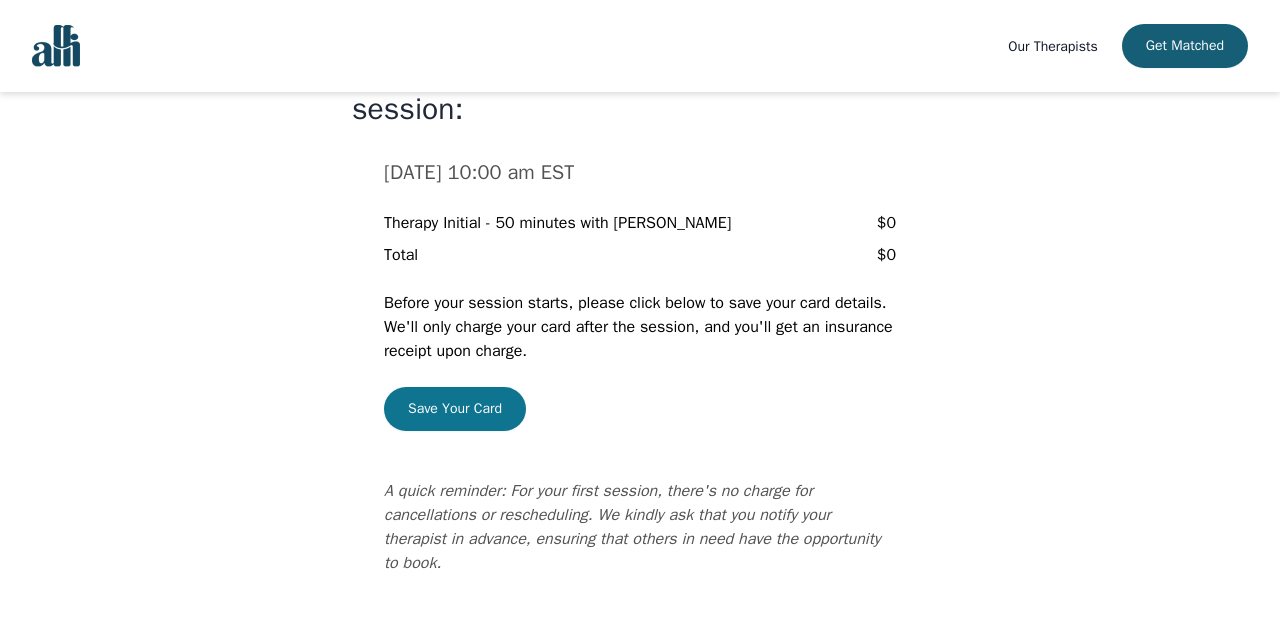 click on "Save Your Card" at bounding box center (455, 409) 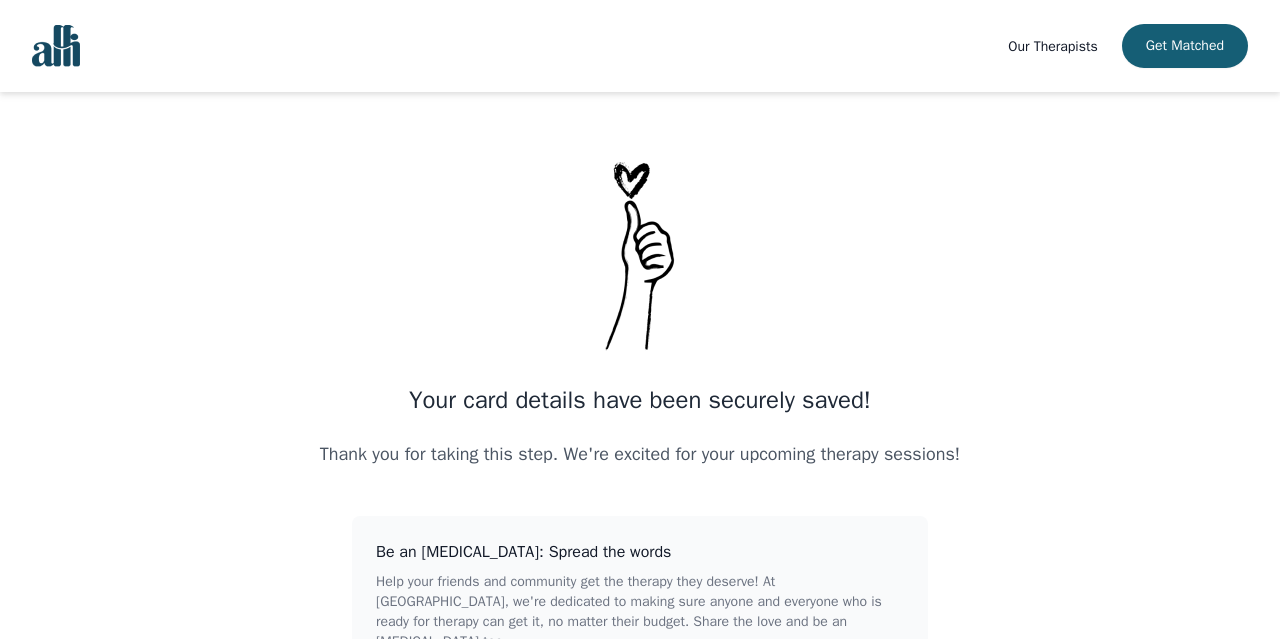 scroll, scrollTop: 0, scrollLeft: 0, axis: both 